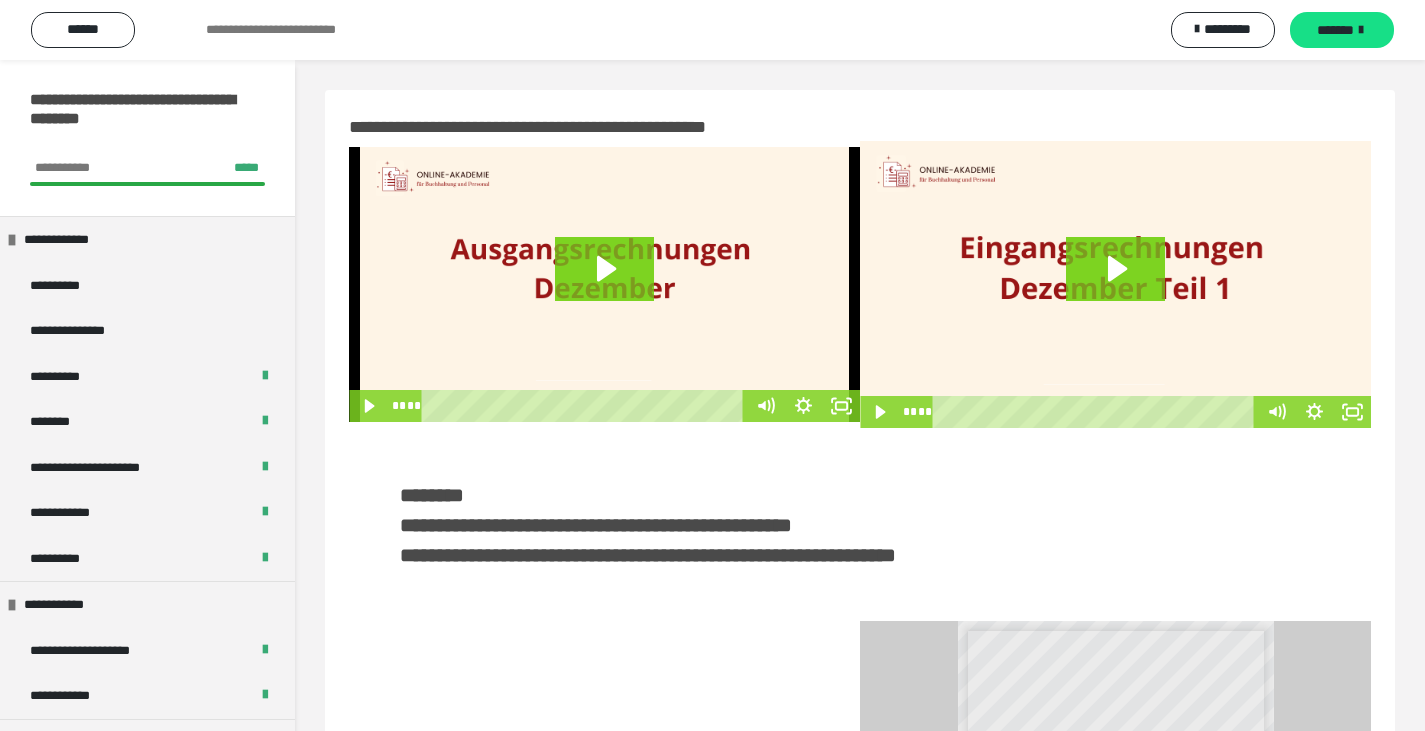 scroll, scrollTop: 0, scrollLeft: 0, axis: both 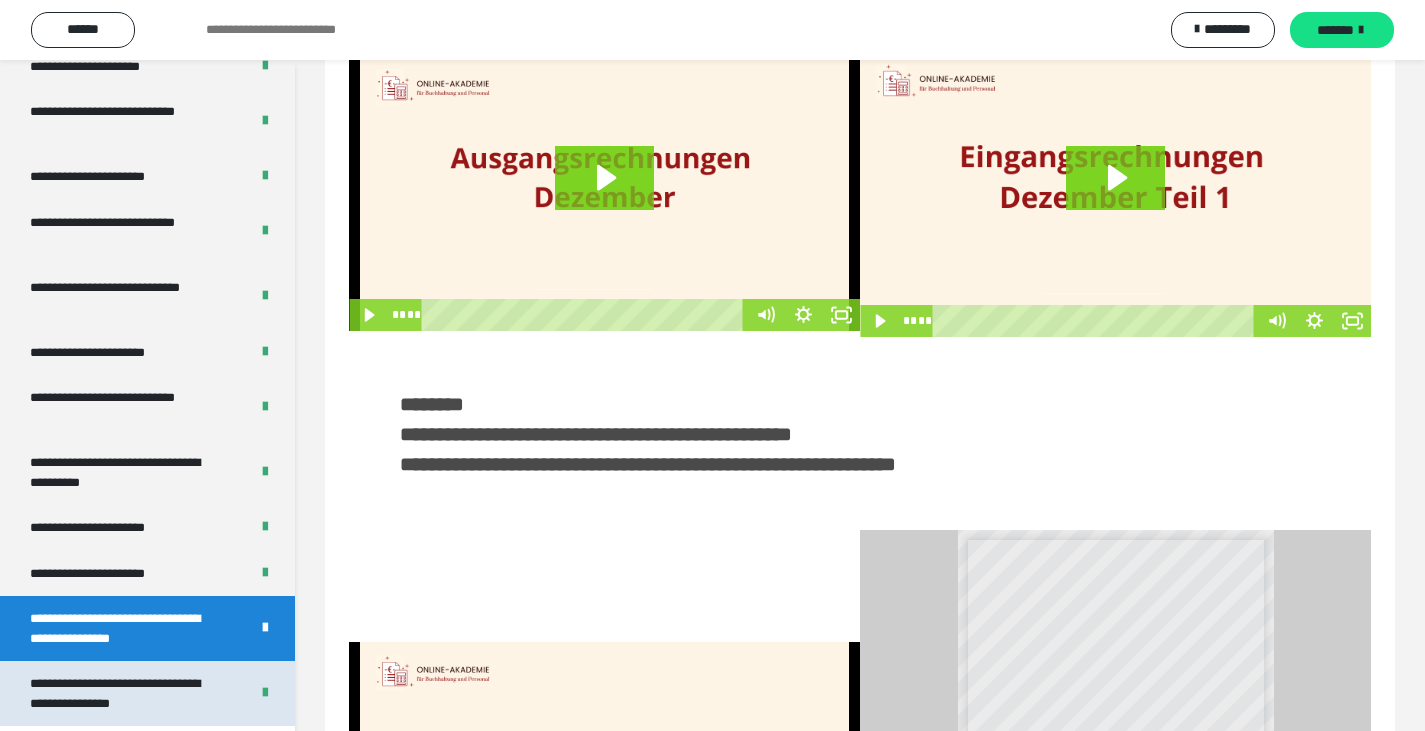 click on "**********" at bounding box center [124, 693] 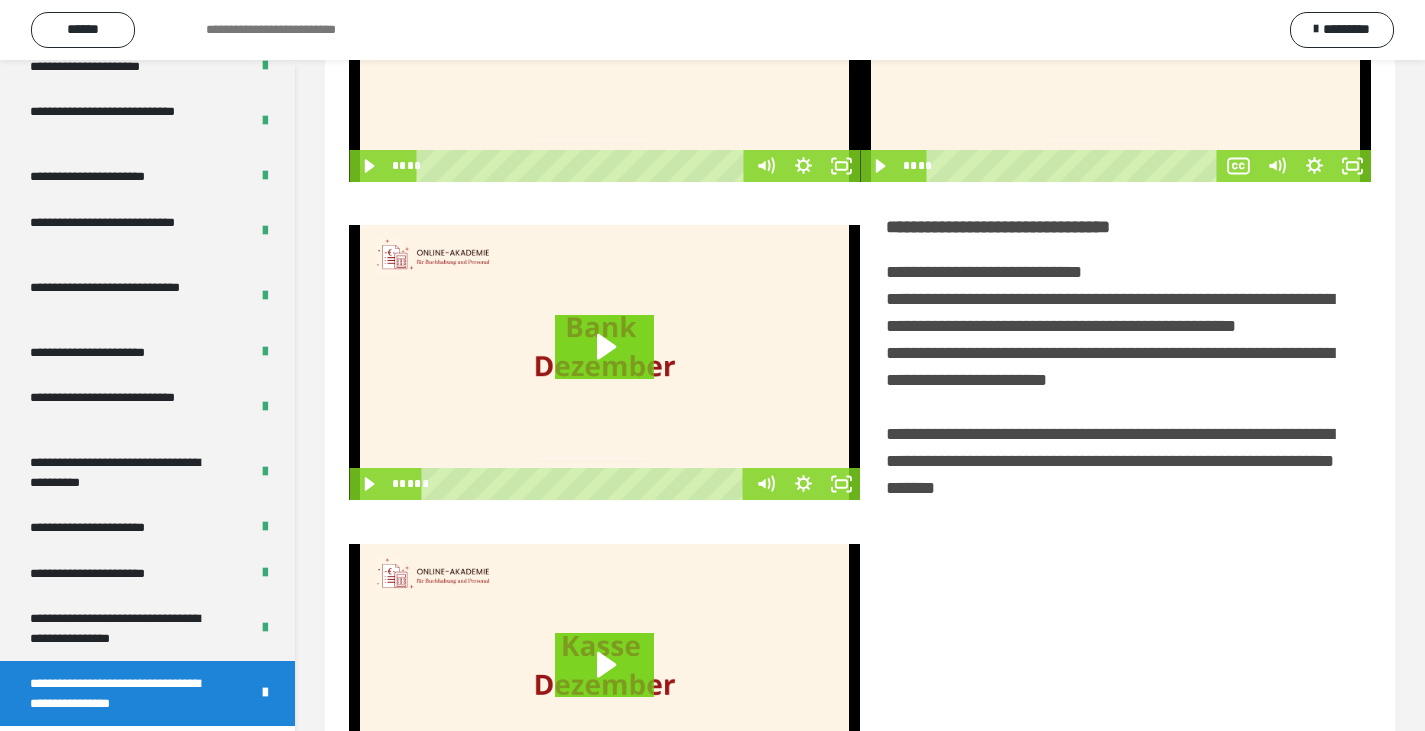 scroll, scrollTop: 0, scrollLeft: 0, axis: both 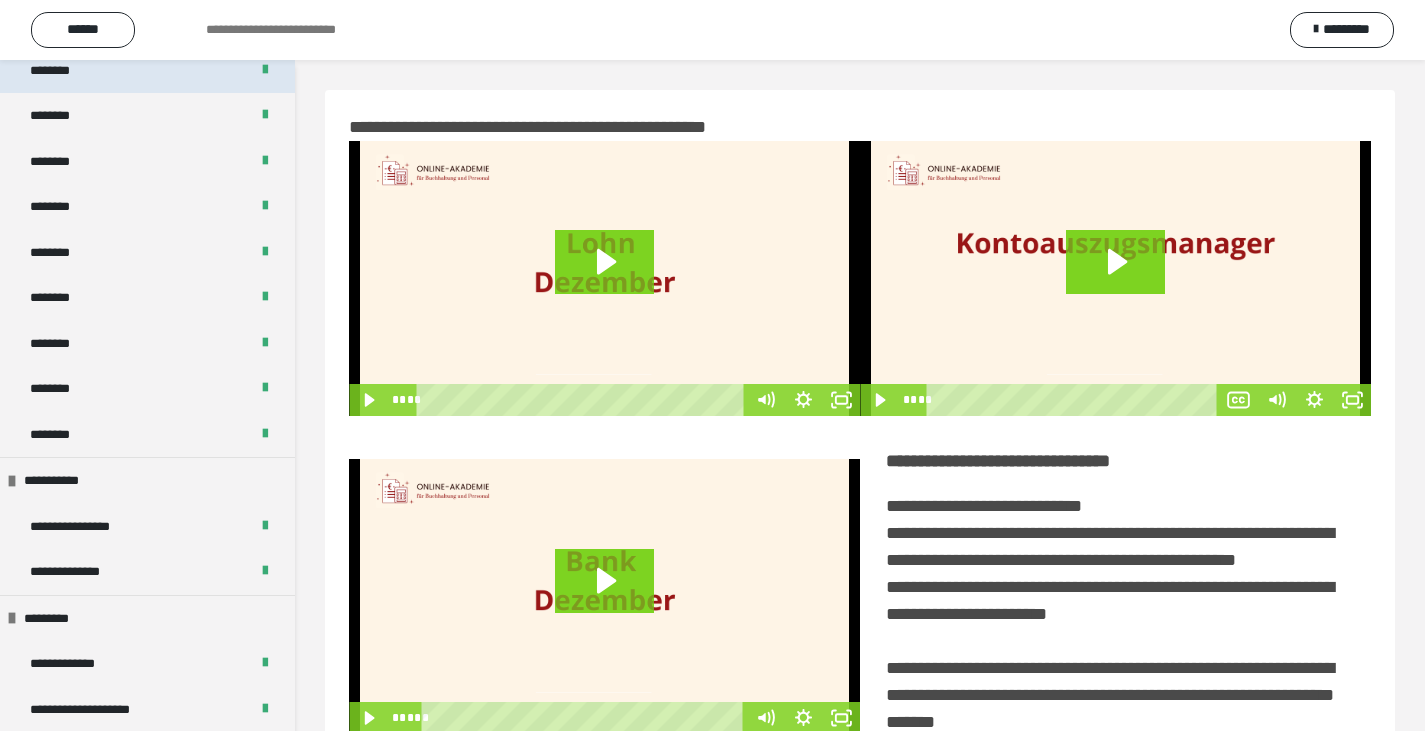 click on "********" at bounding box center [61, 71] 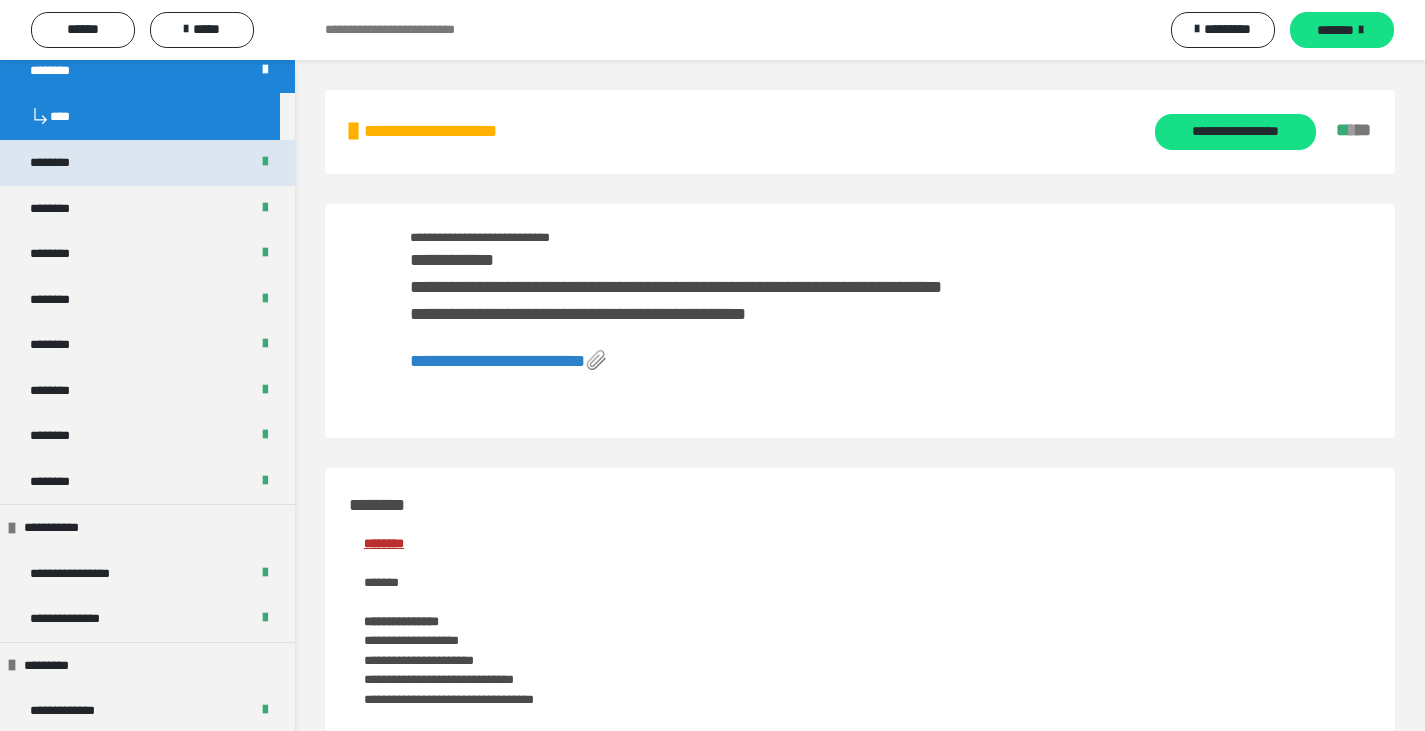 click on "********" at bounding box center (147, 163) 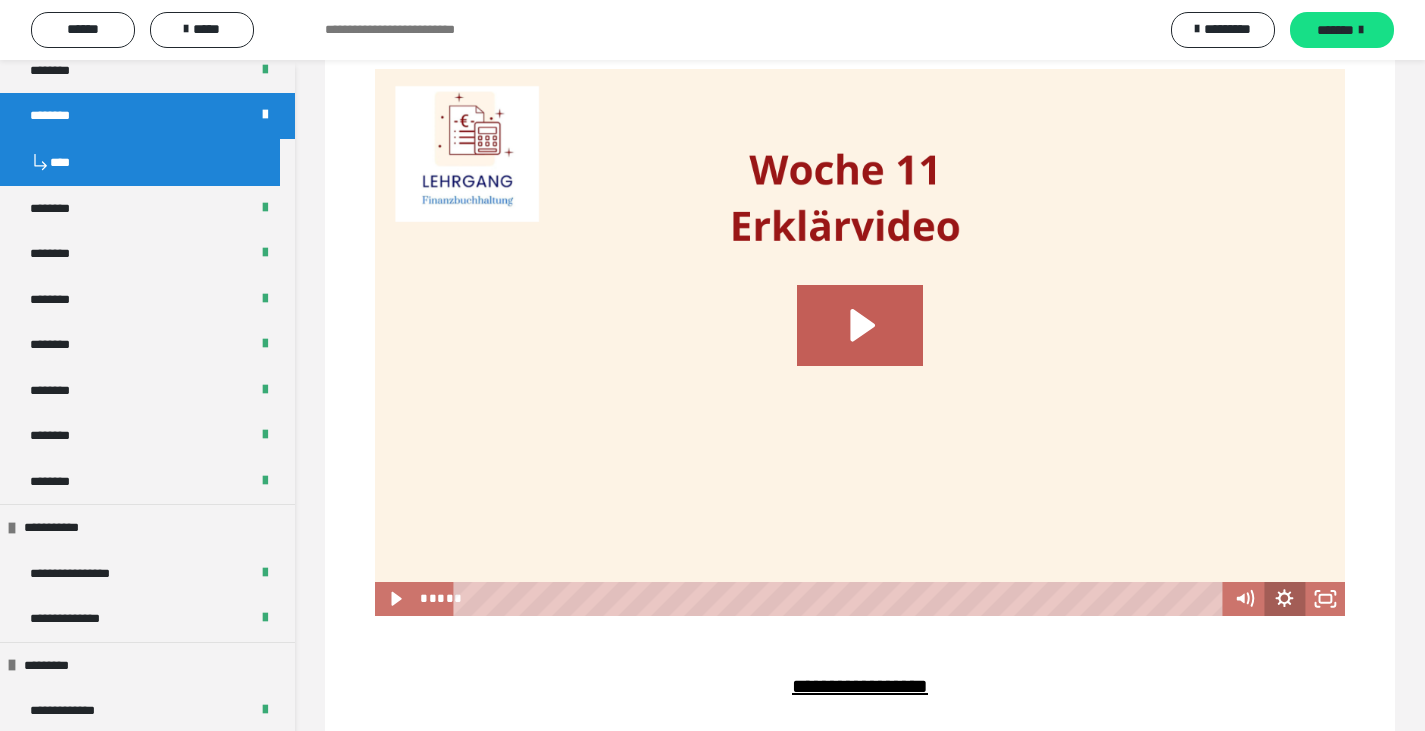 click 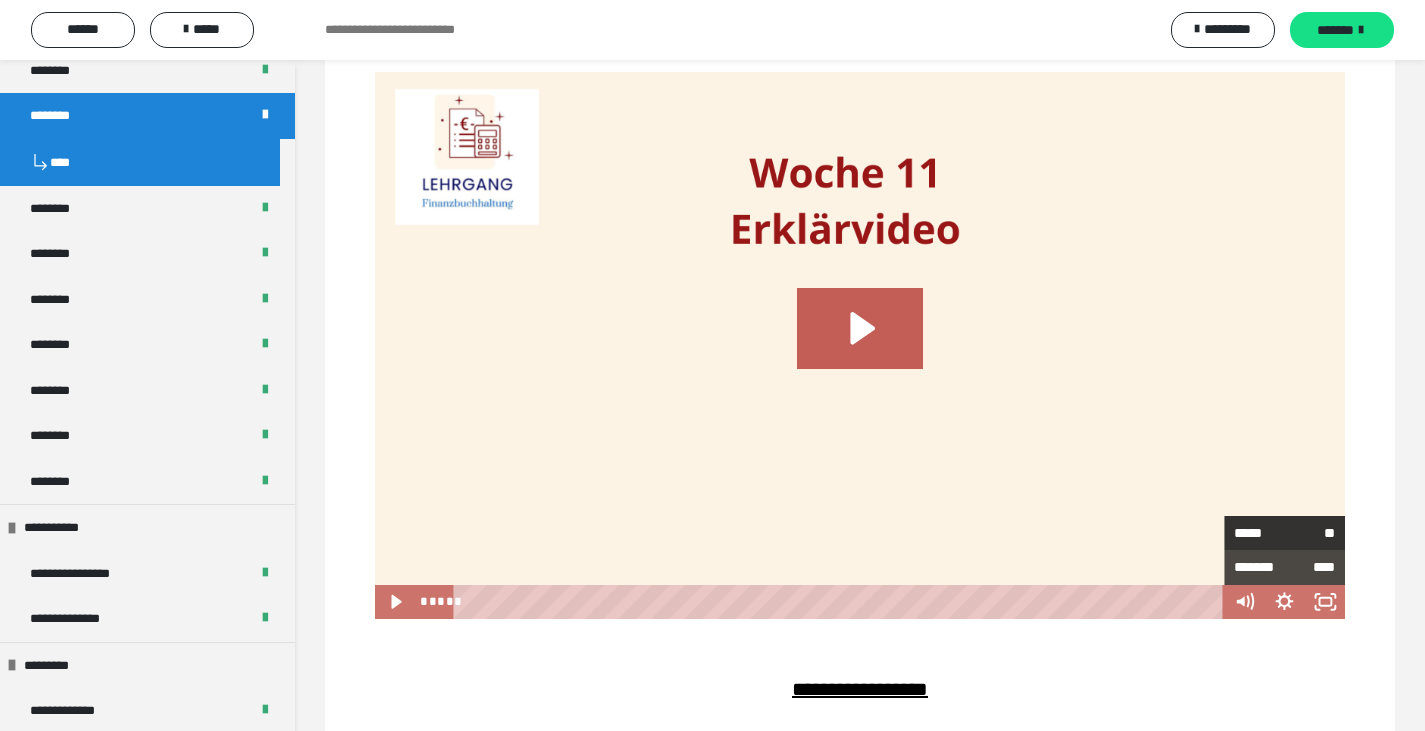 scroll, scrollTop: 1200, scrollLeft: 0, axis: vertical 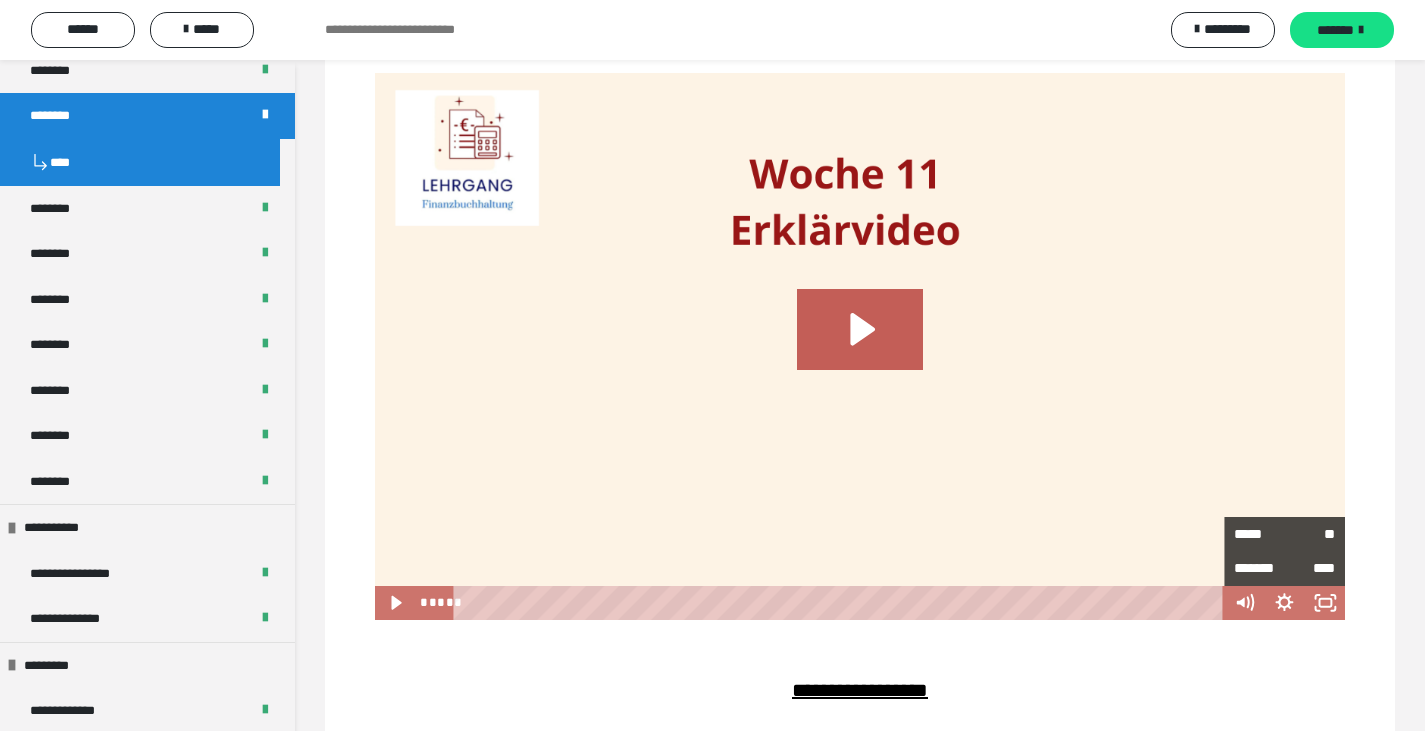 click at bounding box center [860, 346] 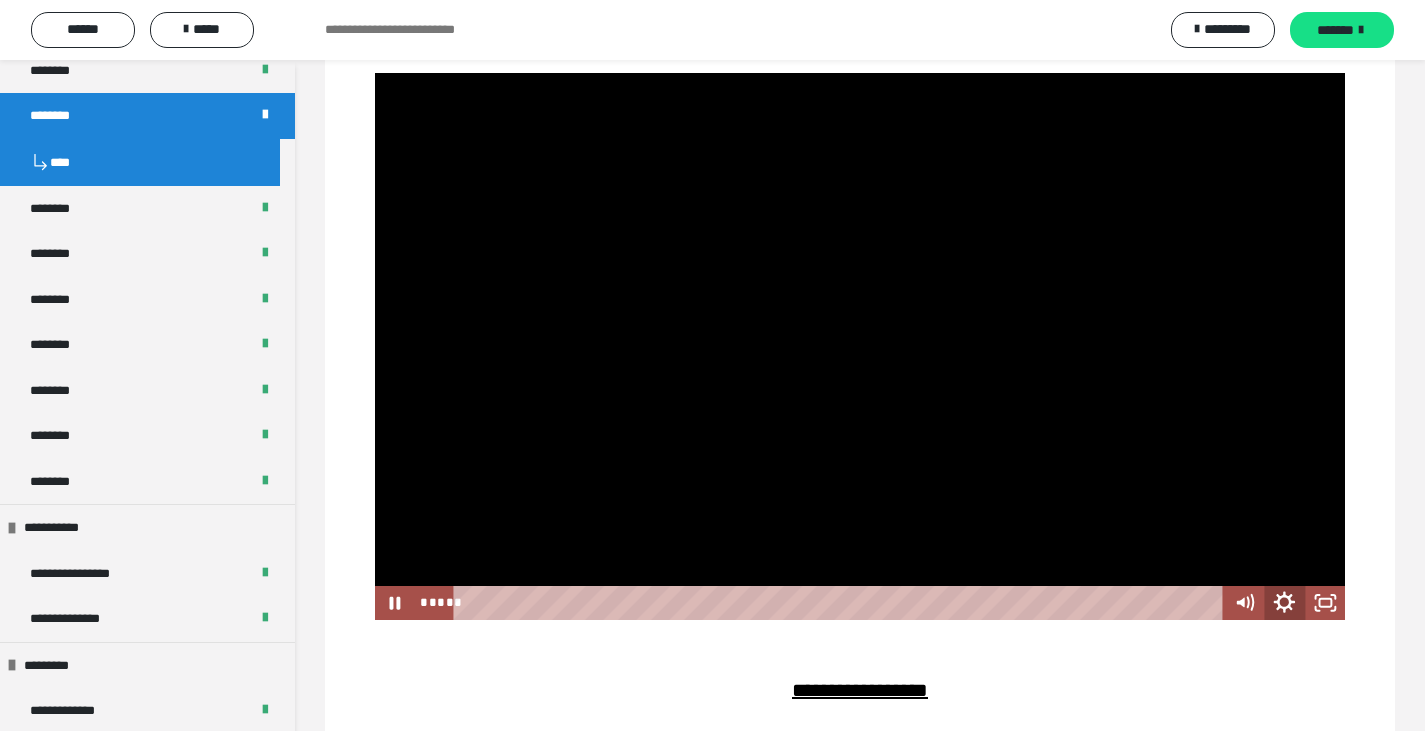 click 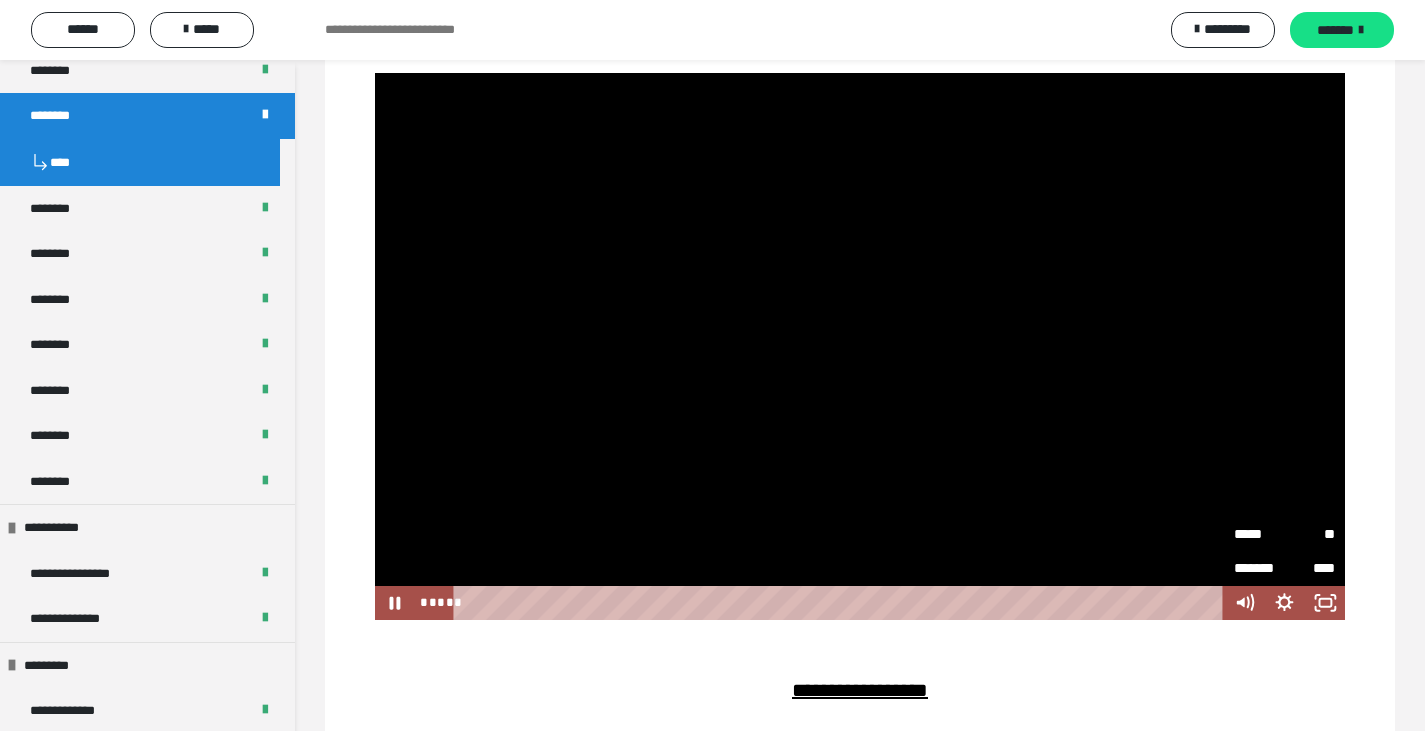 click on "*****" at bounding box center [1259, 527] 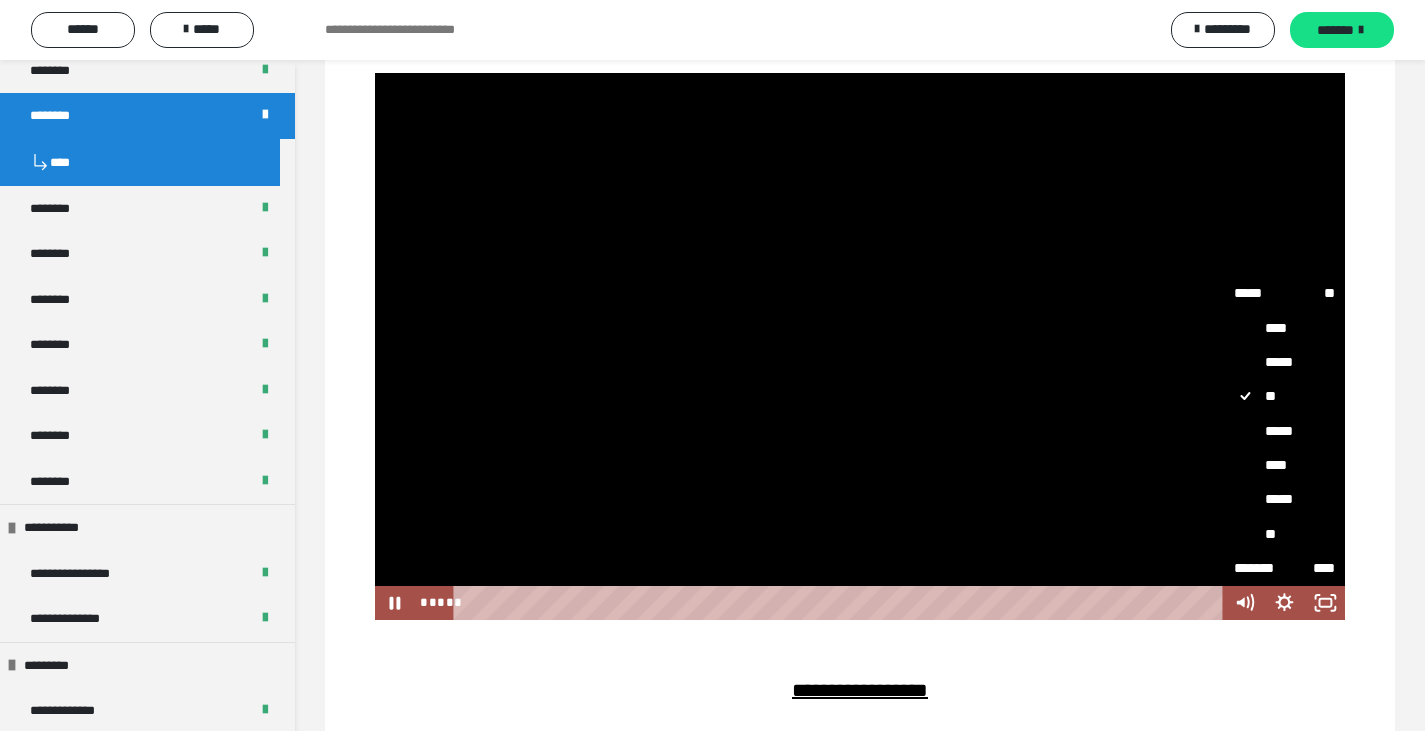 click on "****" at bounding box center (1284, 465) 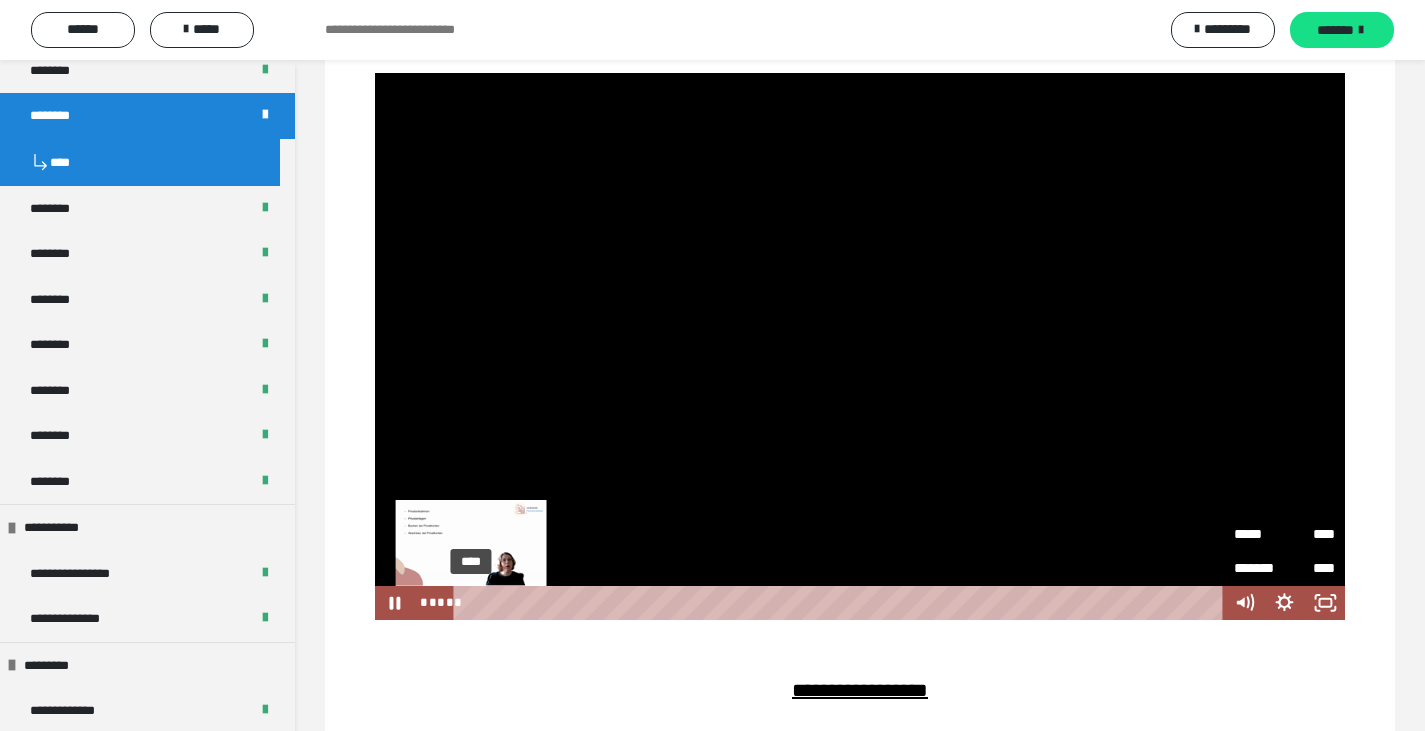 click on "****" at bounding box center (841, 603) 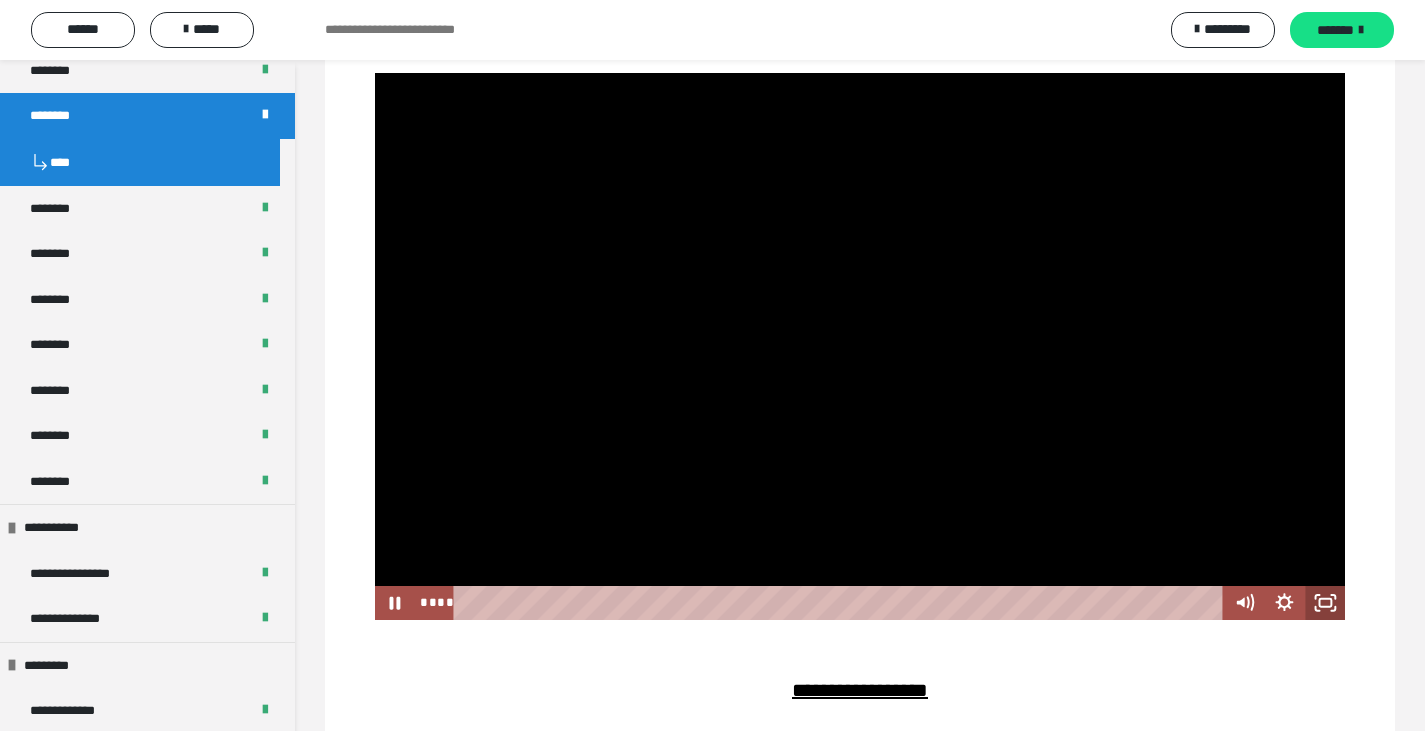 drag, startPoint x: 1330, startPoint y: 604, endPoint x: 1330, endPoint y: 725, distance: 121 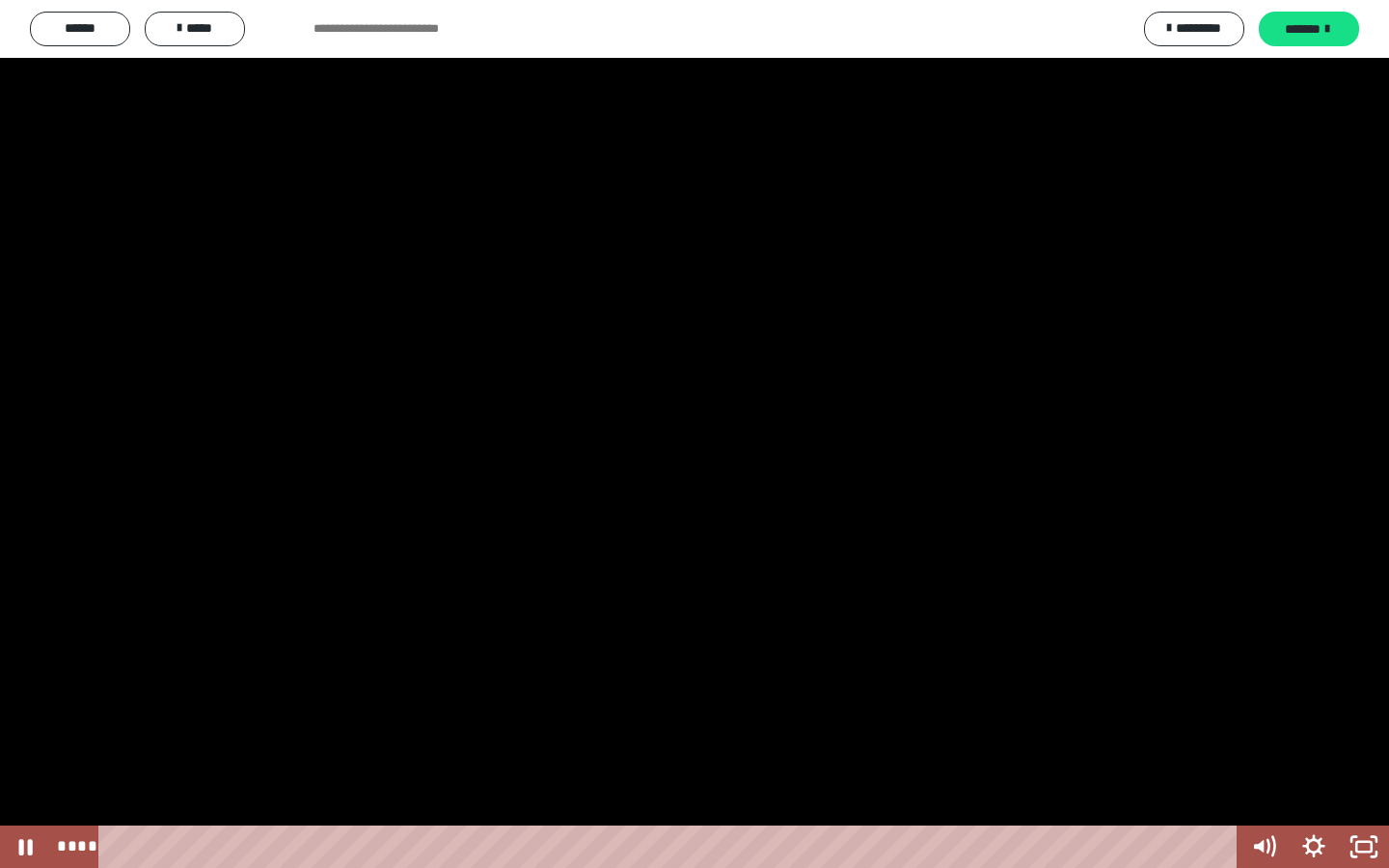 click at bounding box center (694, 434) 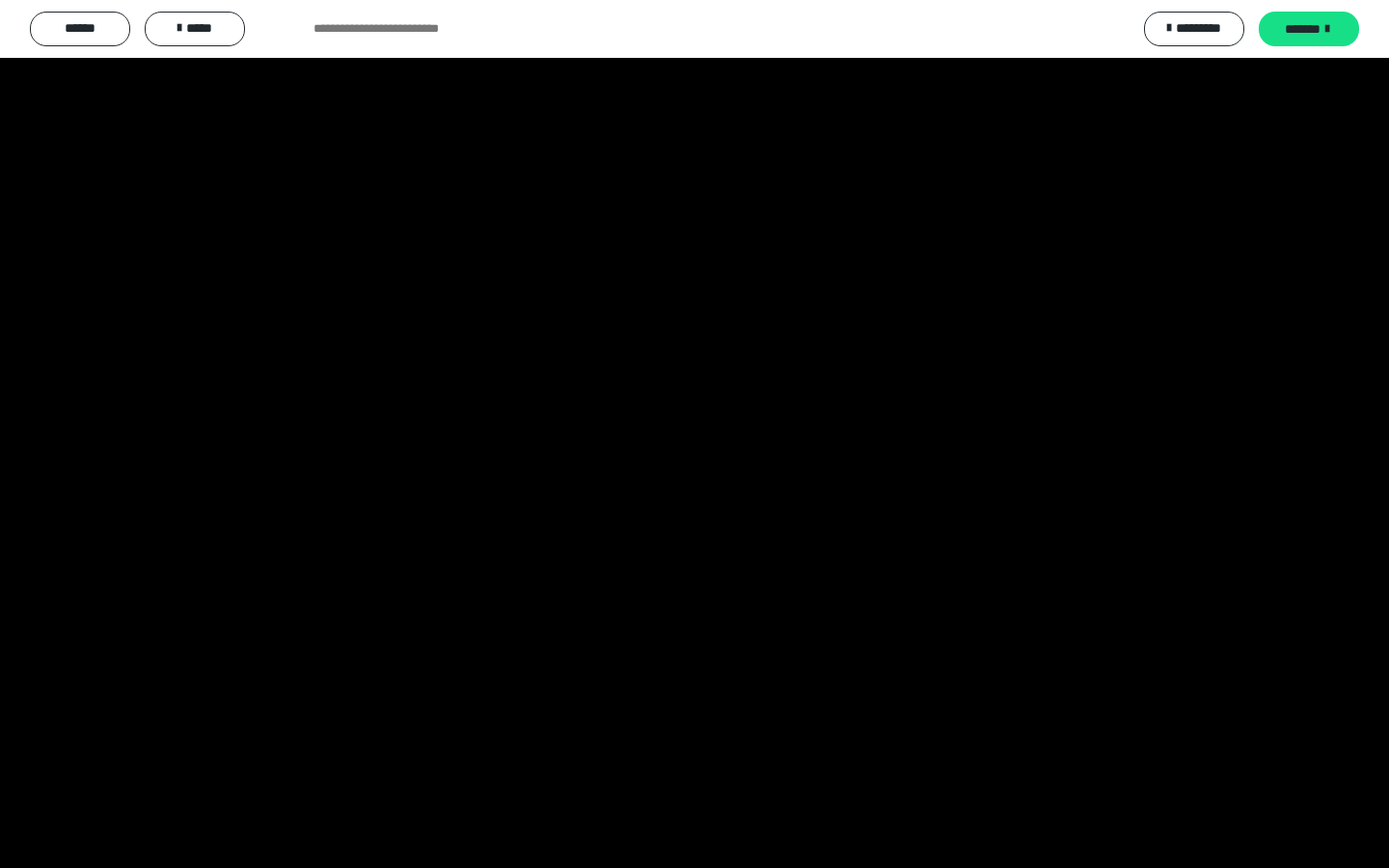 click at bounding box center [694, 434] 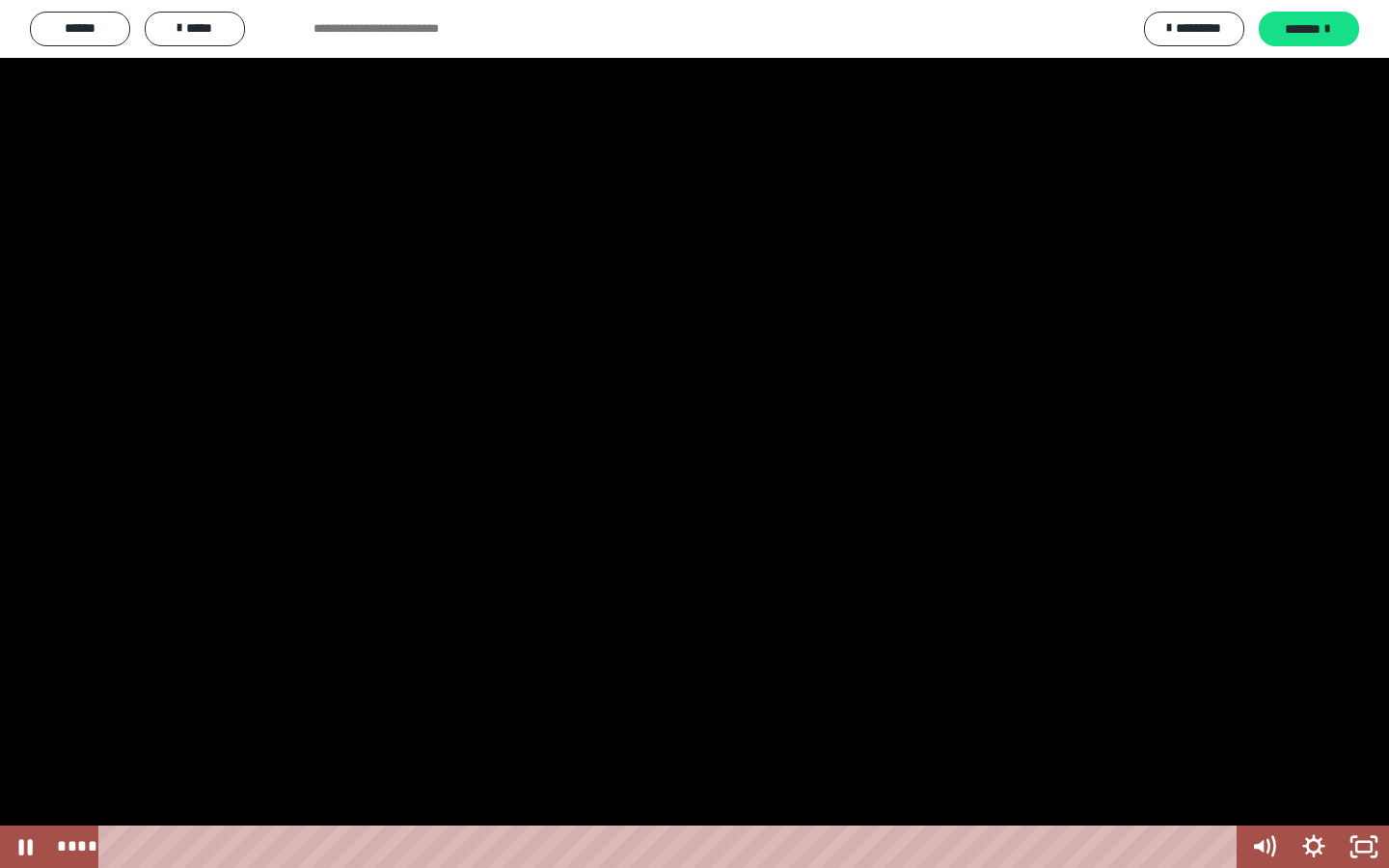 click at bounding box center (694, 434) 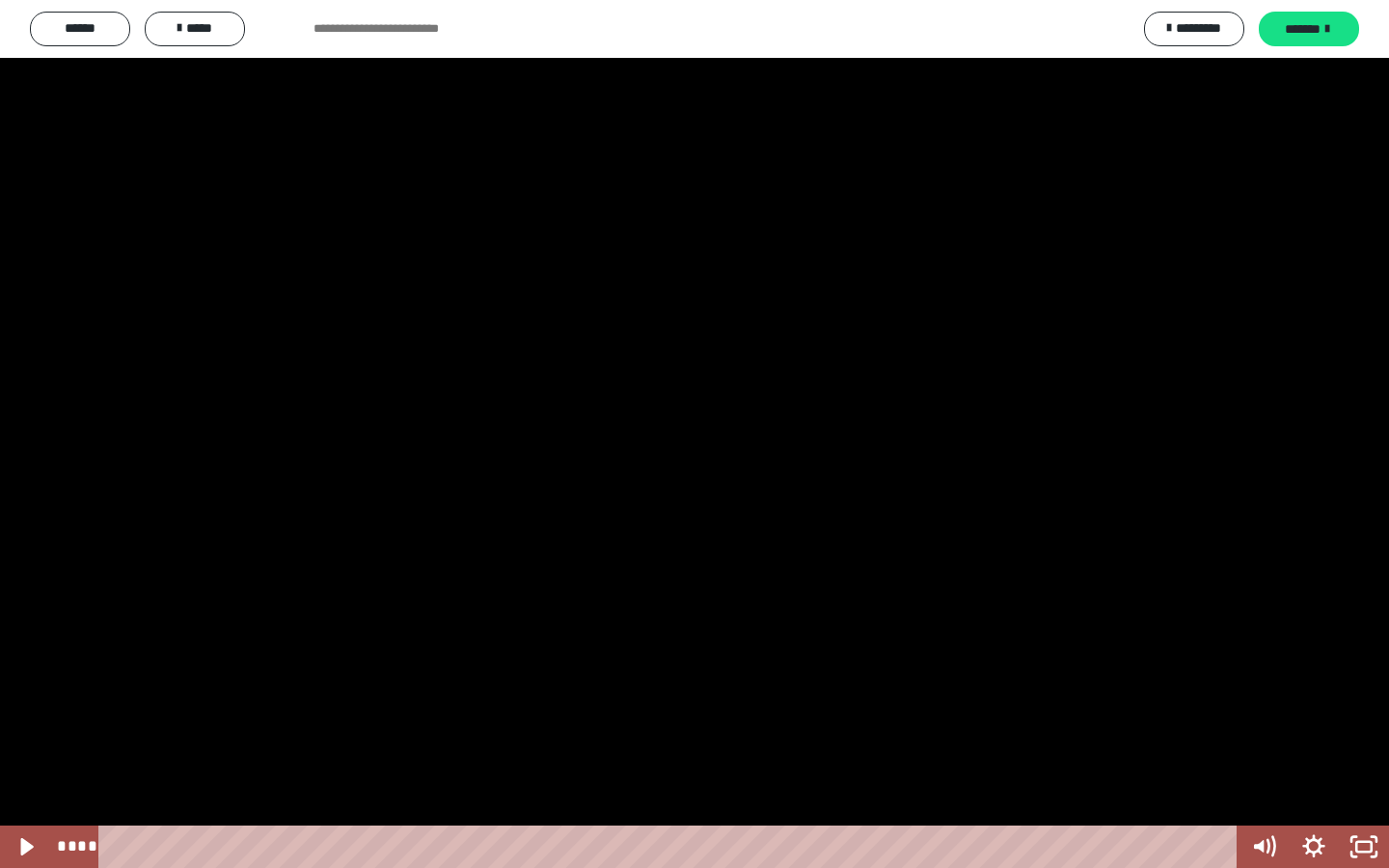 click at bounding box center [694, 434] 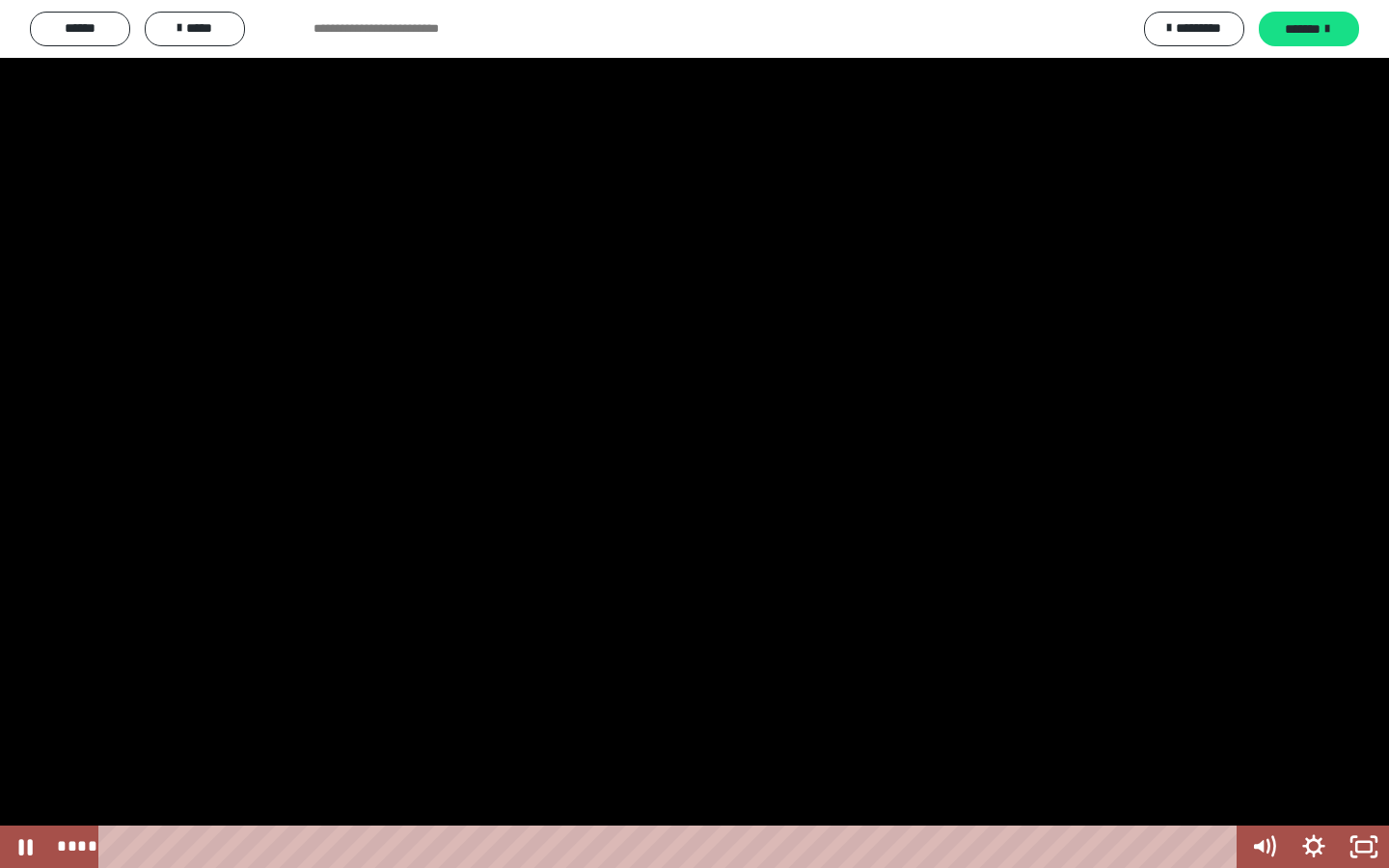 click at bounding box center (694, 434) 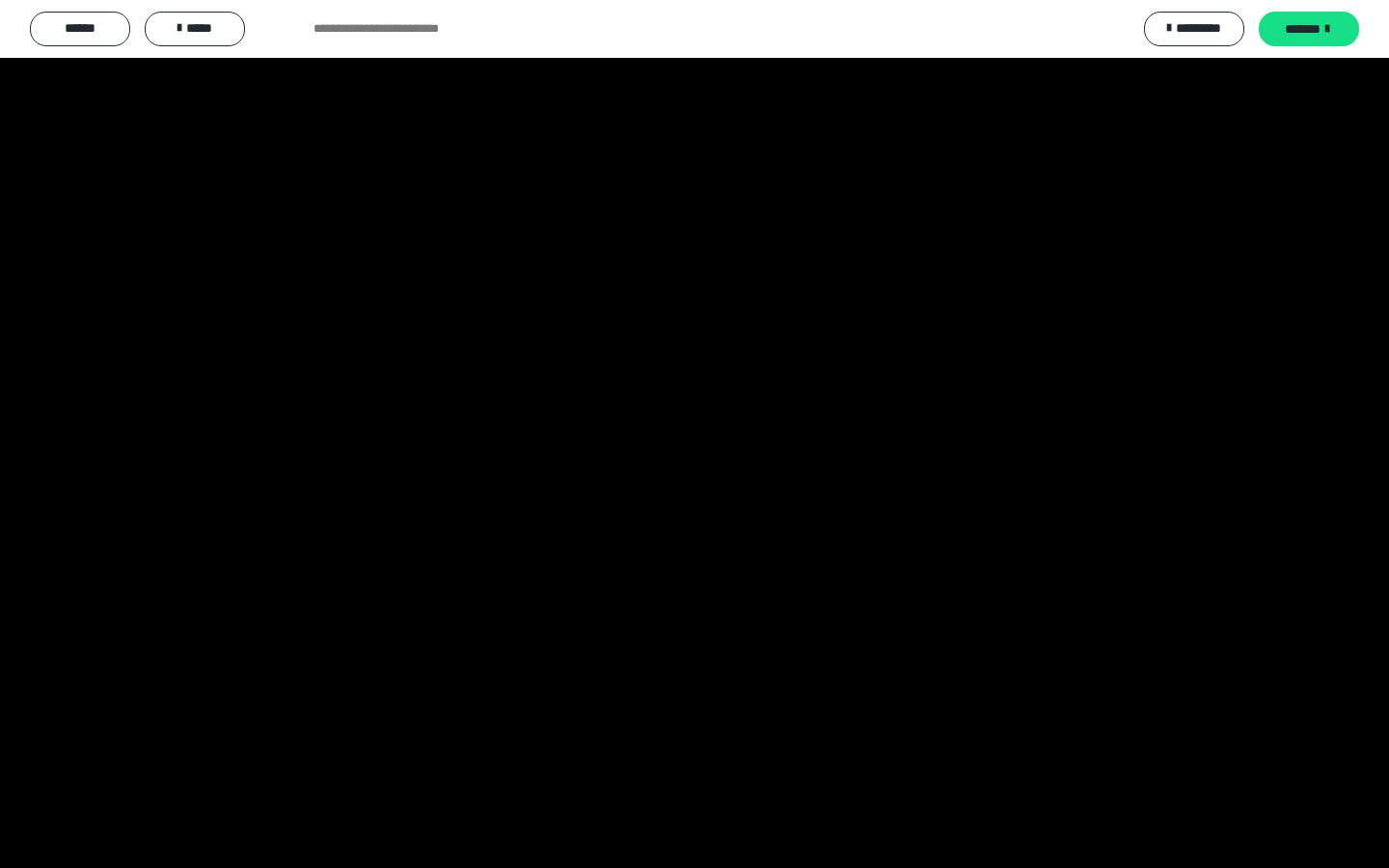 click at bounding box center [694, 434] 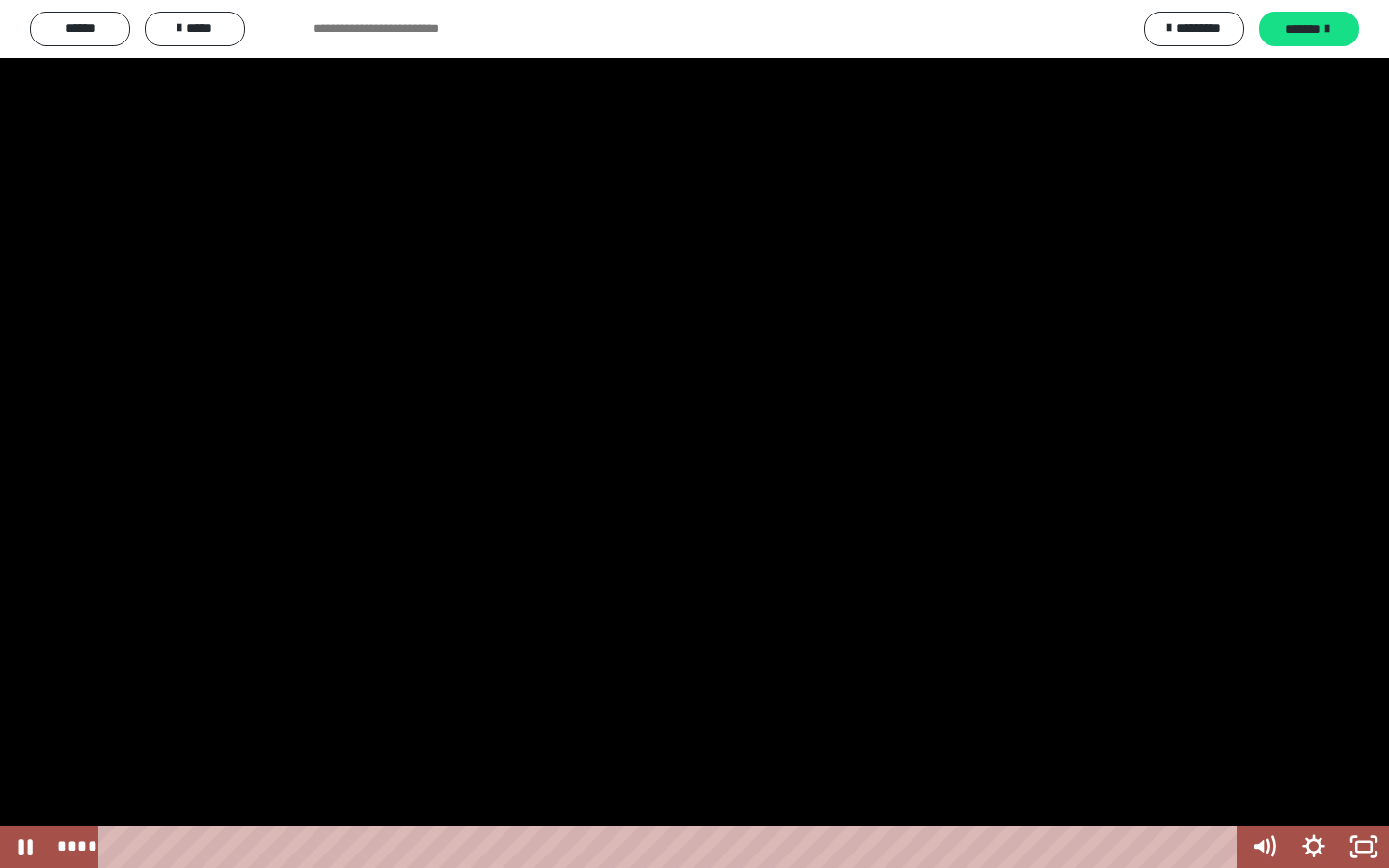 click at bounding box center (694, 434) 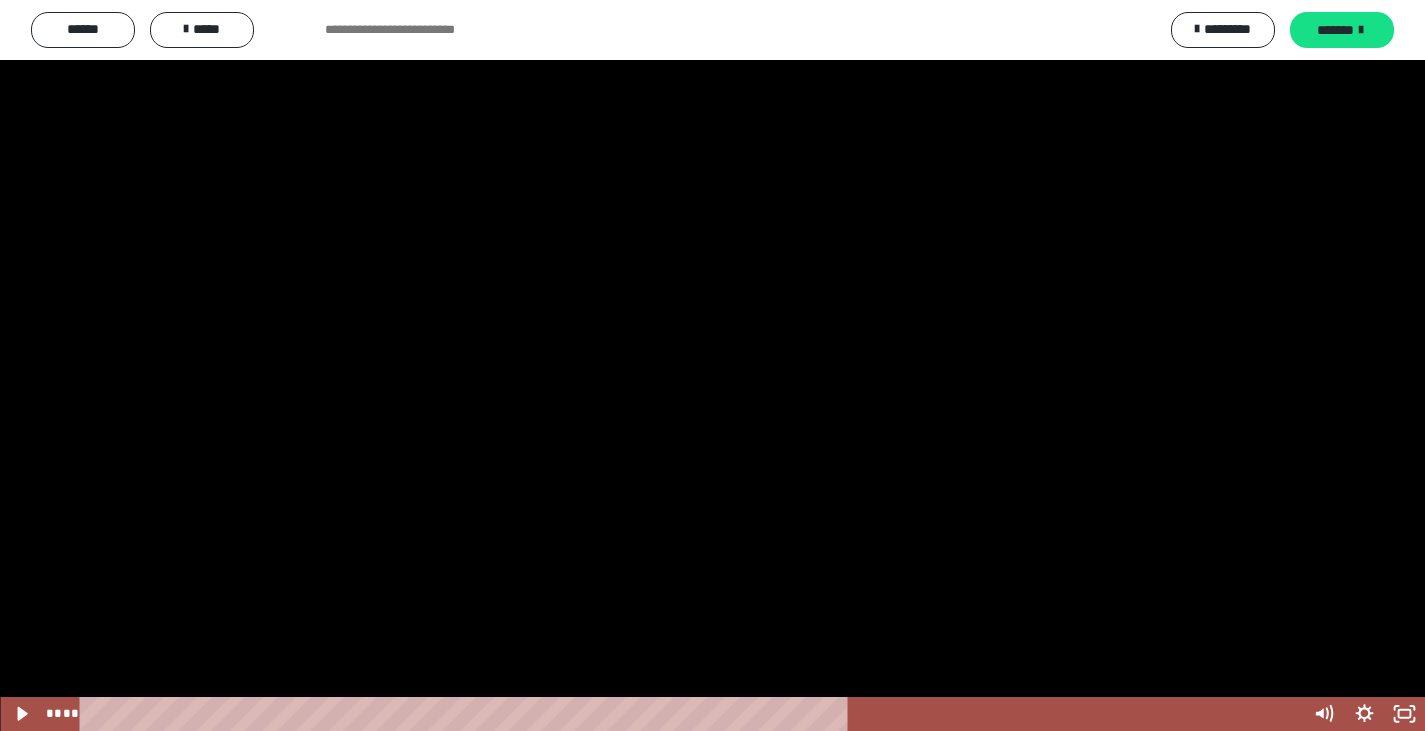 scroll, scrollTop: 3625, scrollLeft: 0, axis: vertical 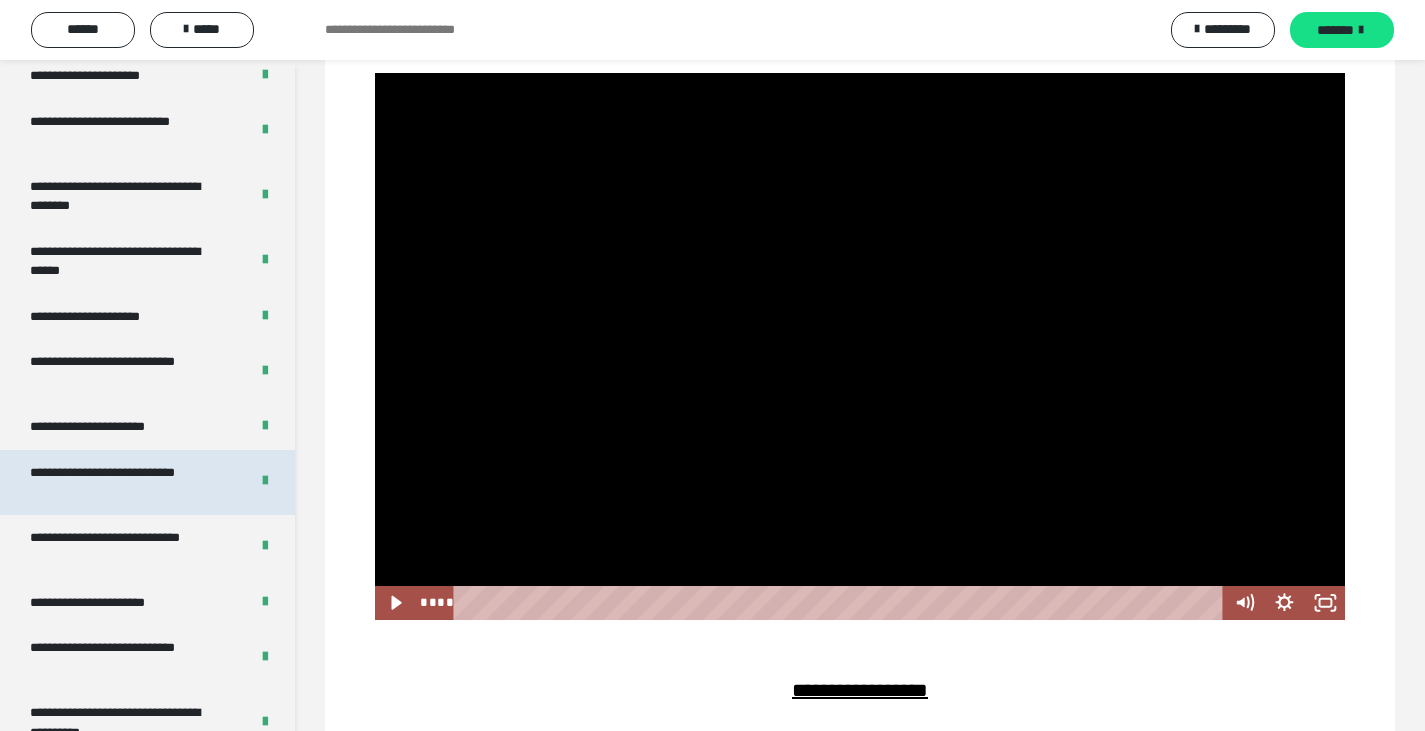 click on "**********" at bounding box center (124, 482) 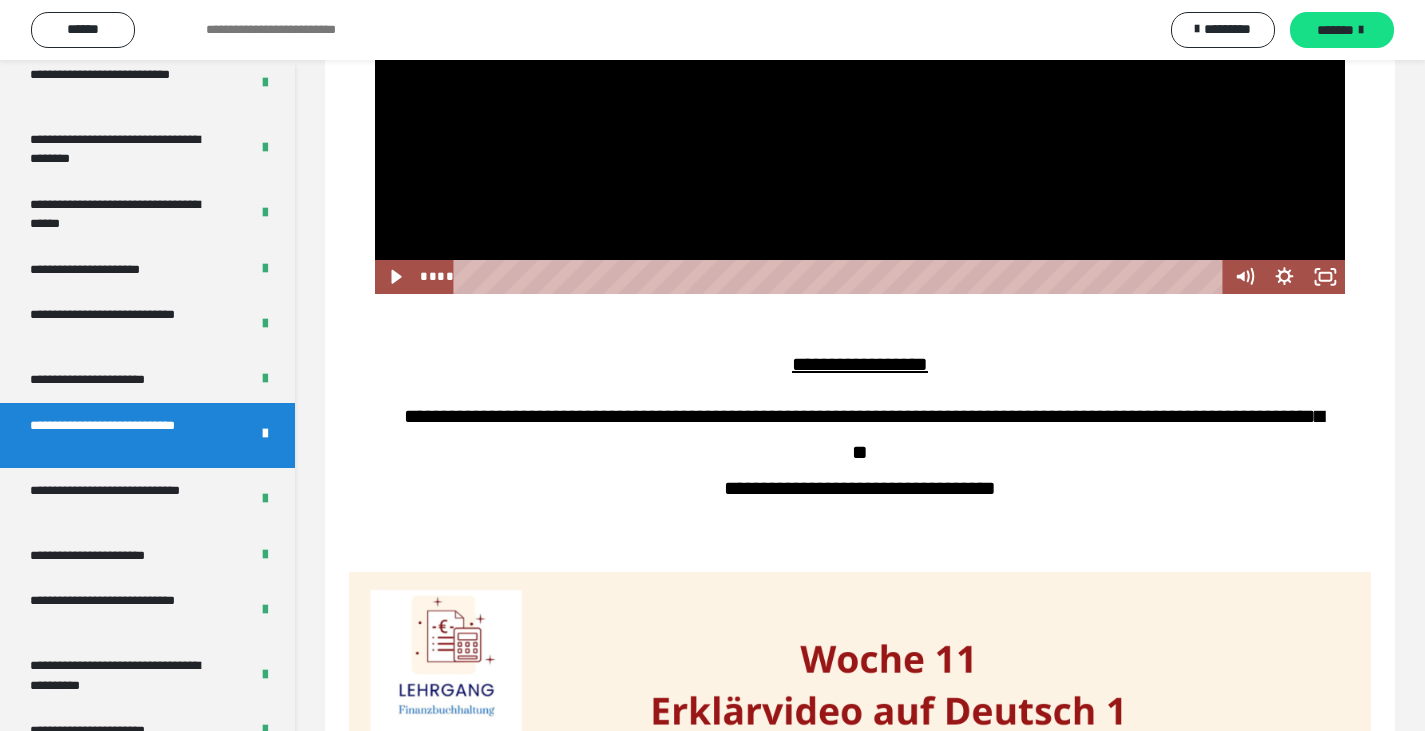 scroll, scrollTop: 822, scrollLeft: 0, axis: vertical 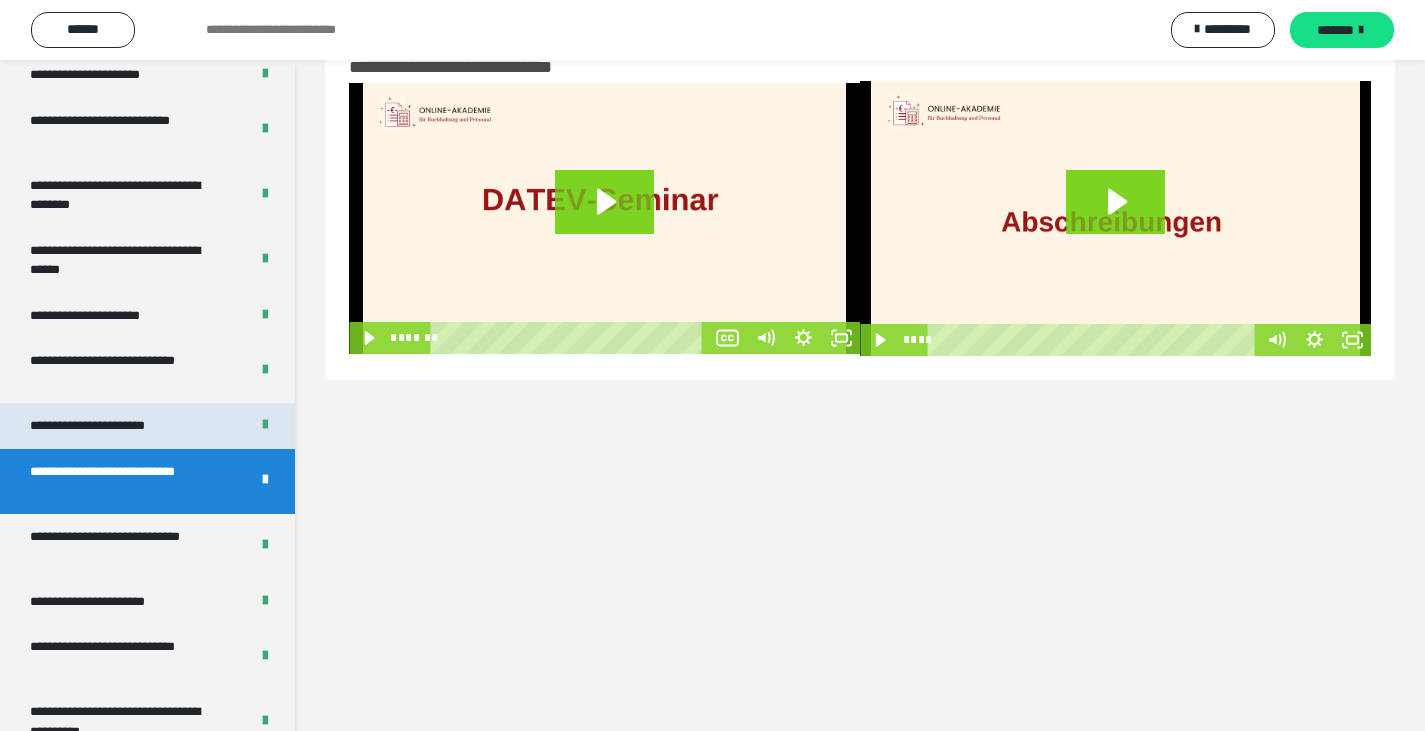 click on "**********" at bounding box center [111, 426] 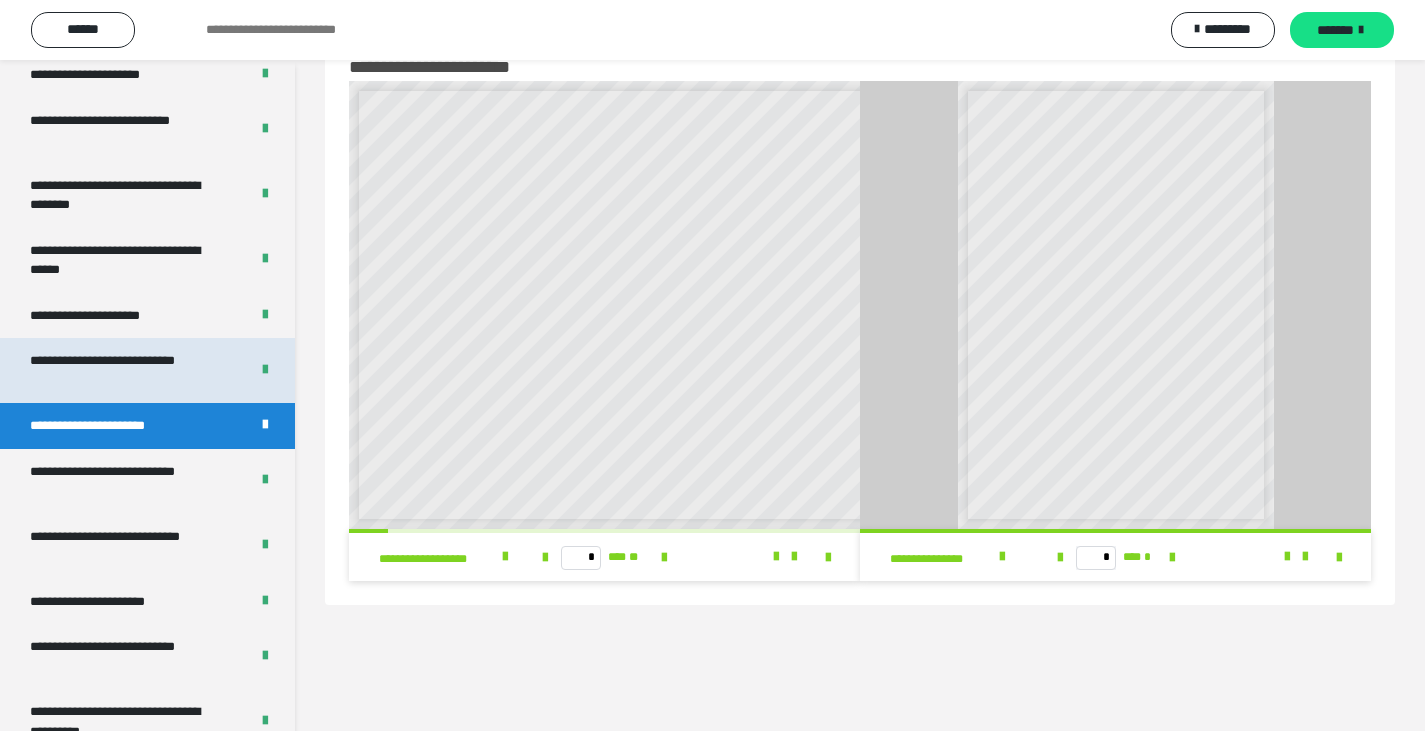 click on "**********" at bounding box center [124, 370] 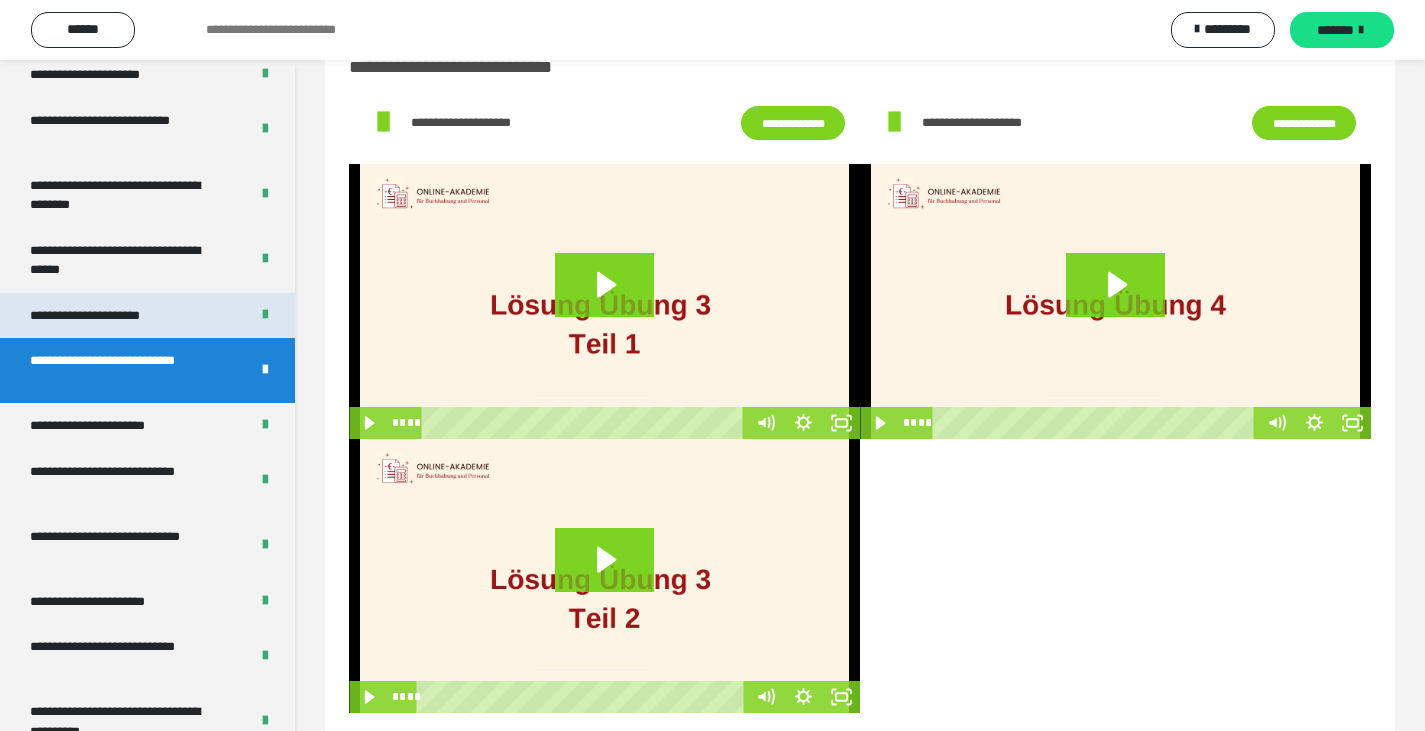 click on "**********" at bounding box center (109, 316) 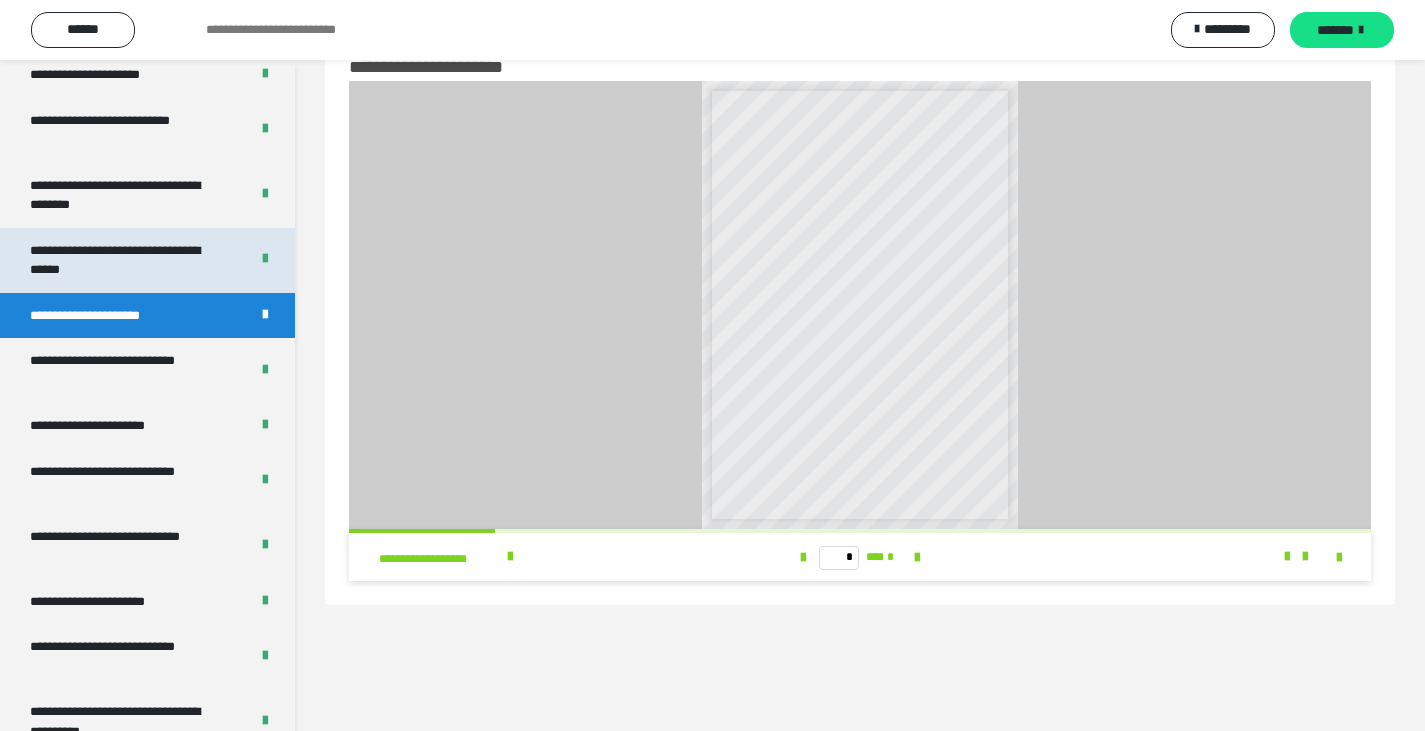 click on "**********" at bounding box center (124, 260) 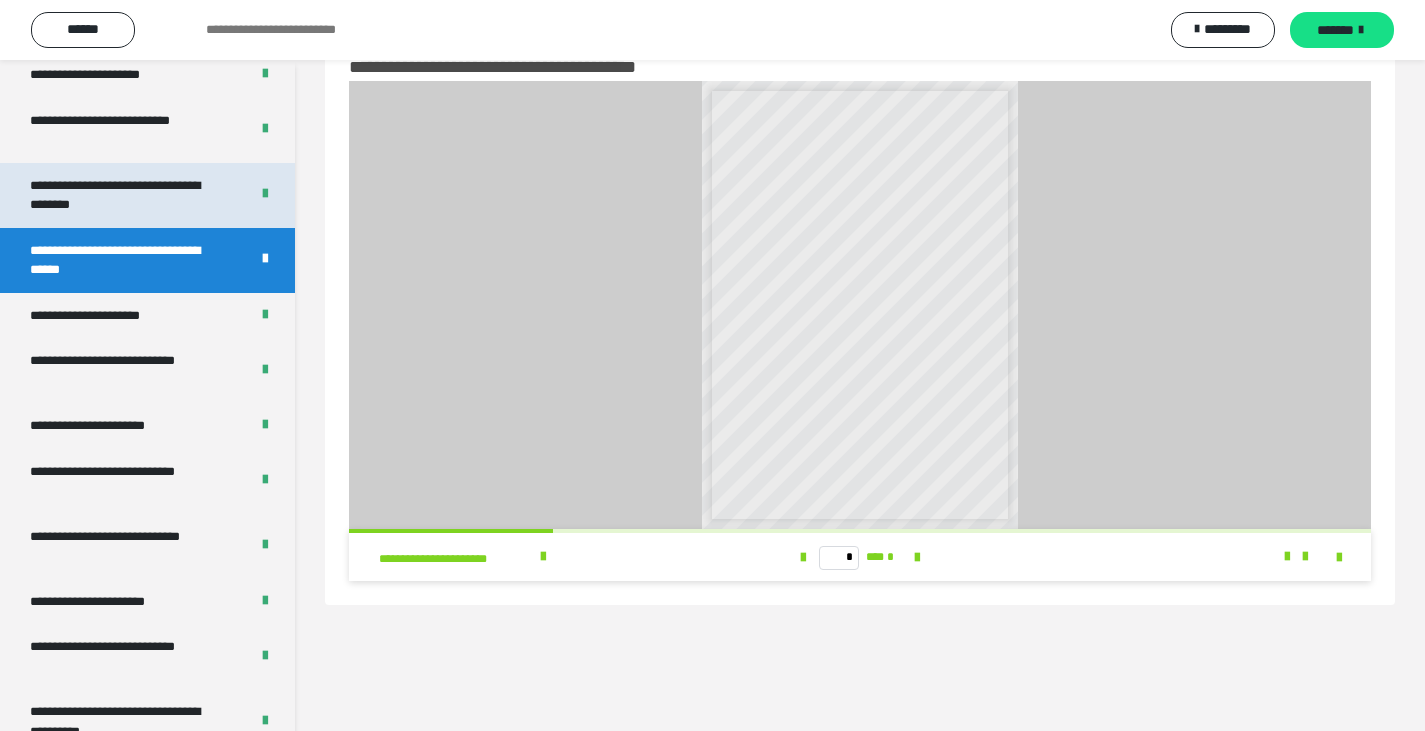 click on "**********" at bounding box center [124, 195] 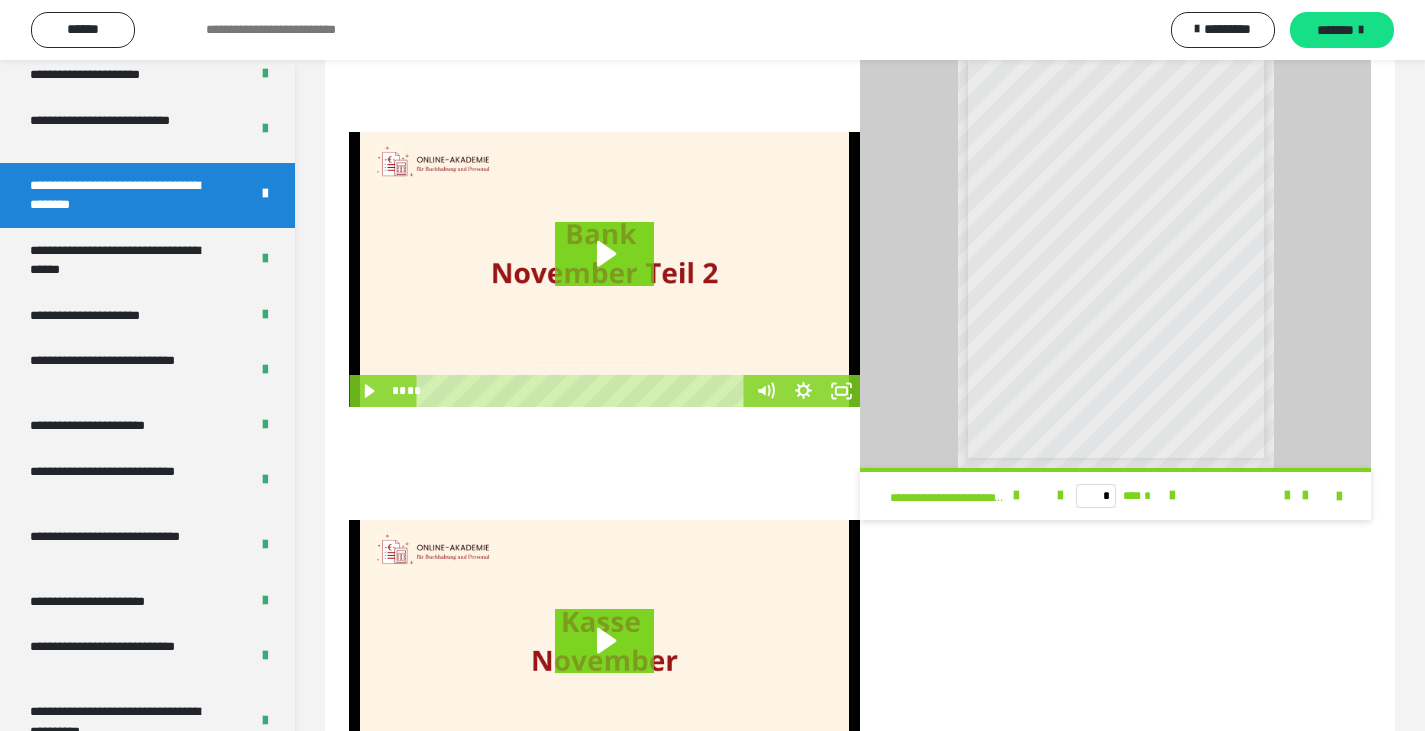 scroll, scrollTop: 513, scrollLeft: 0, axis: vertical 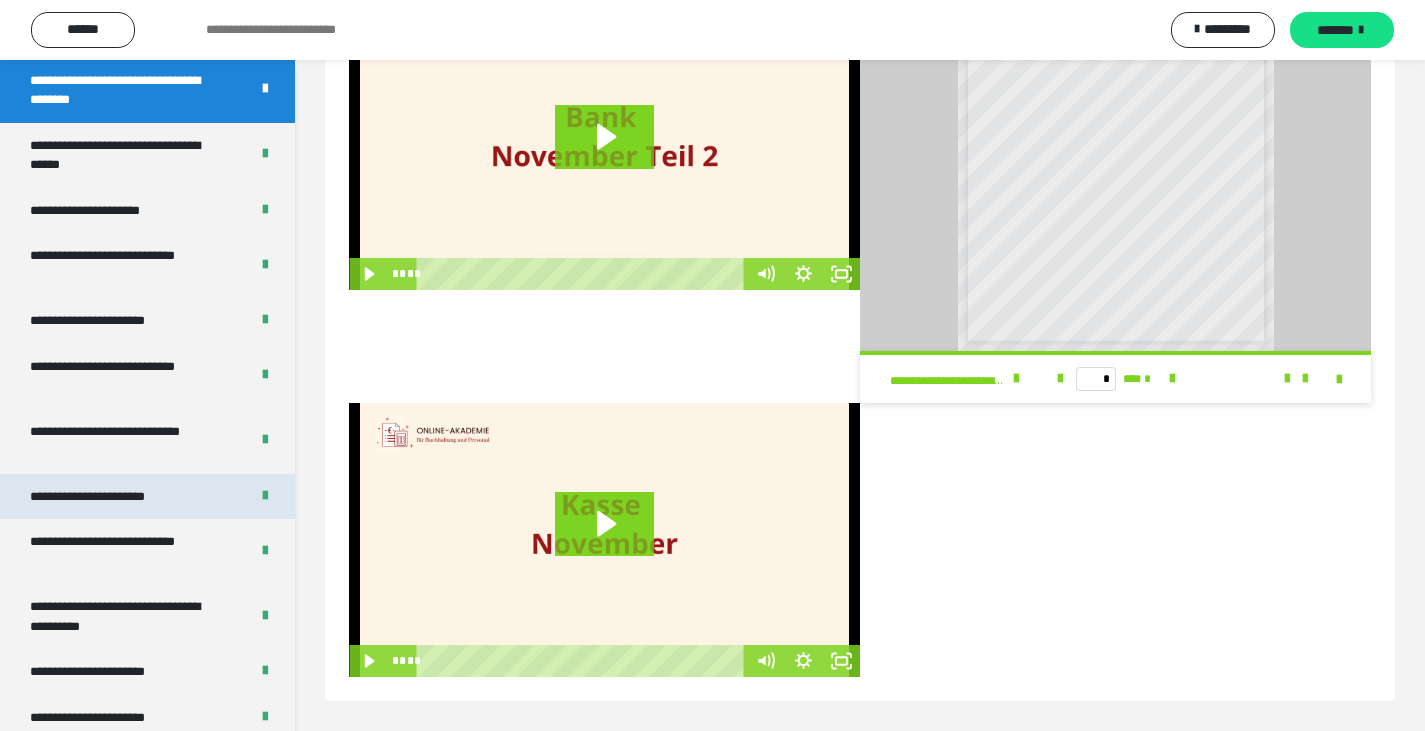 click on "**********" at bounding box center (147, 497) 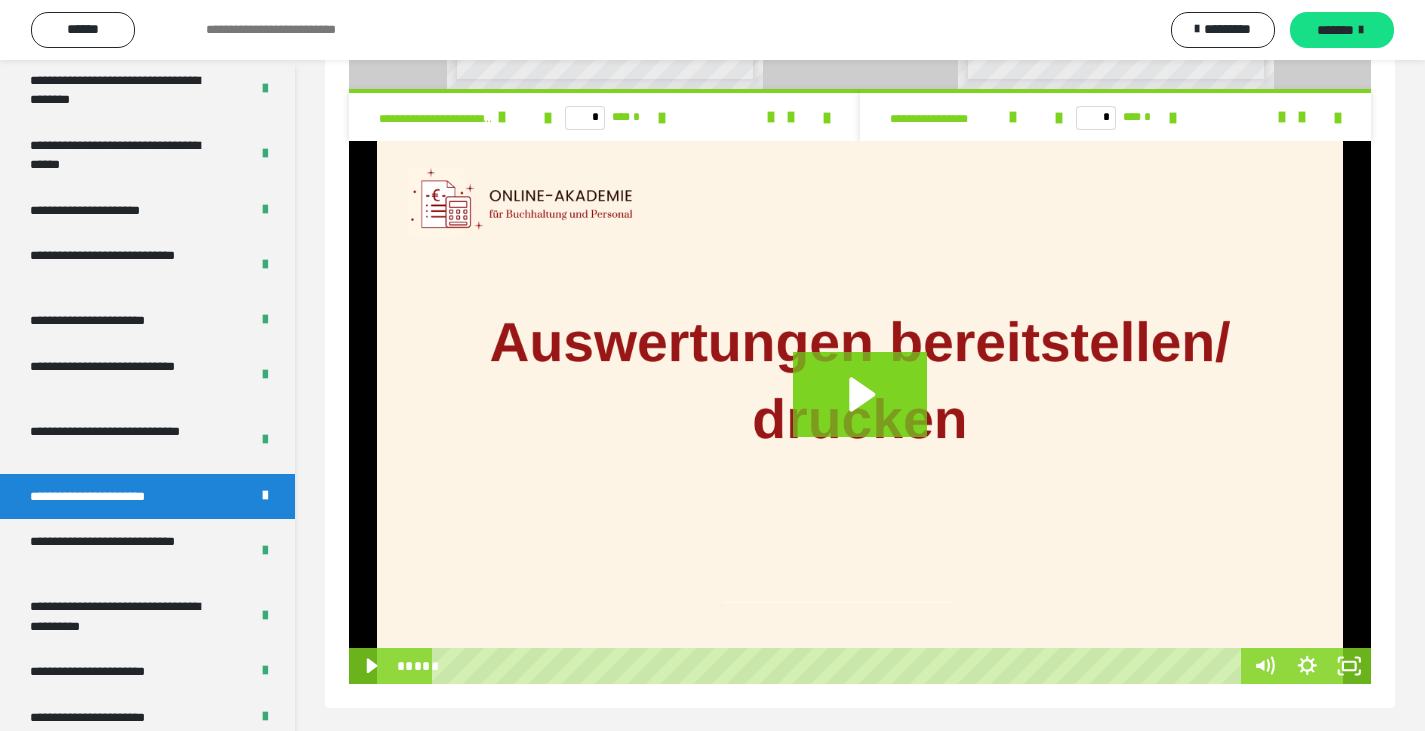 scroll, scrollTop: 1422, scrollLeft: 0, axis: vertical 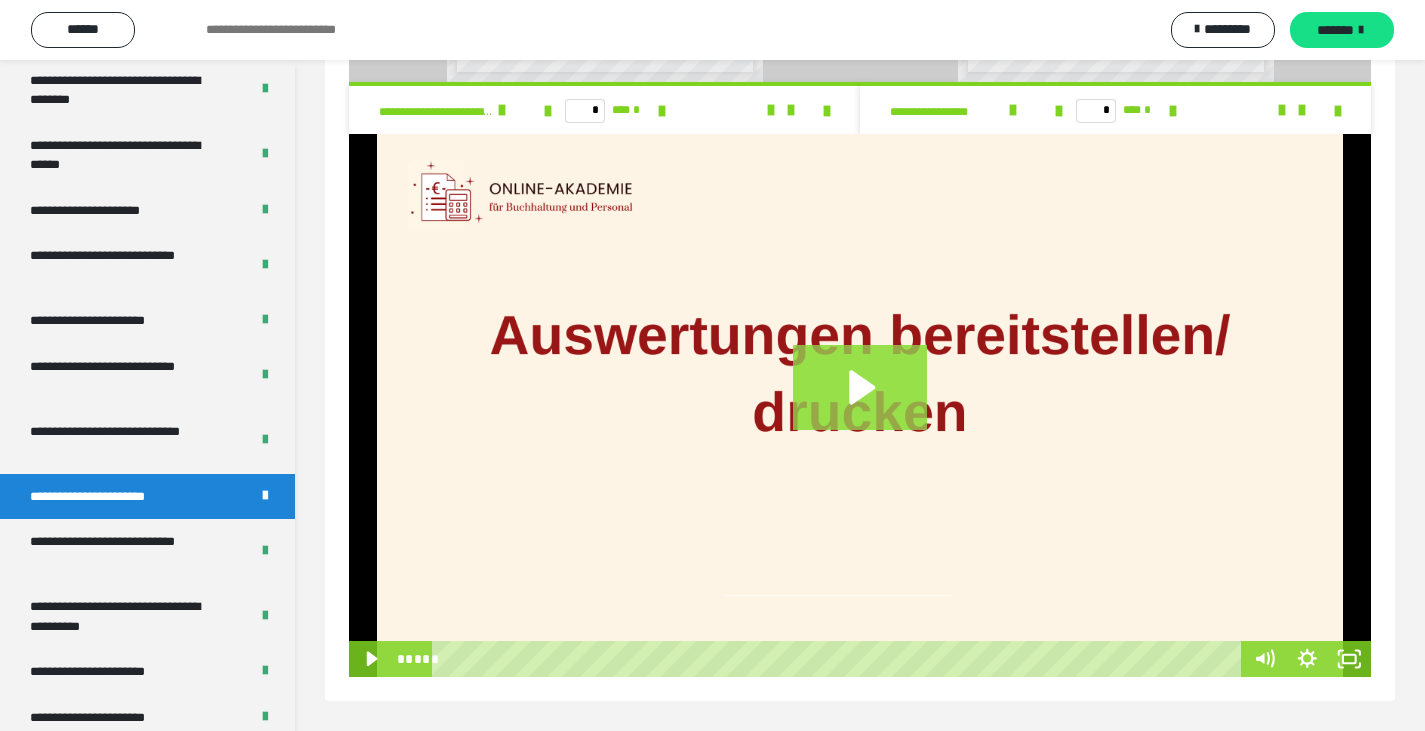 click 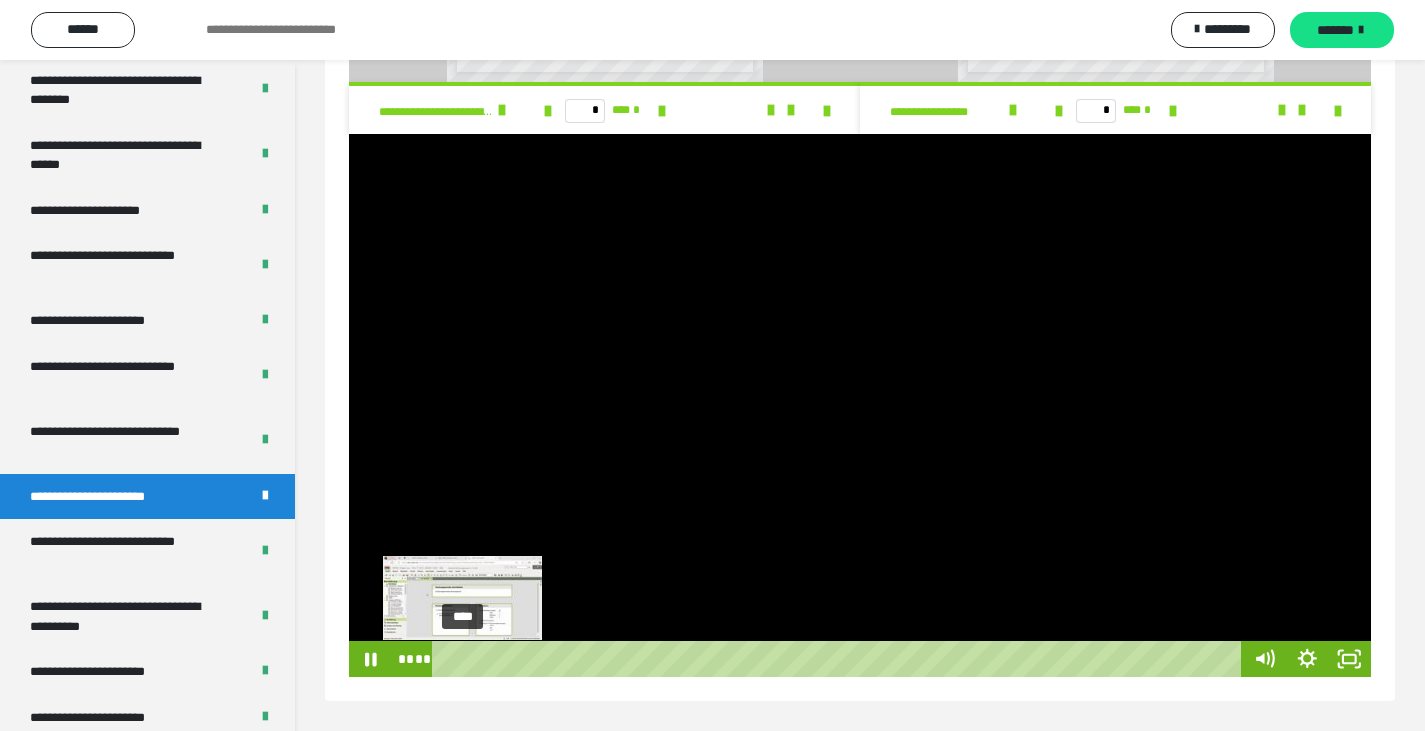 click on "****" at bounding box center (840, 659) 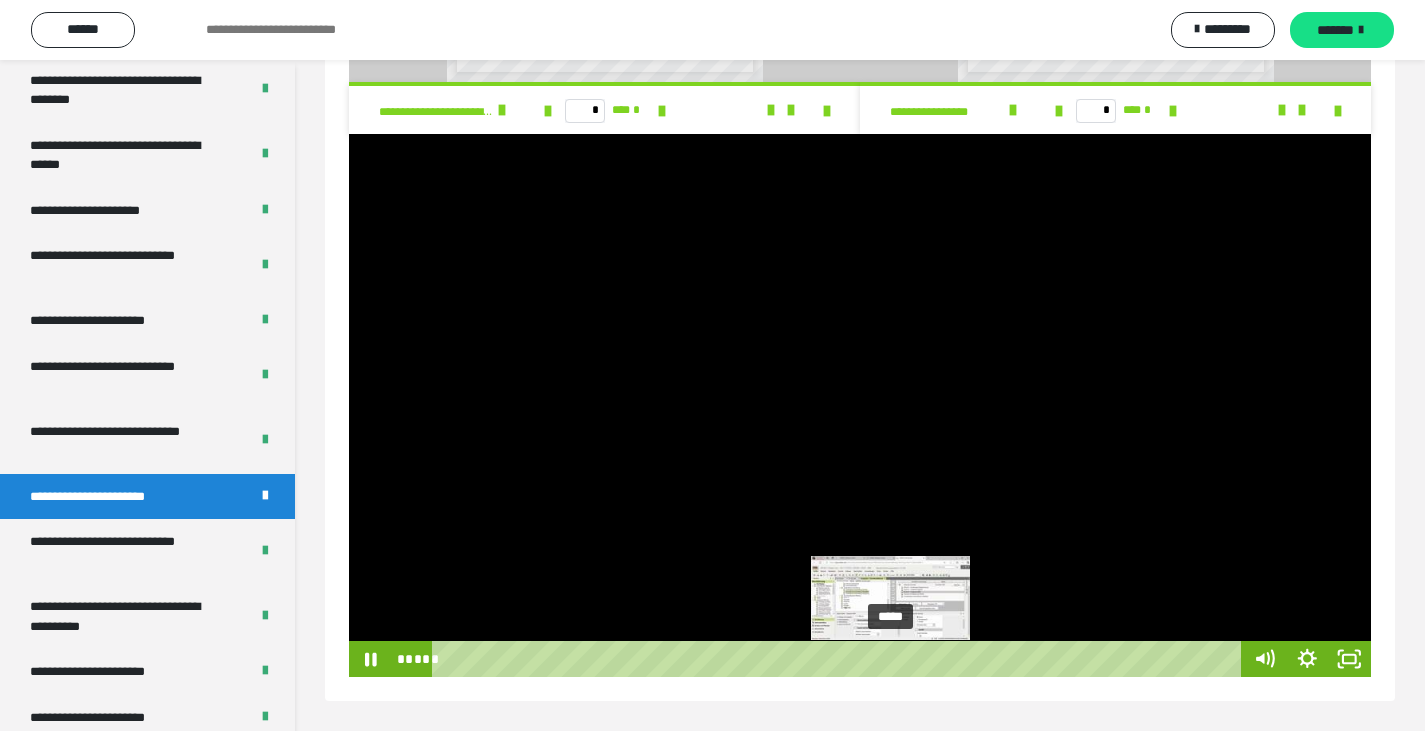 click on "*****" at bounding box center [840, 659] 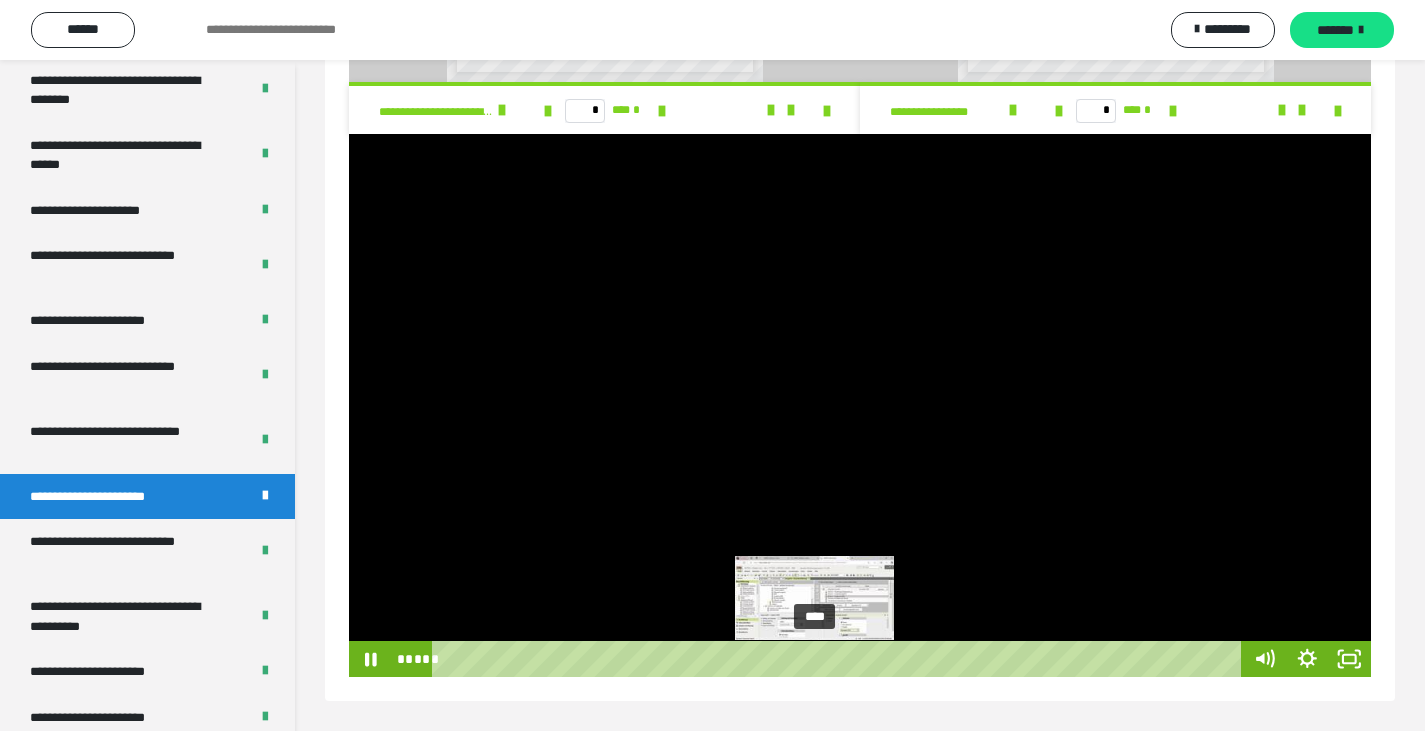 click on "****" at bounding box center (840, 659) 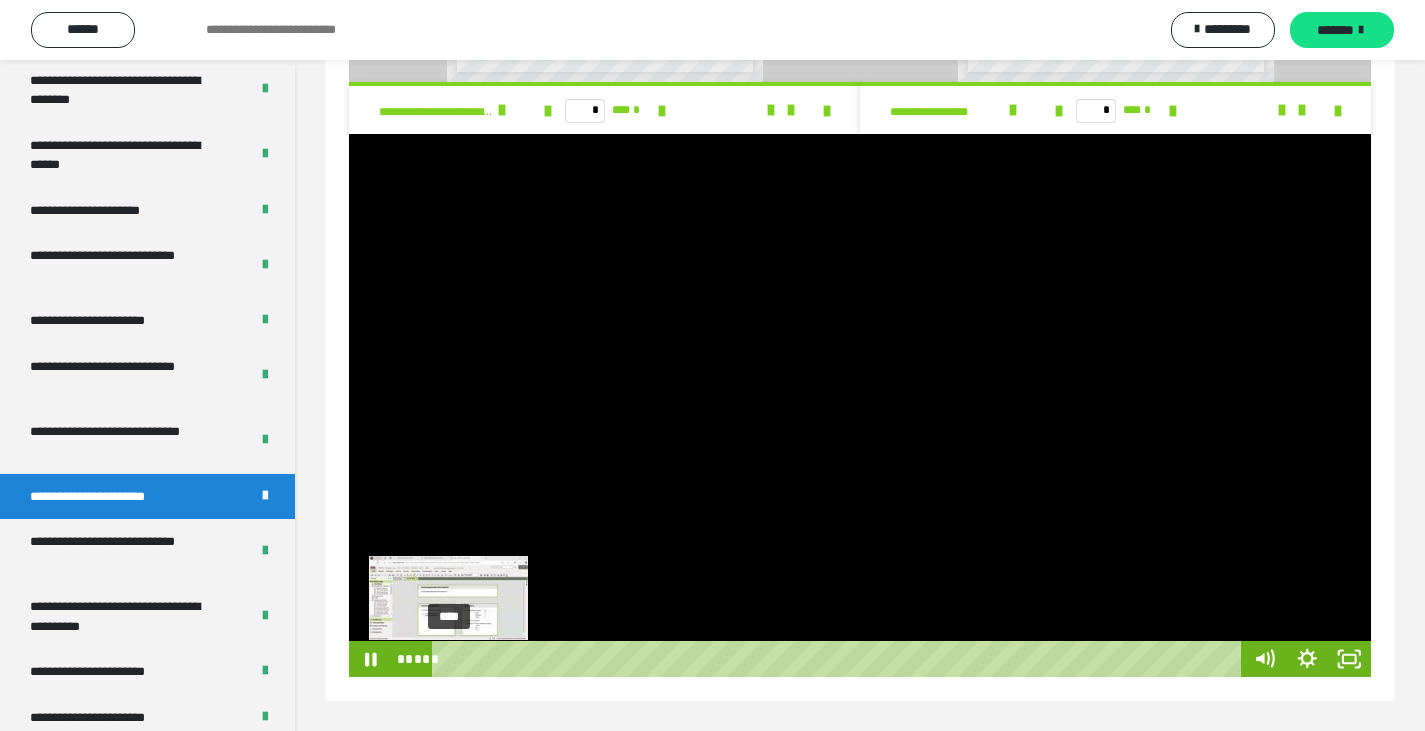click on "****" at bounding box center (840, 659) 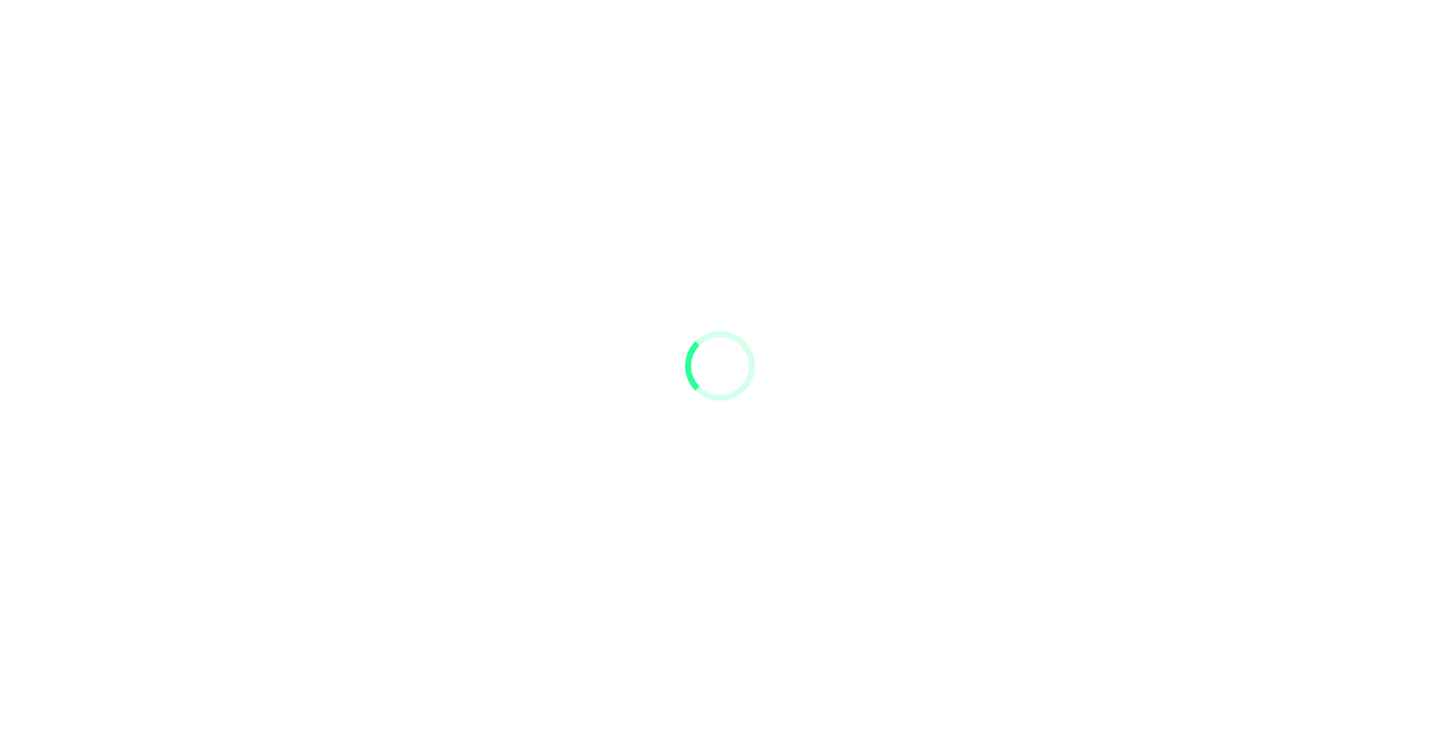scroll, scrollTop: 0, scrollLeft: 0, axis: both 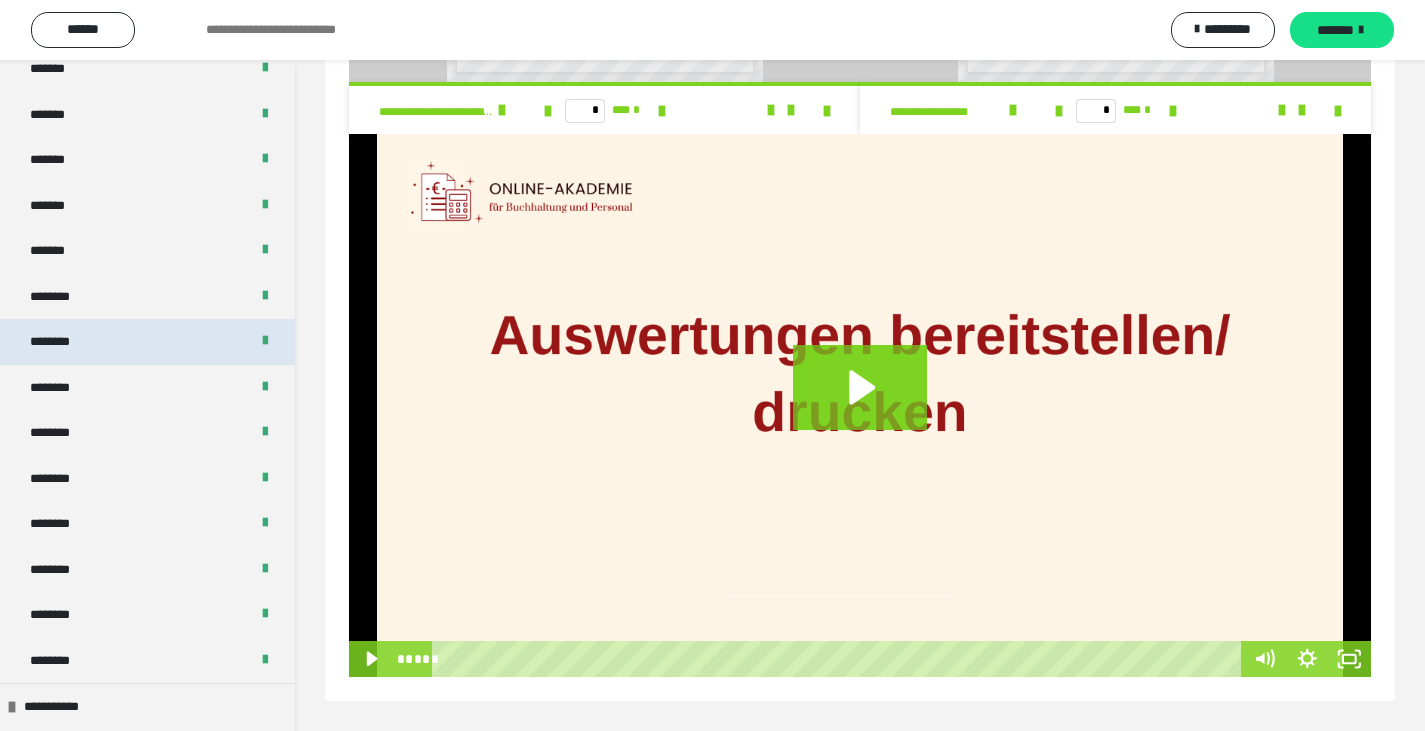 click on "********" at bounding box center (147, 342) 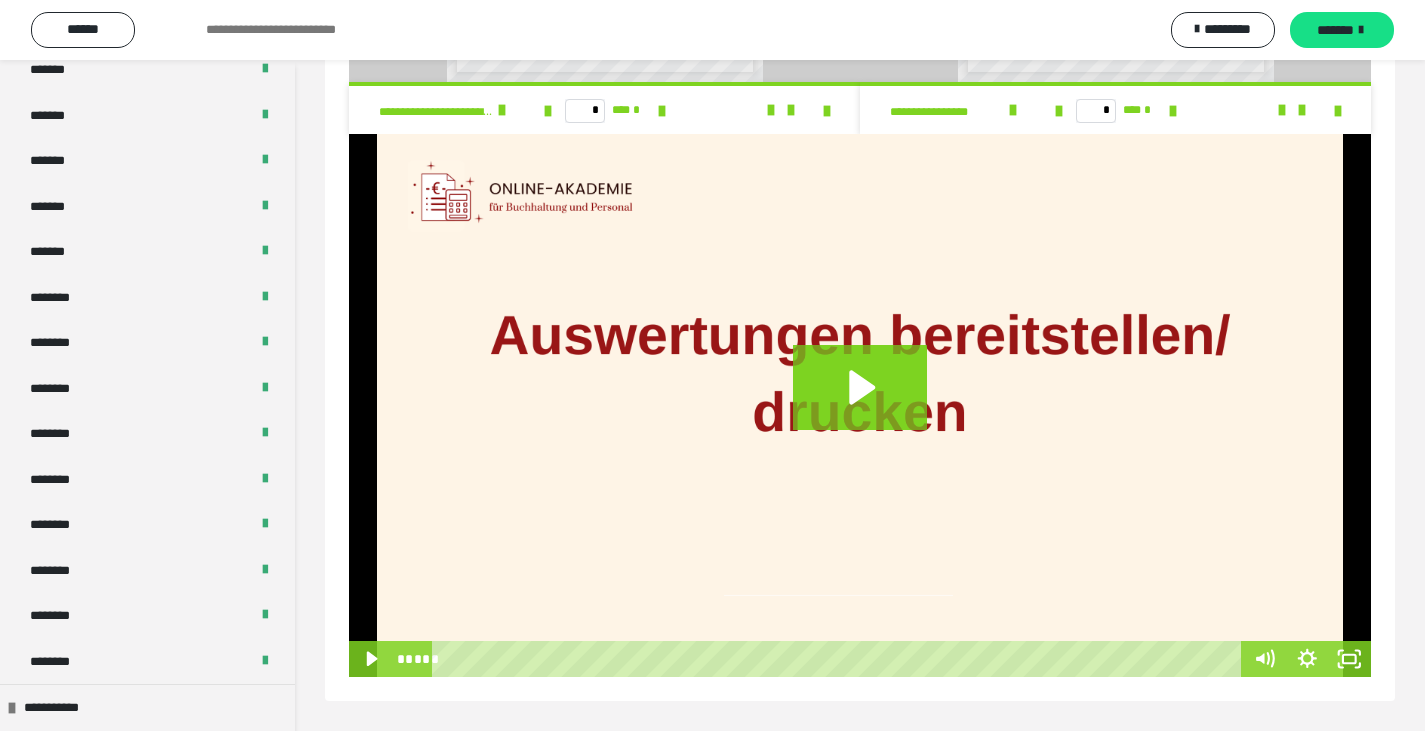 scroll, scrollTop: 900, scrollLeft: 0, axis: vertical 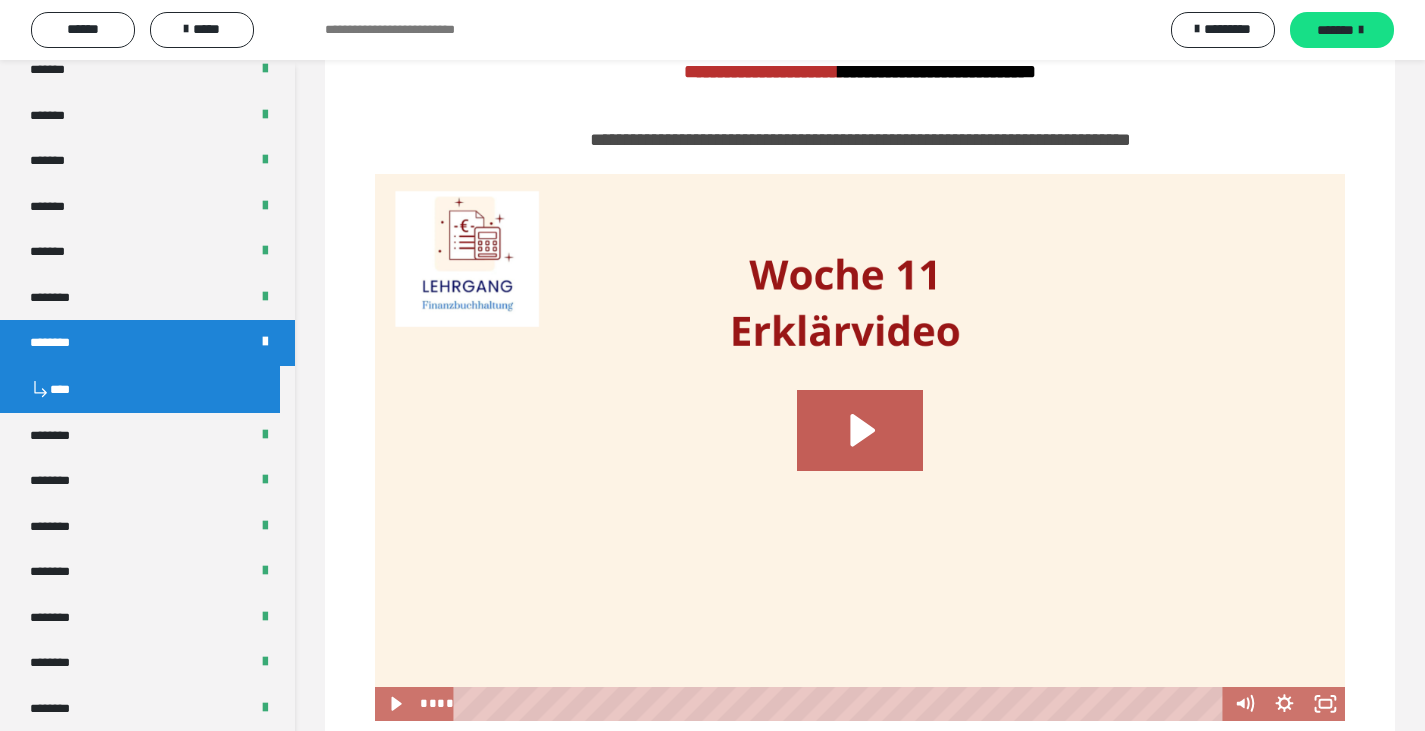 click 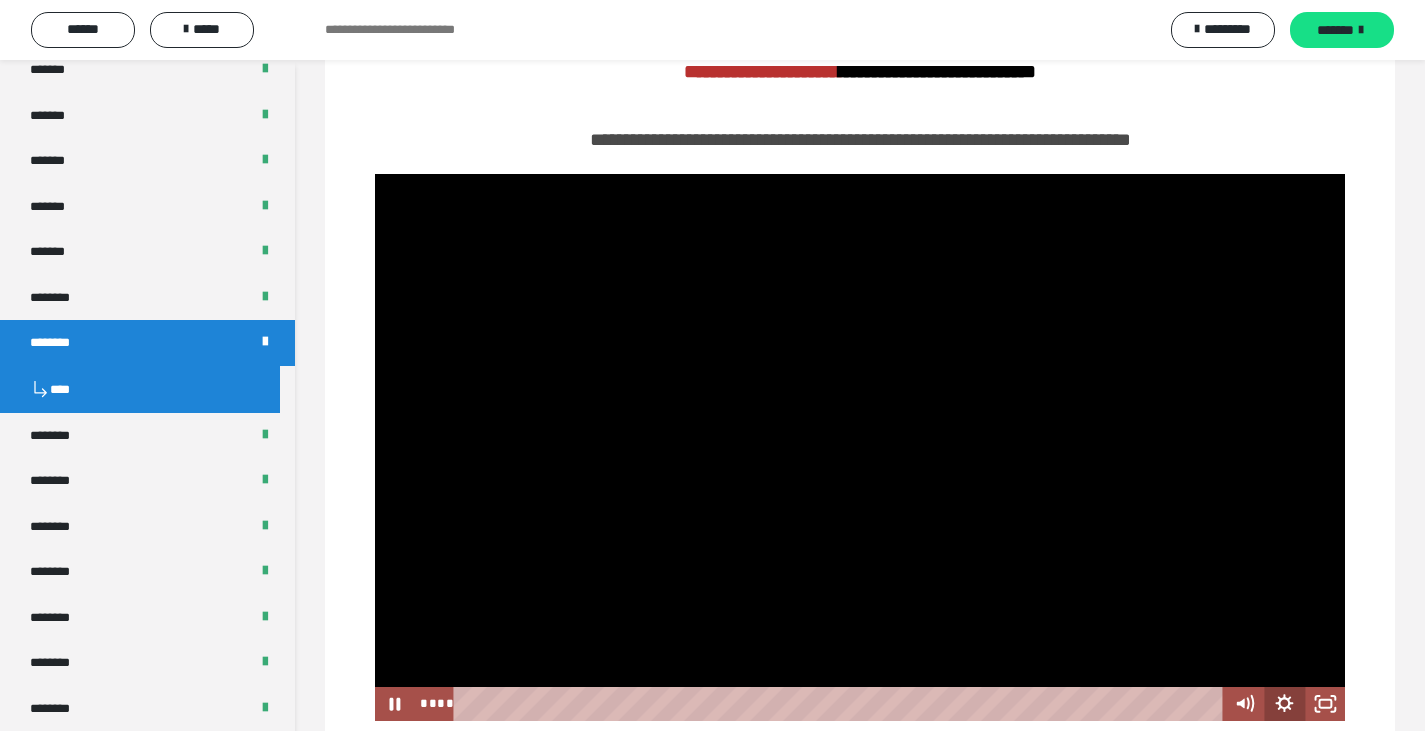 click 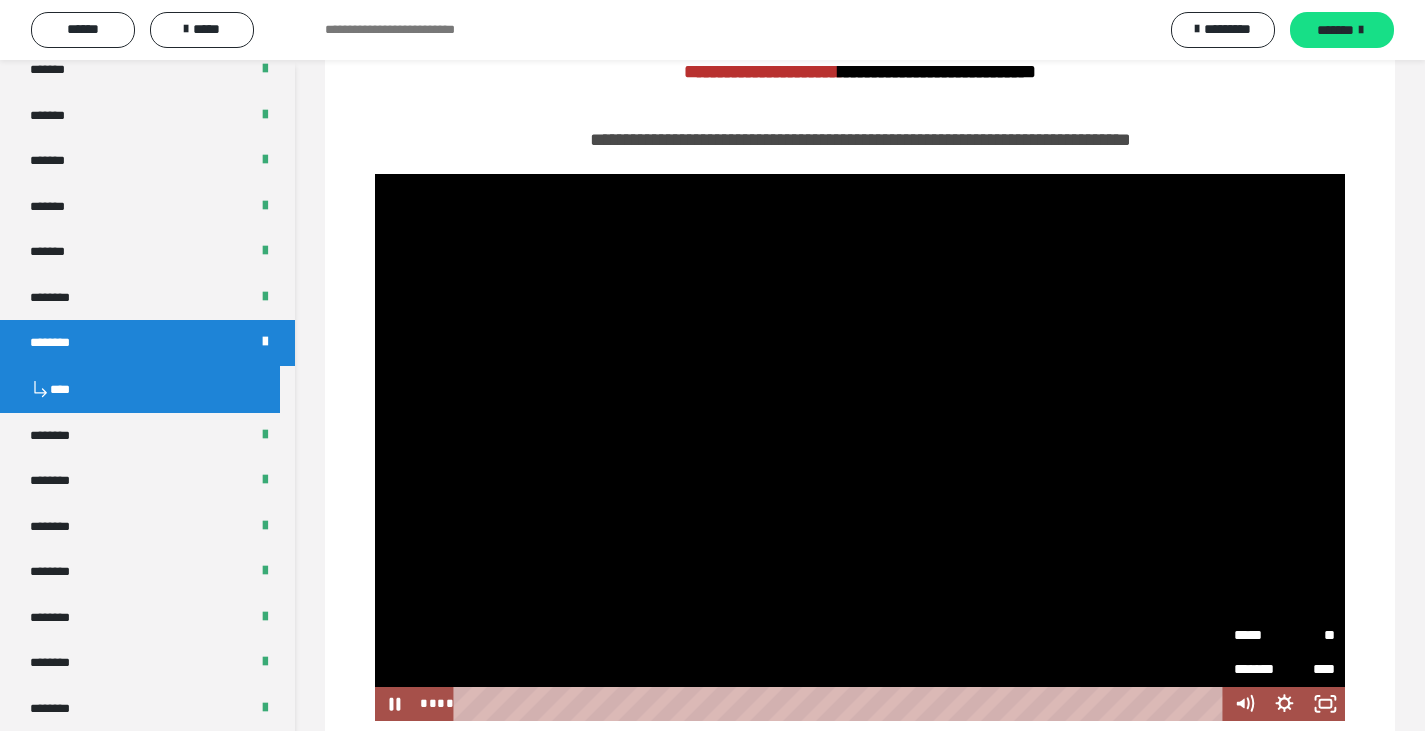 click on "*****" at bounding box center [1259, 635] 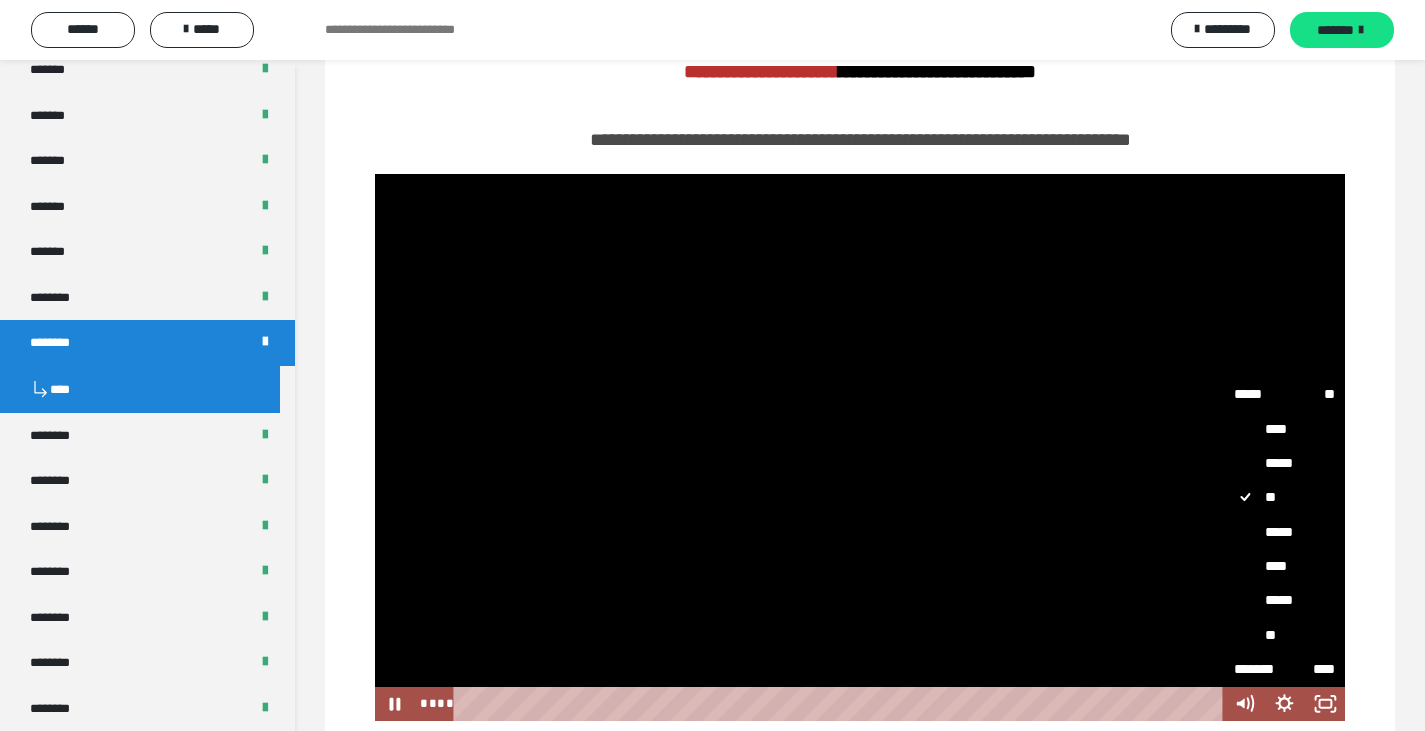 click on "****" at bounding box center (1284, 566) 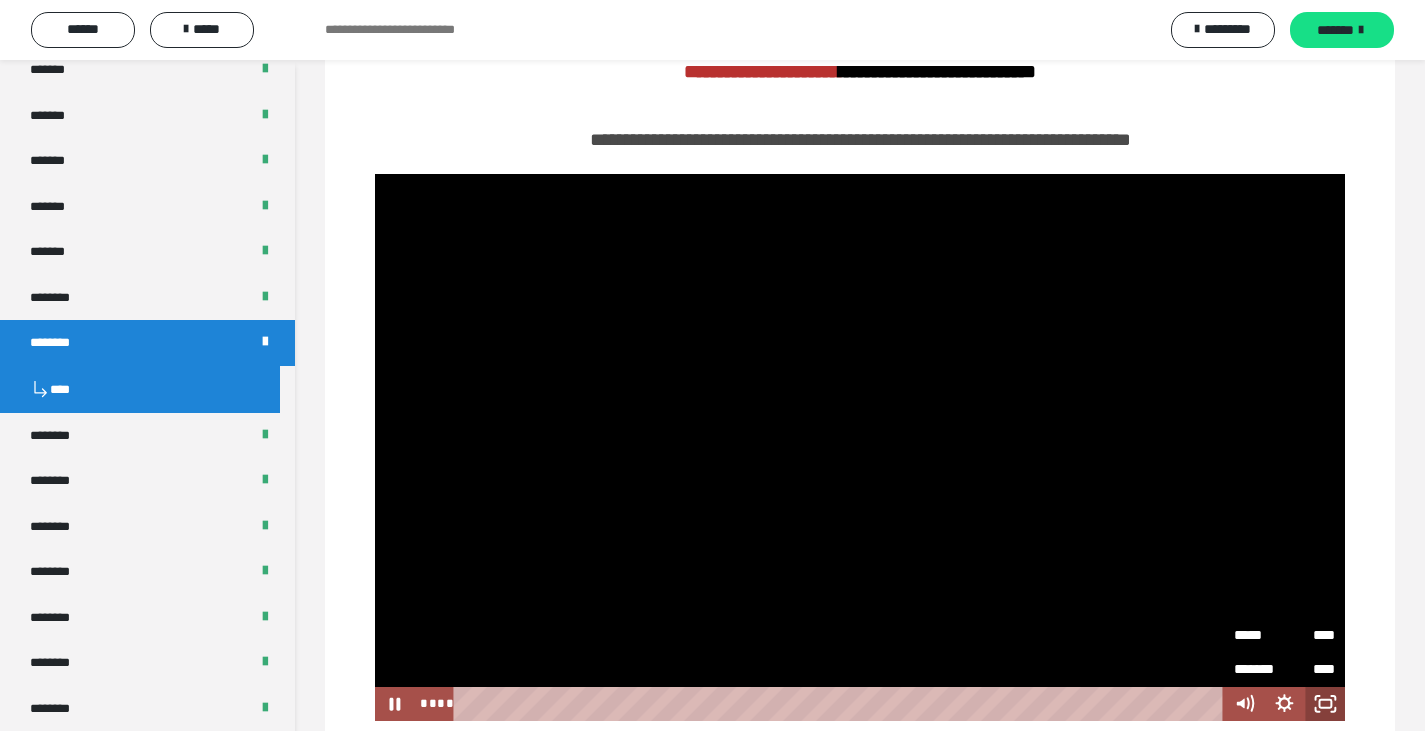 click 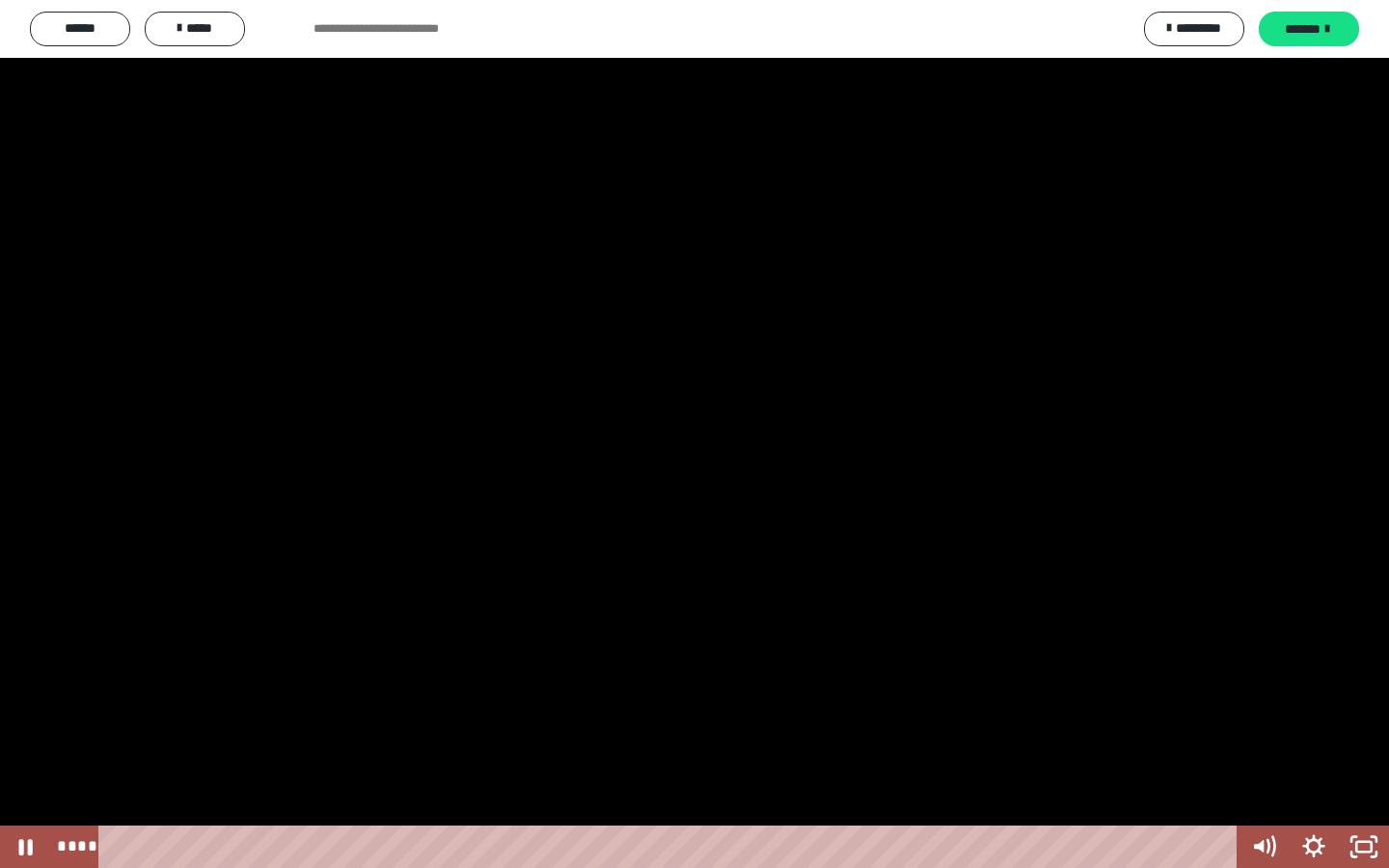 click at bounding box center [694, 434] 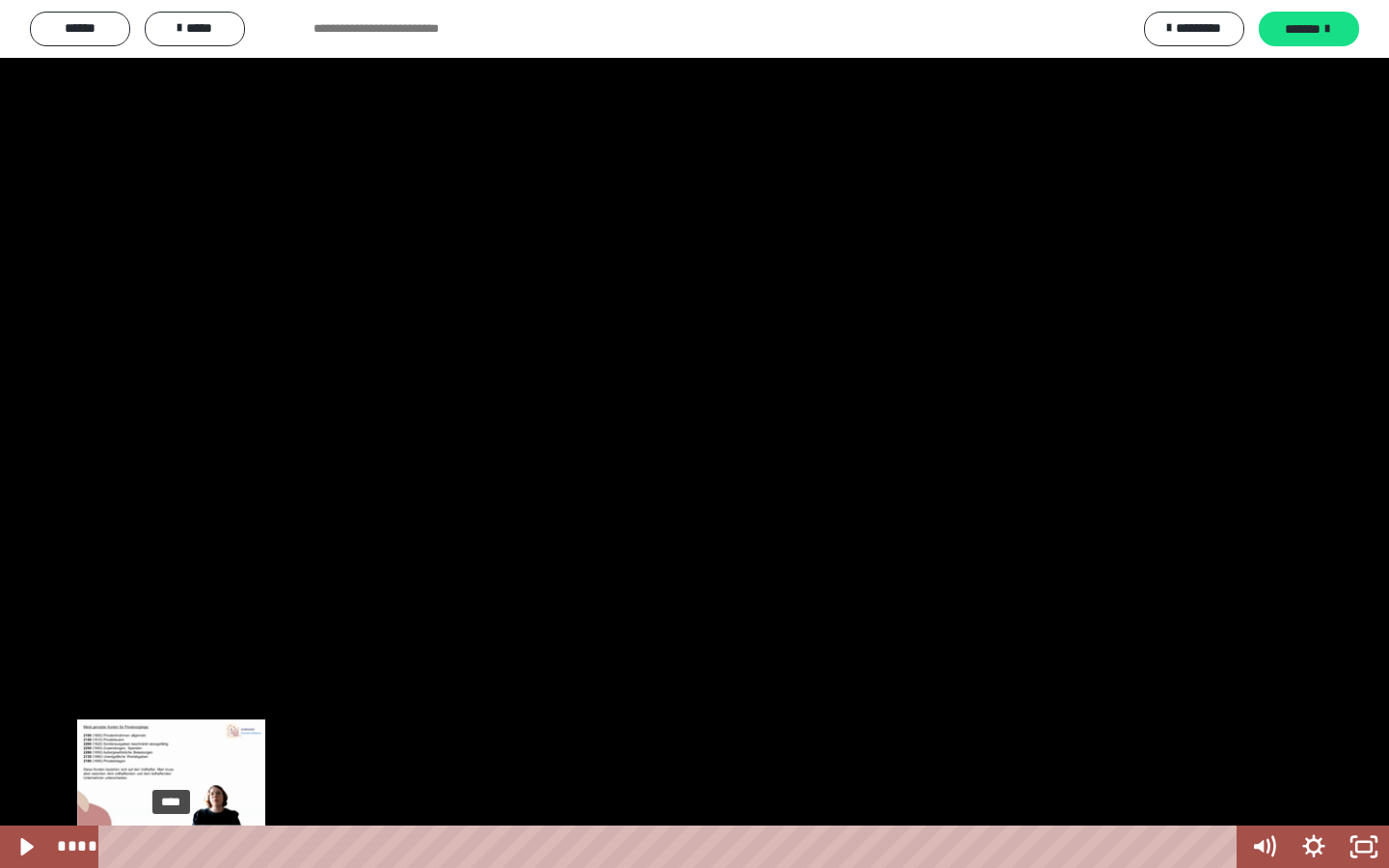click on "****" at bounding box center (671, 847) 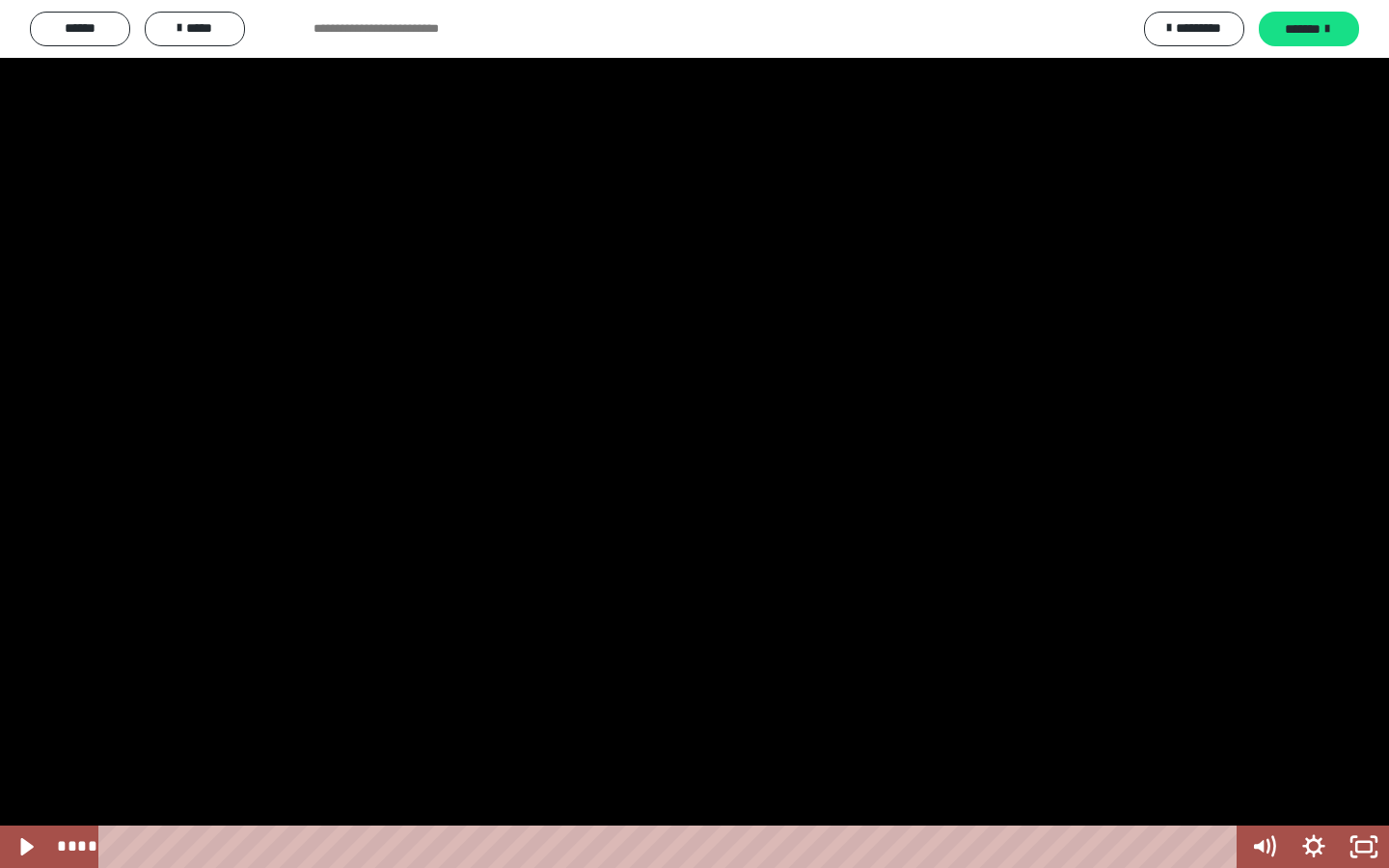 click at bounding box center [694, 434] 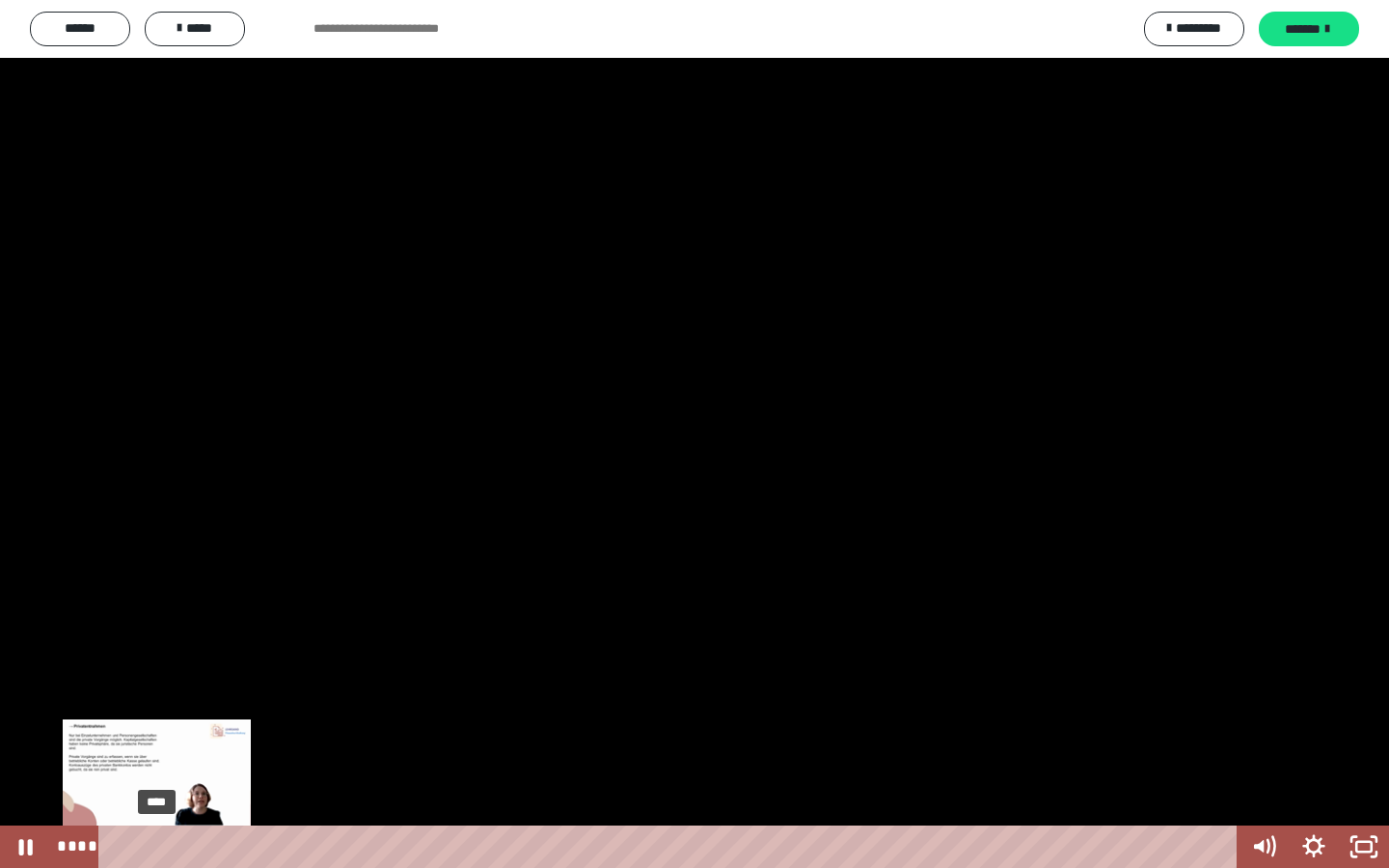 click on "****" at bounding box center (671, 847) 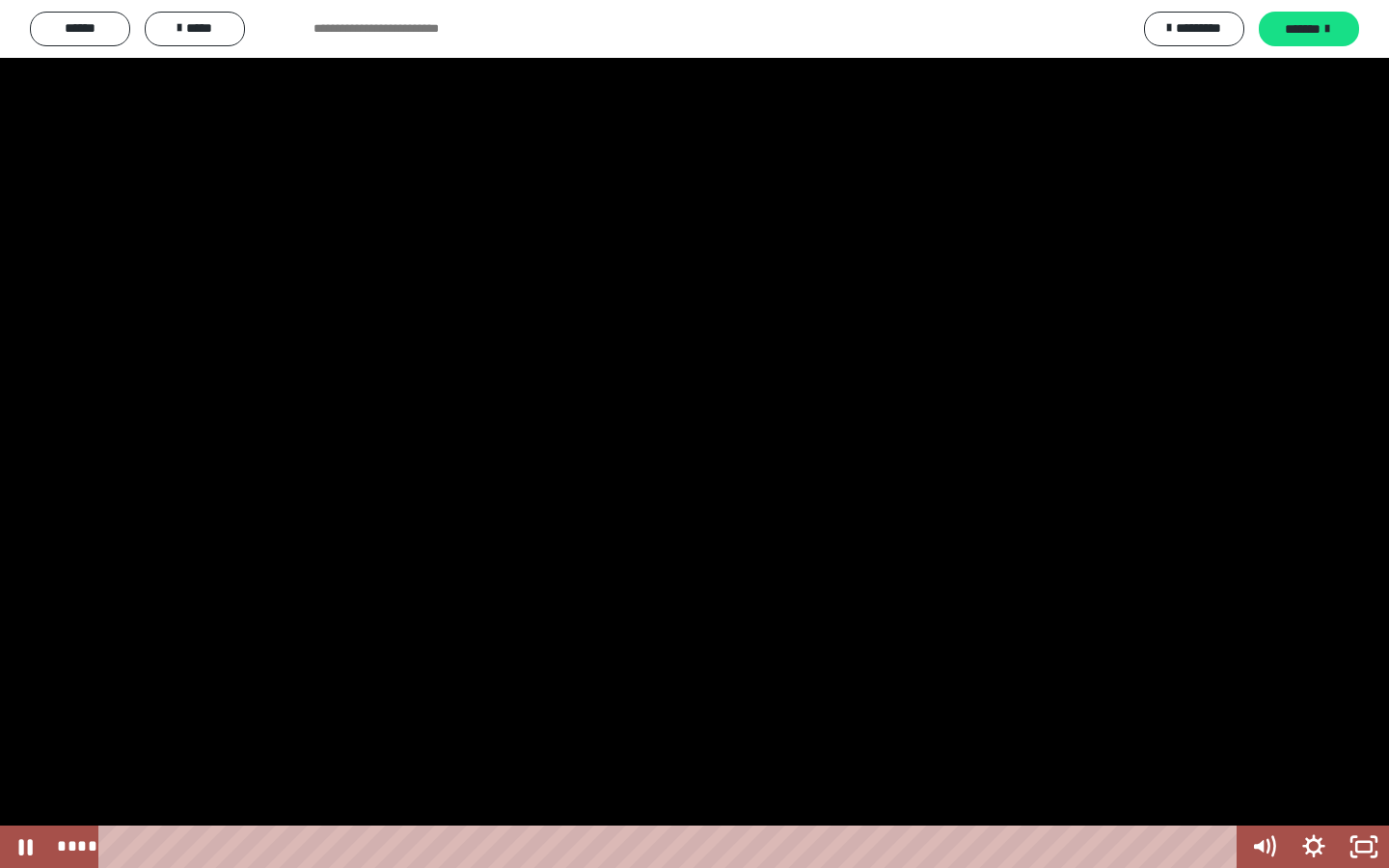 click at bounding box center (694, 434) 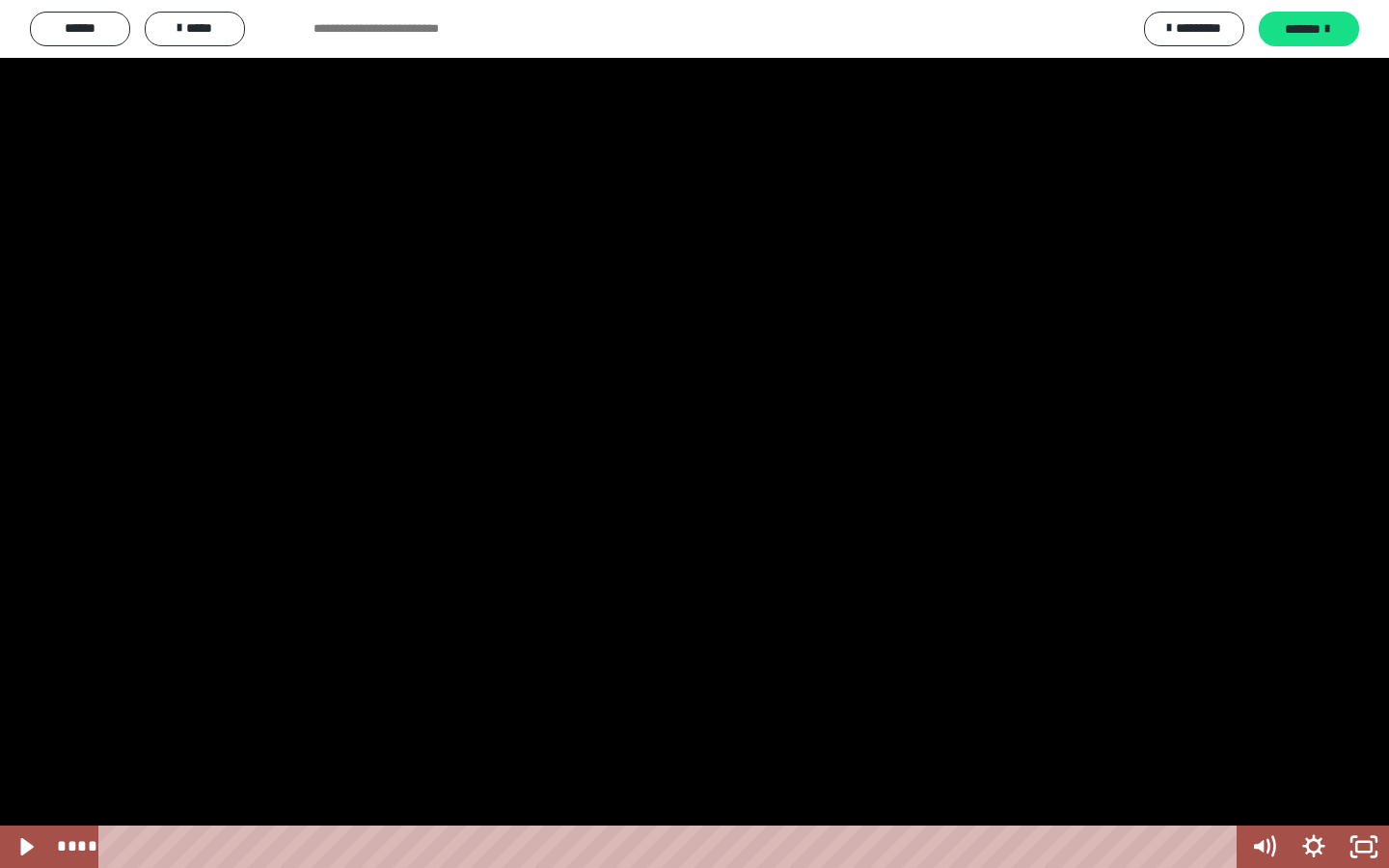 click at bounding box center (694, 434) 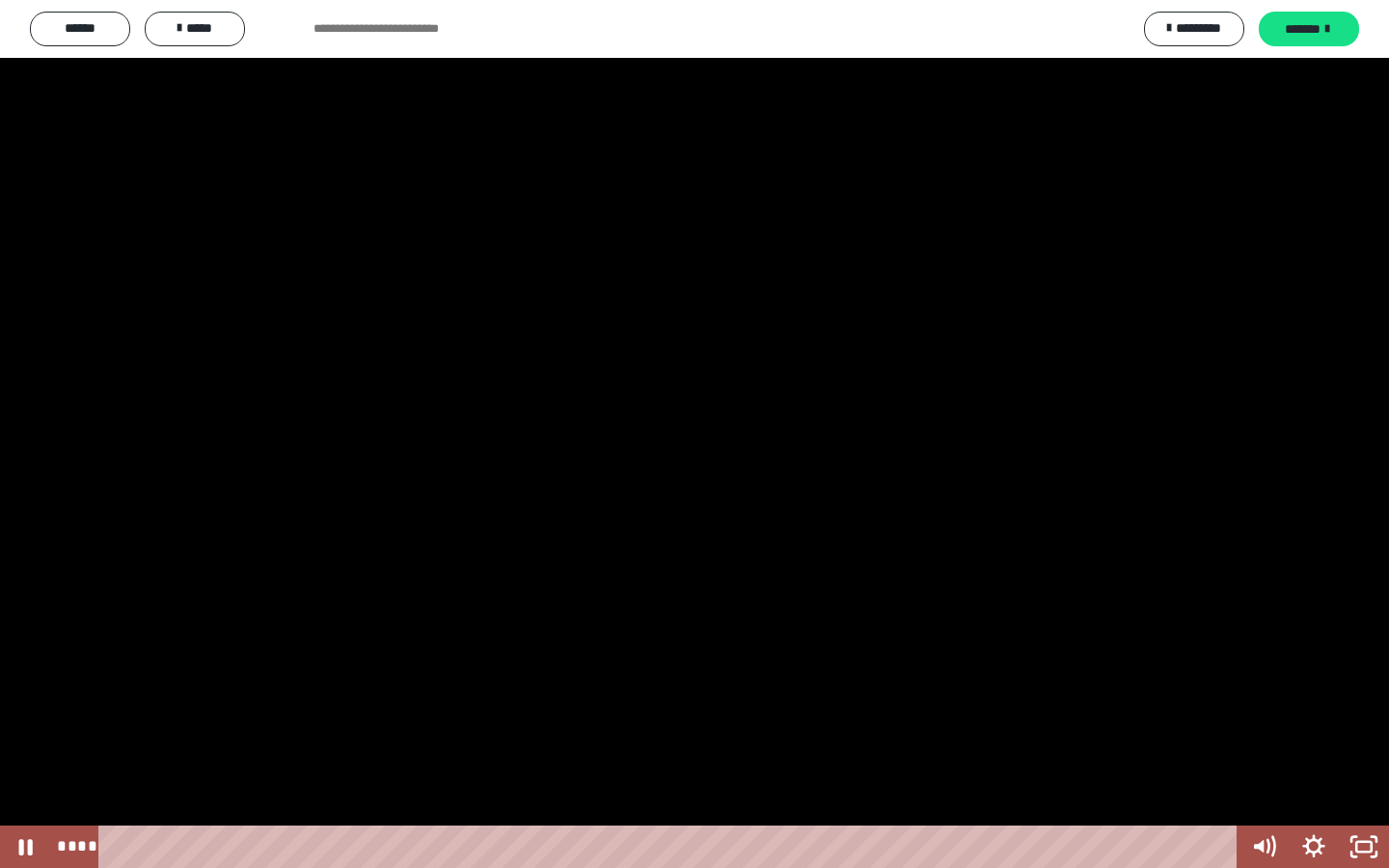 click at bounding box center [694, 434] 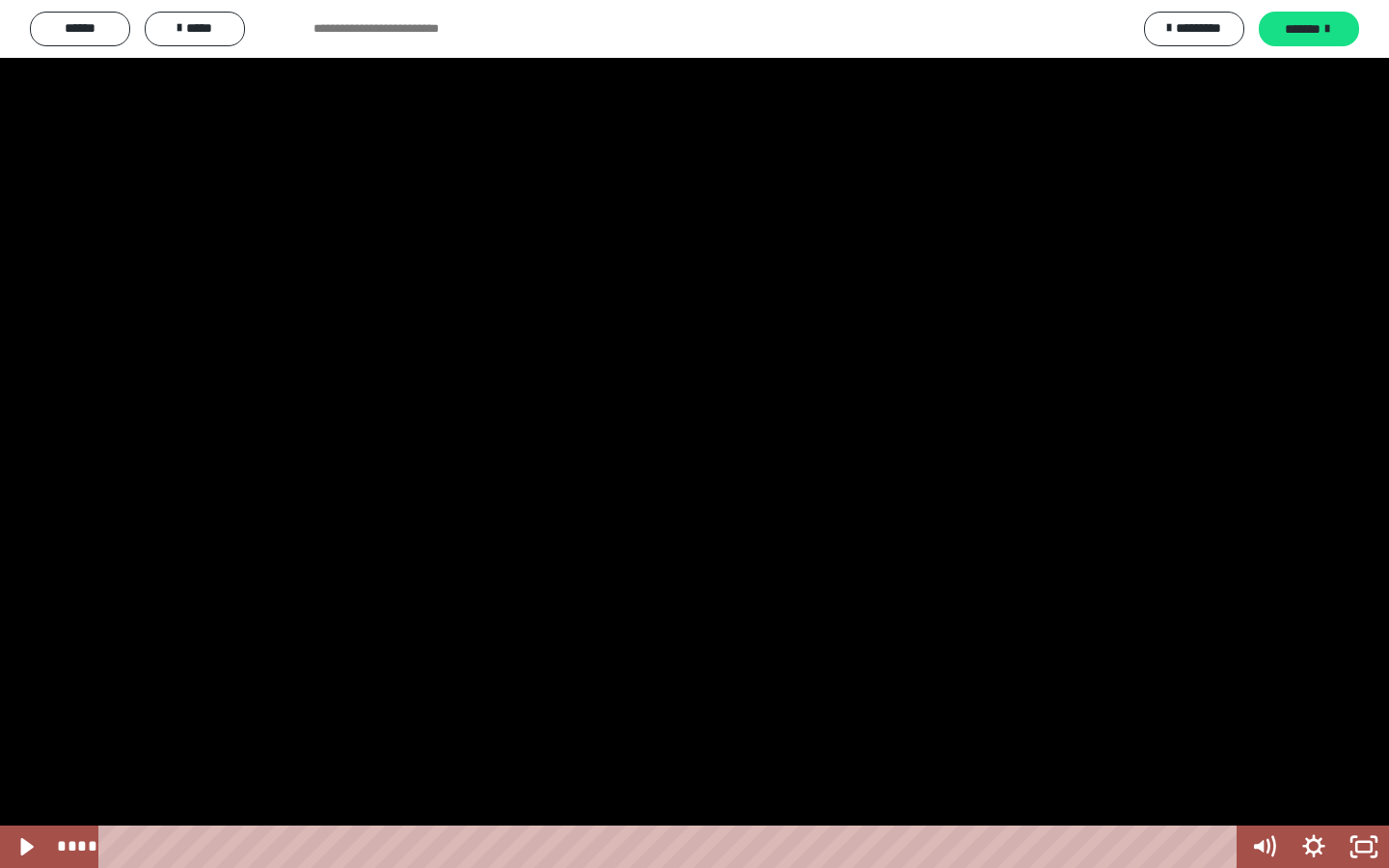 click at bounding box center (694, 434) 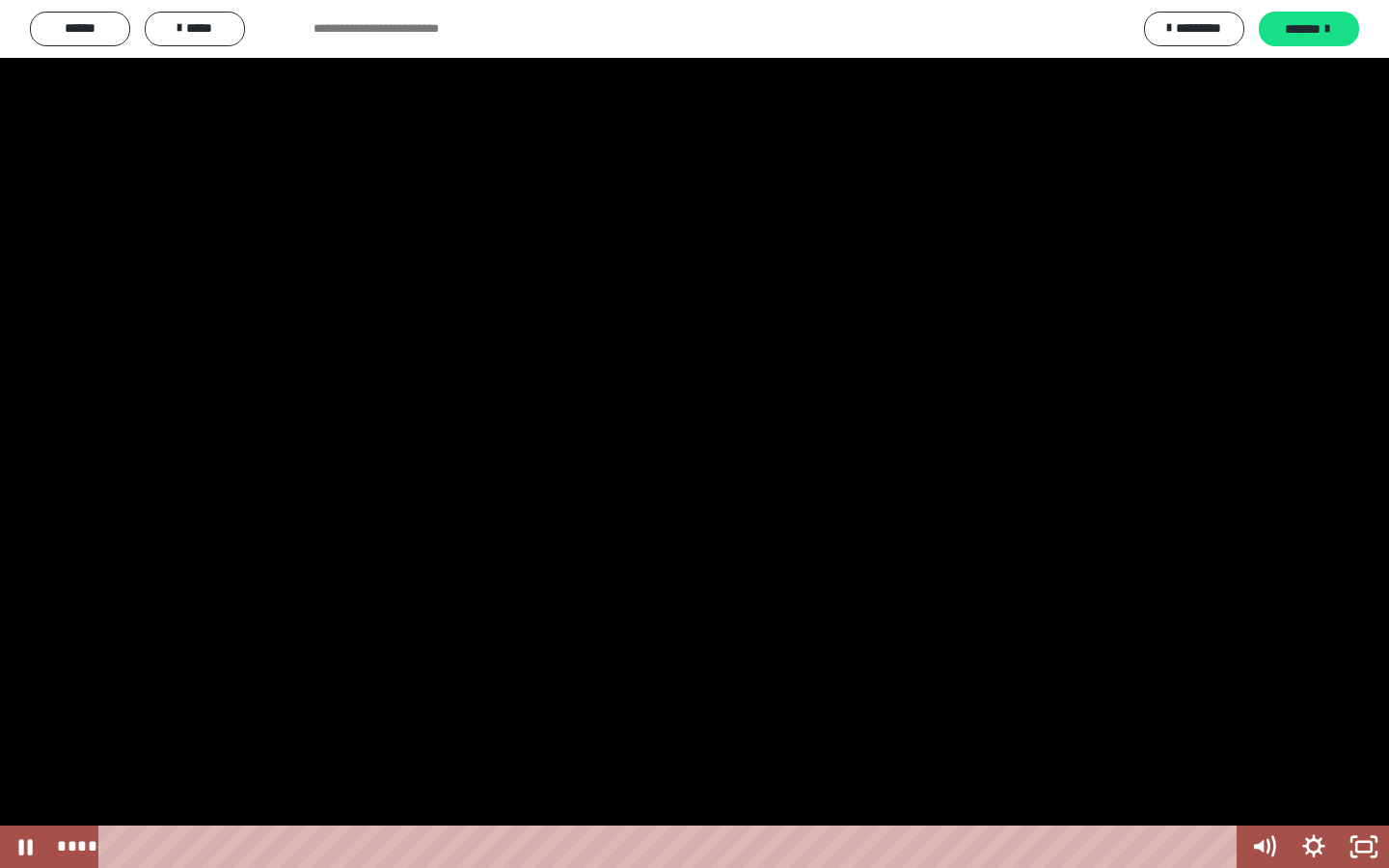 click at bounding box center [694, 434] 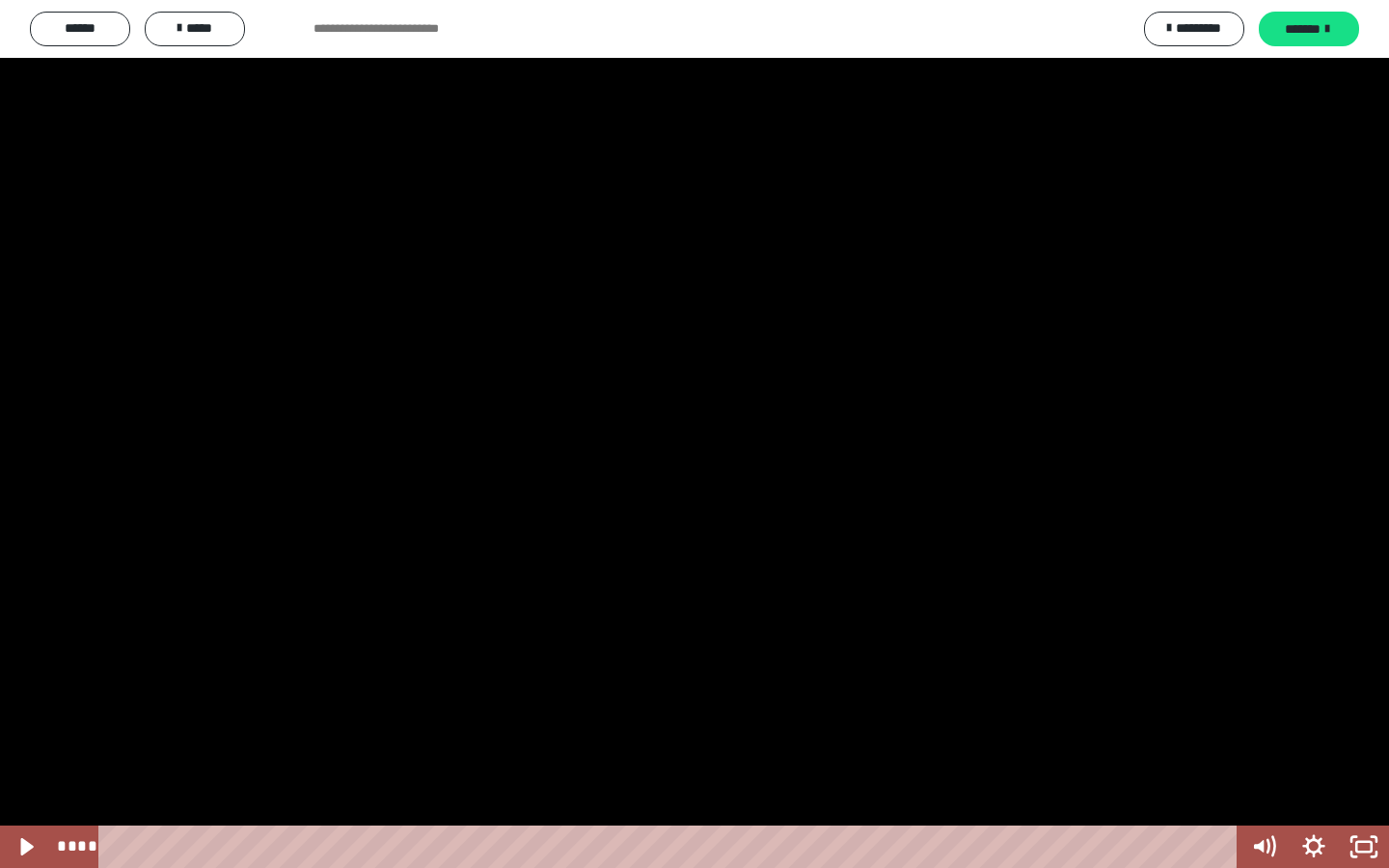 click at bounding box center (694, 434) 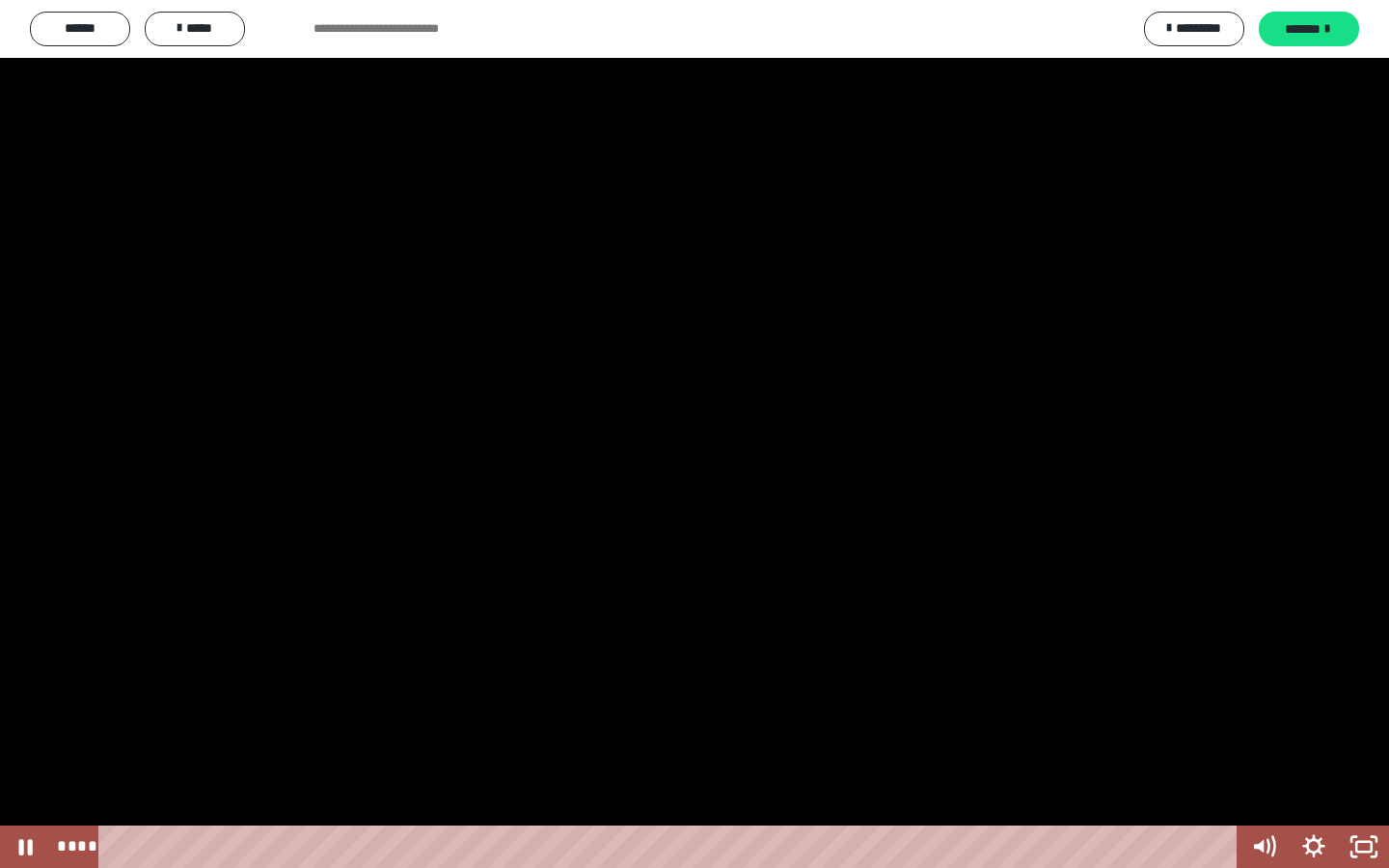 click at bounding box center (694, 434) 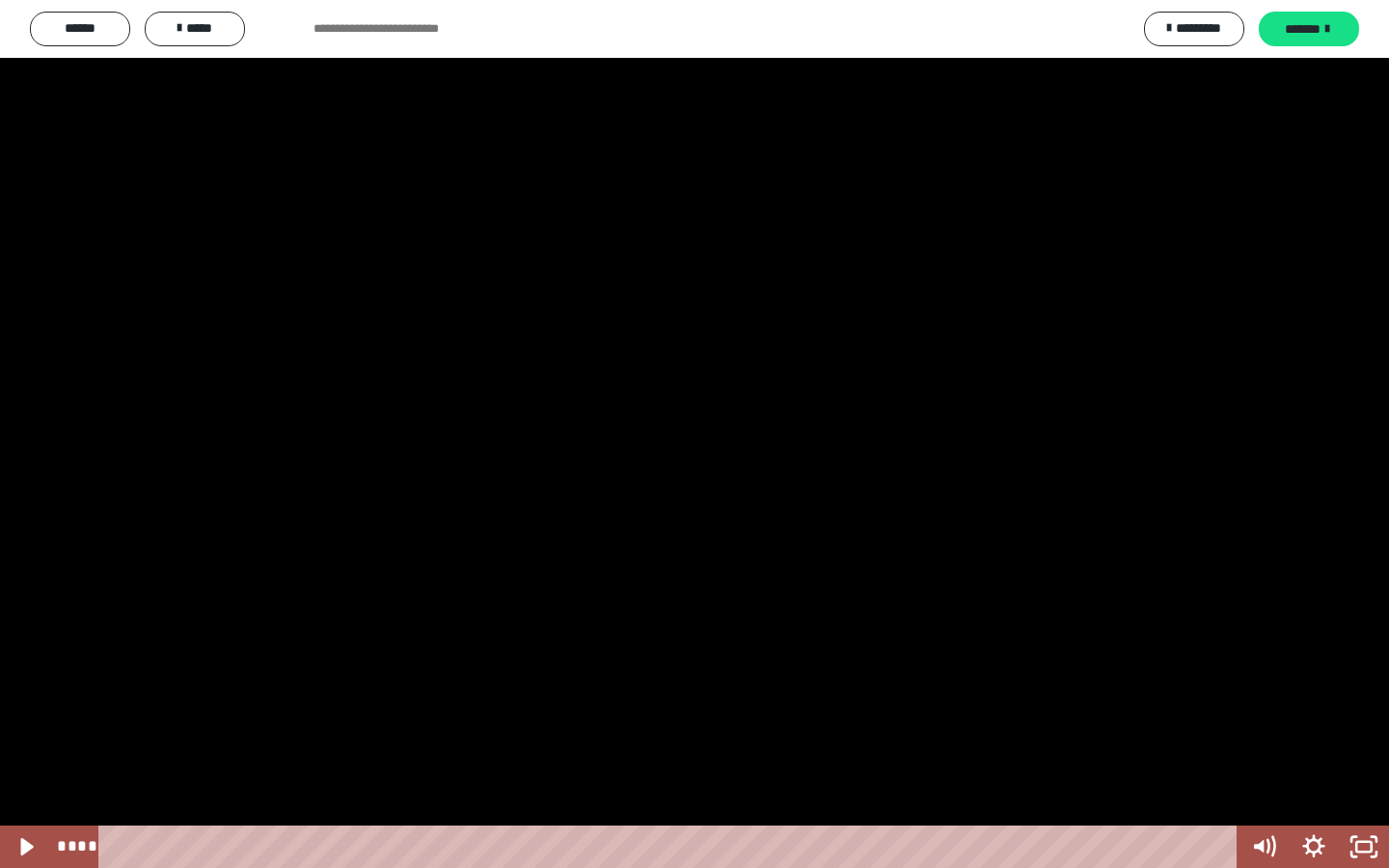 click at bounding box center [694, 434] 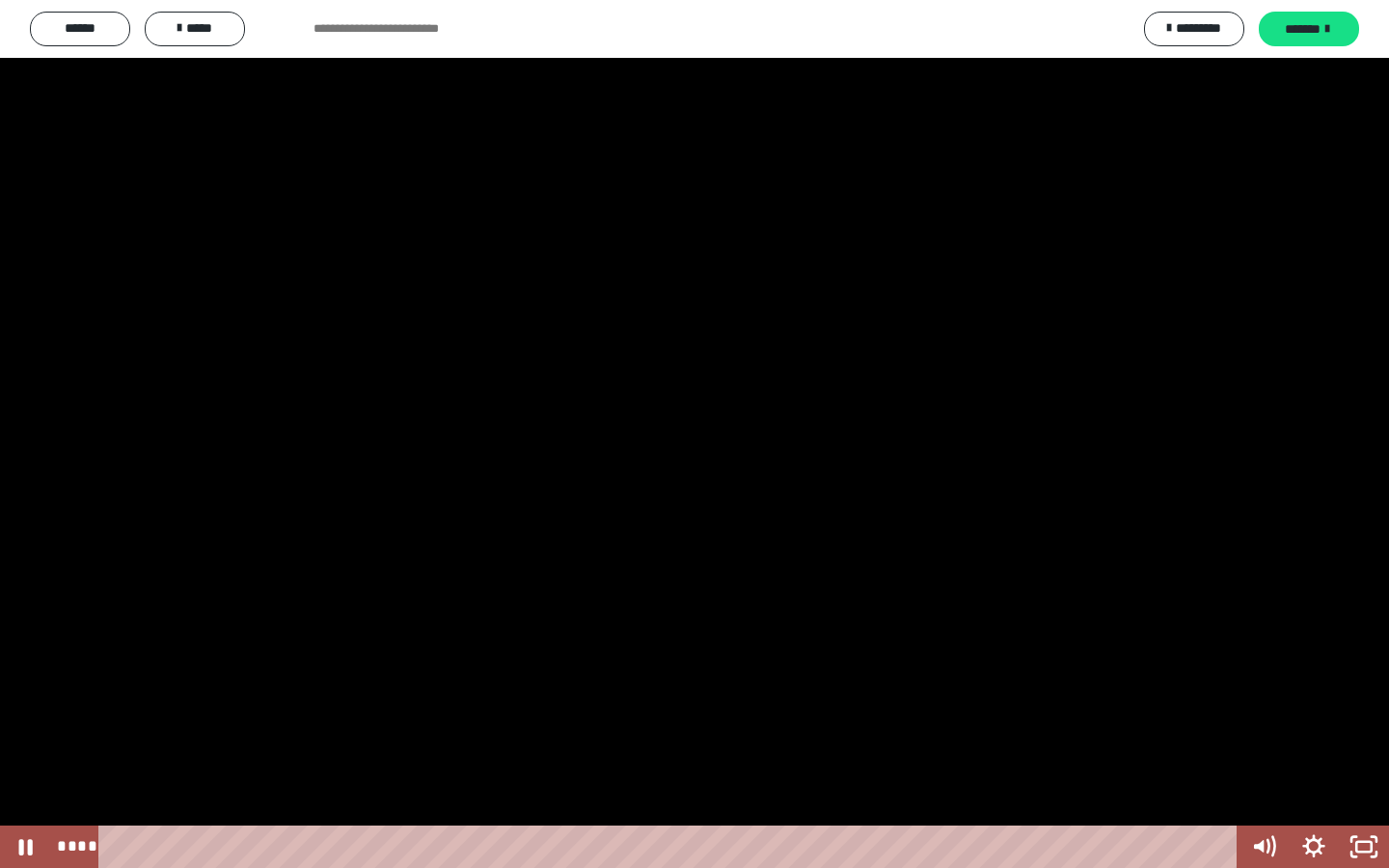 click at bounding box center [694, 434] 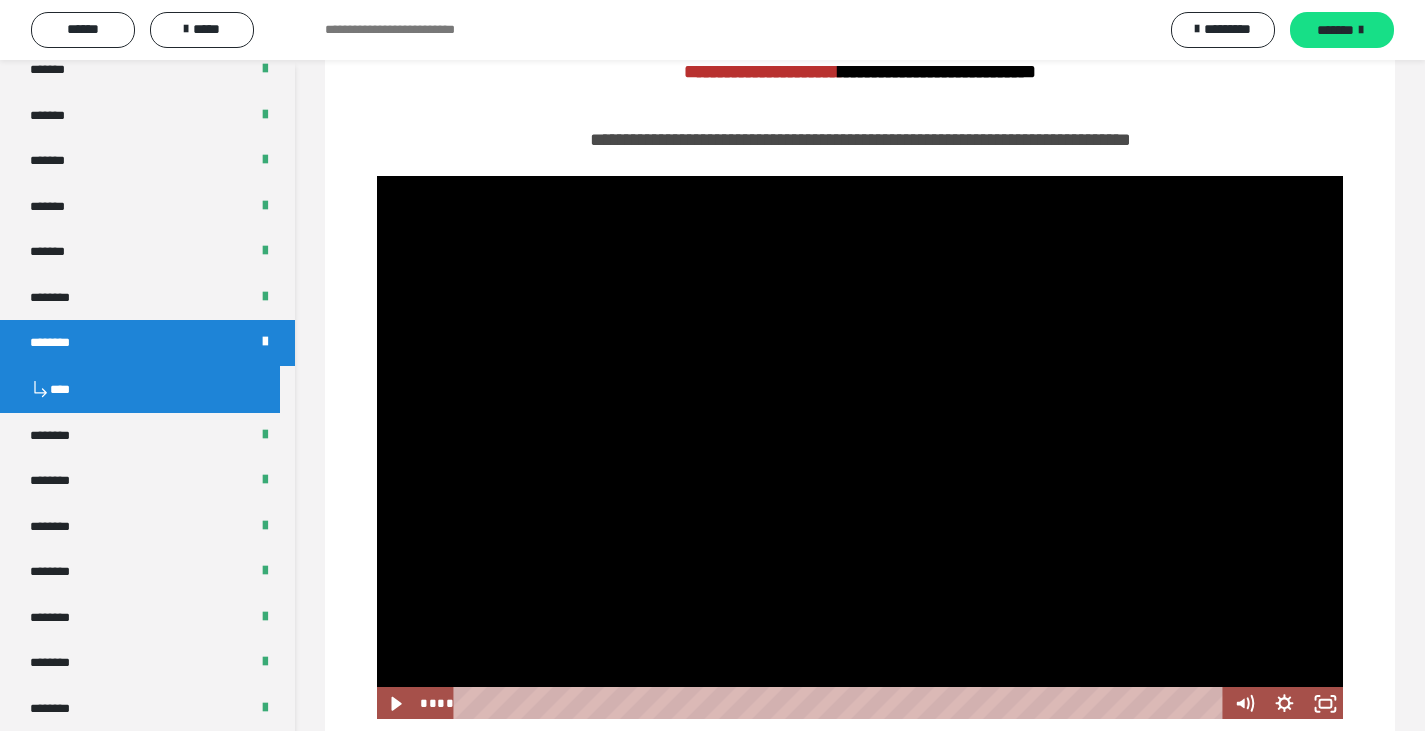 click at bounding box center (860, 447) 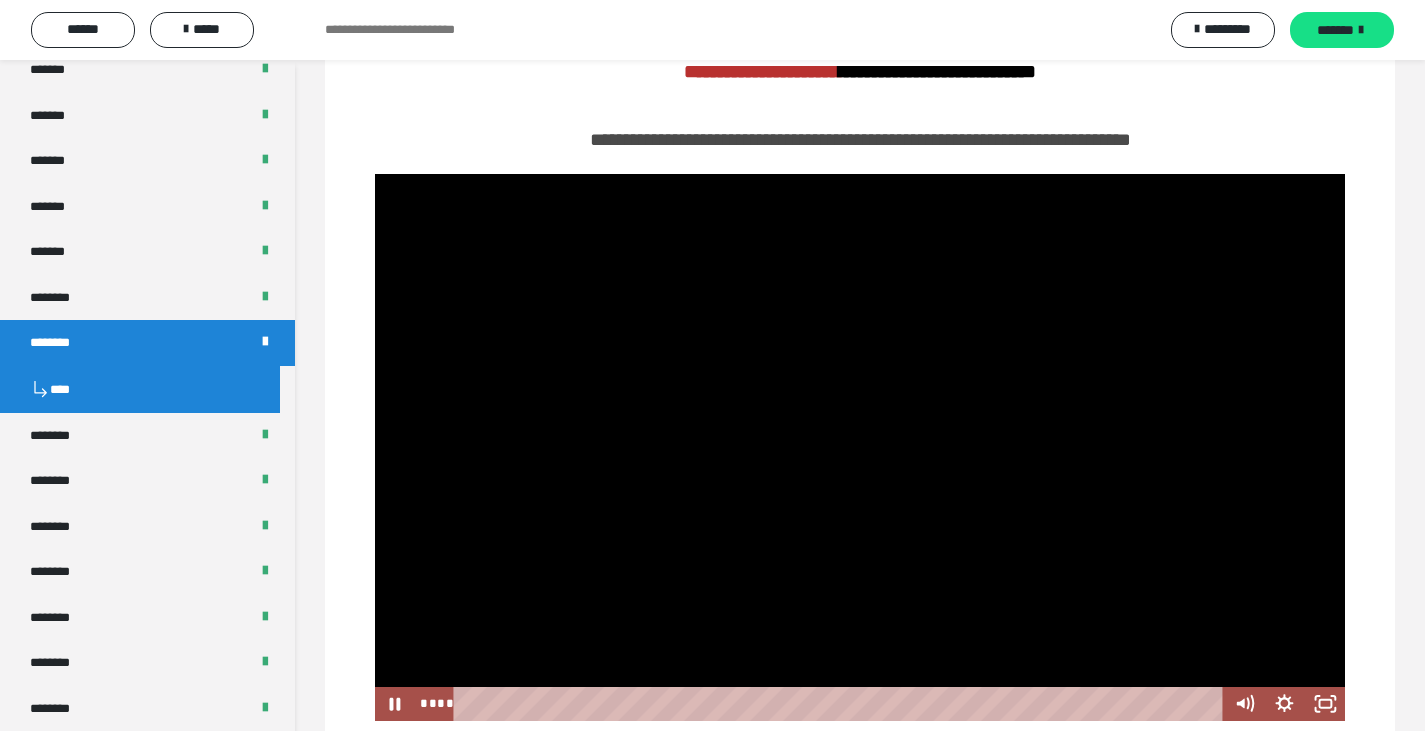click at bounding box center [860, 447] 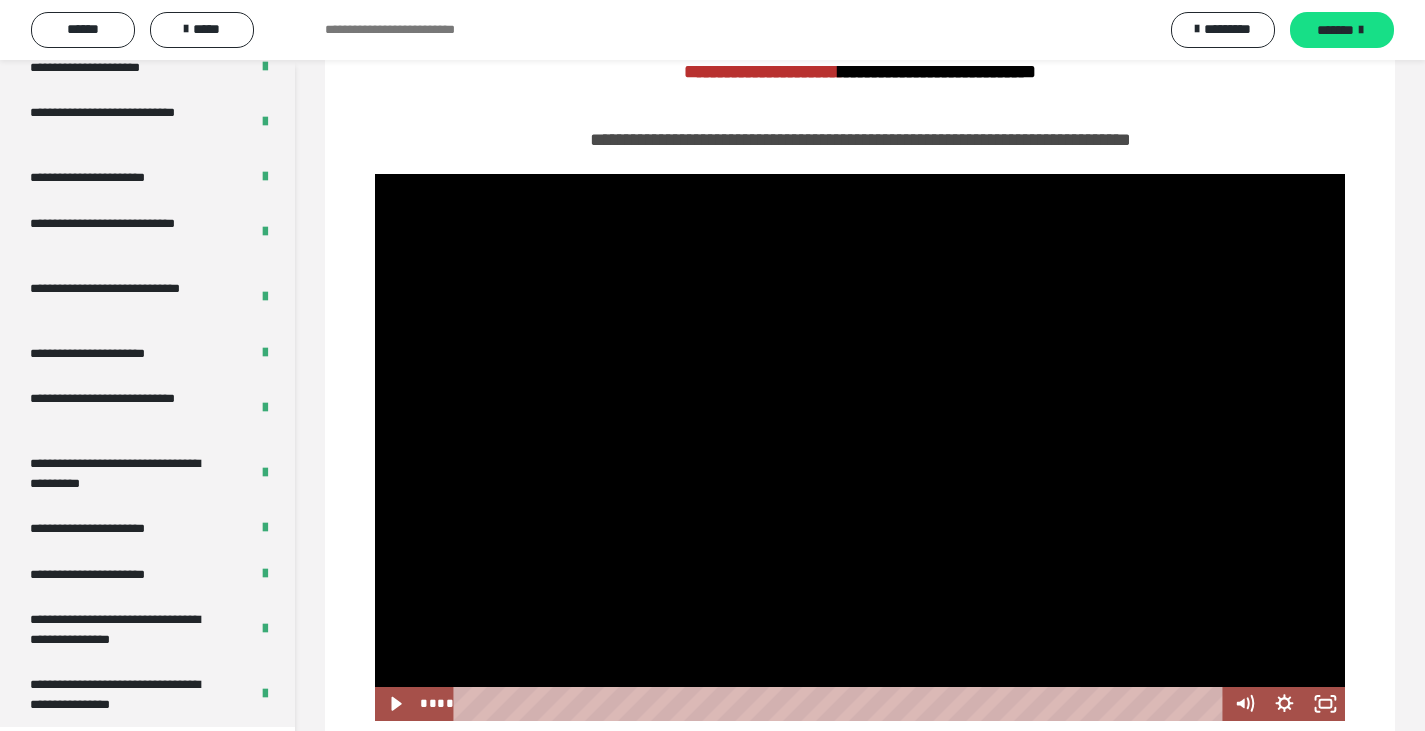 scroll, scrollTop: 3875, scrollLeft: 0, axis: vertical 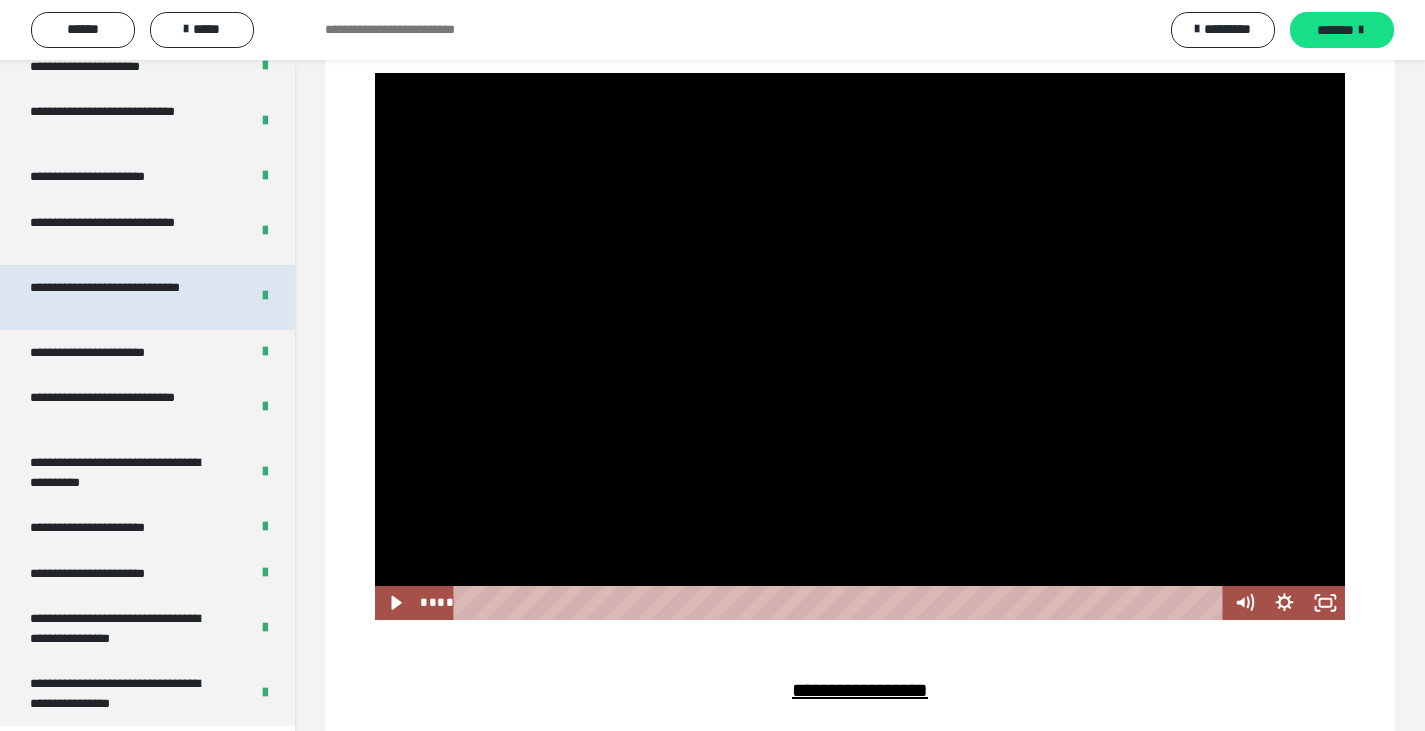 click on "**********" at bounding box center (124, 297) 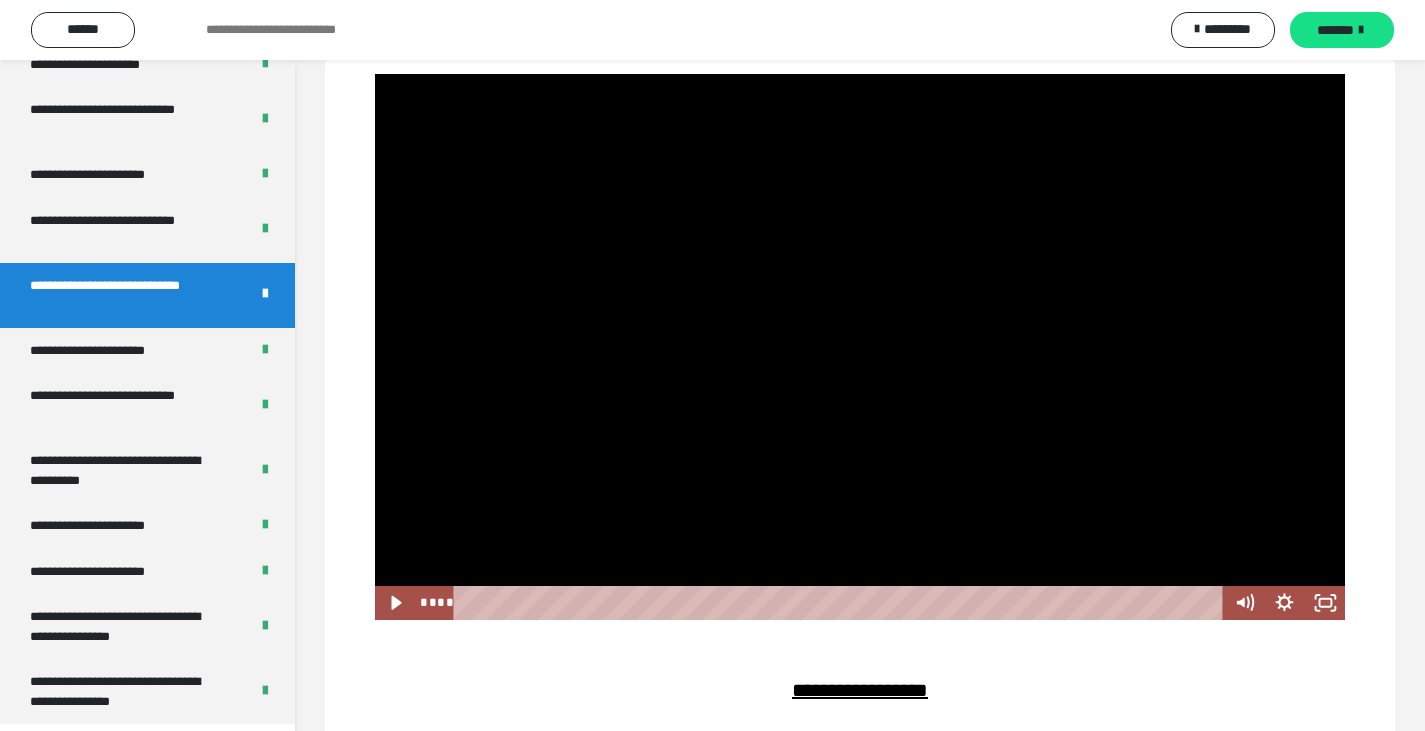 scroll, scrollTop: 3828, scrollLeft: 0, axis: vertical 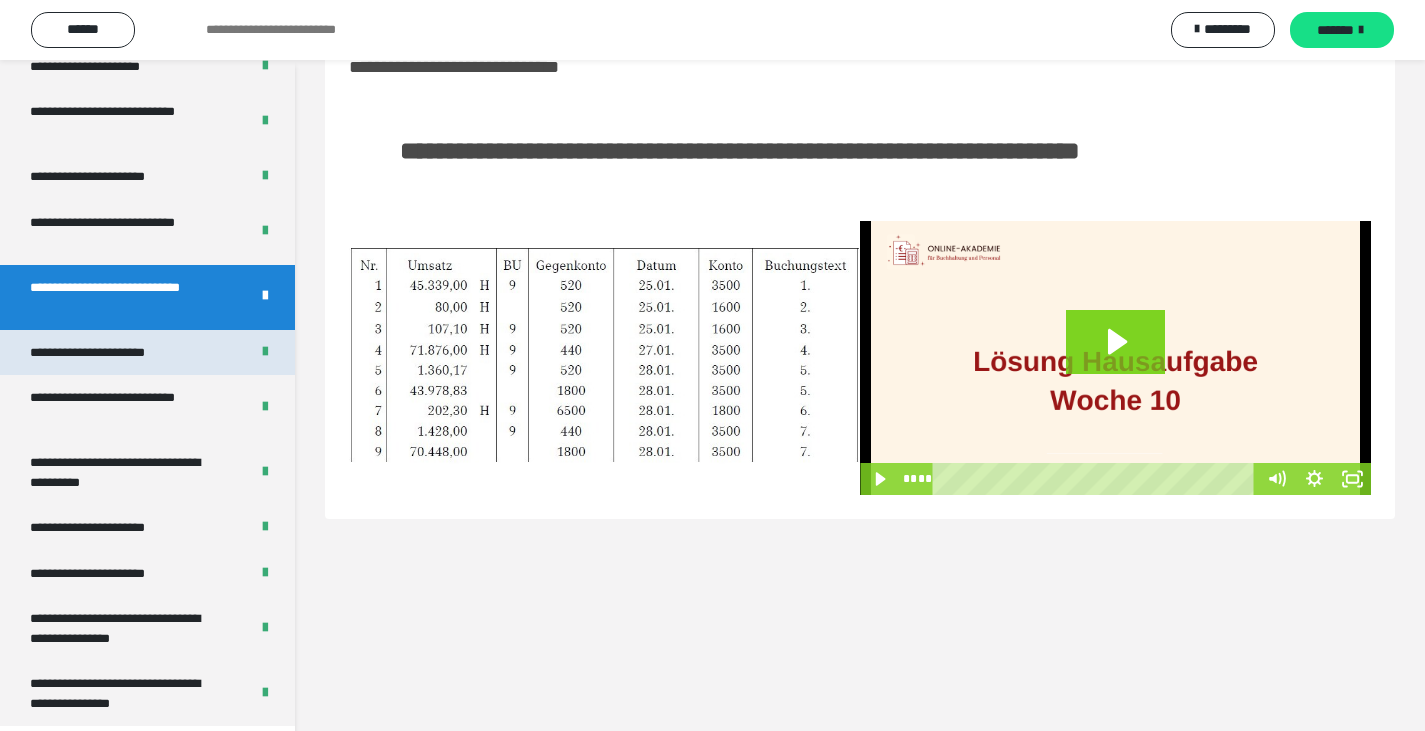 click on "**********" at bounding box center [109, 353] 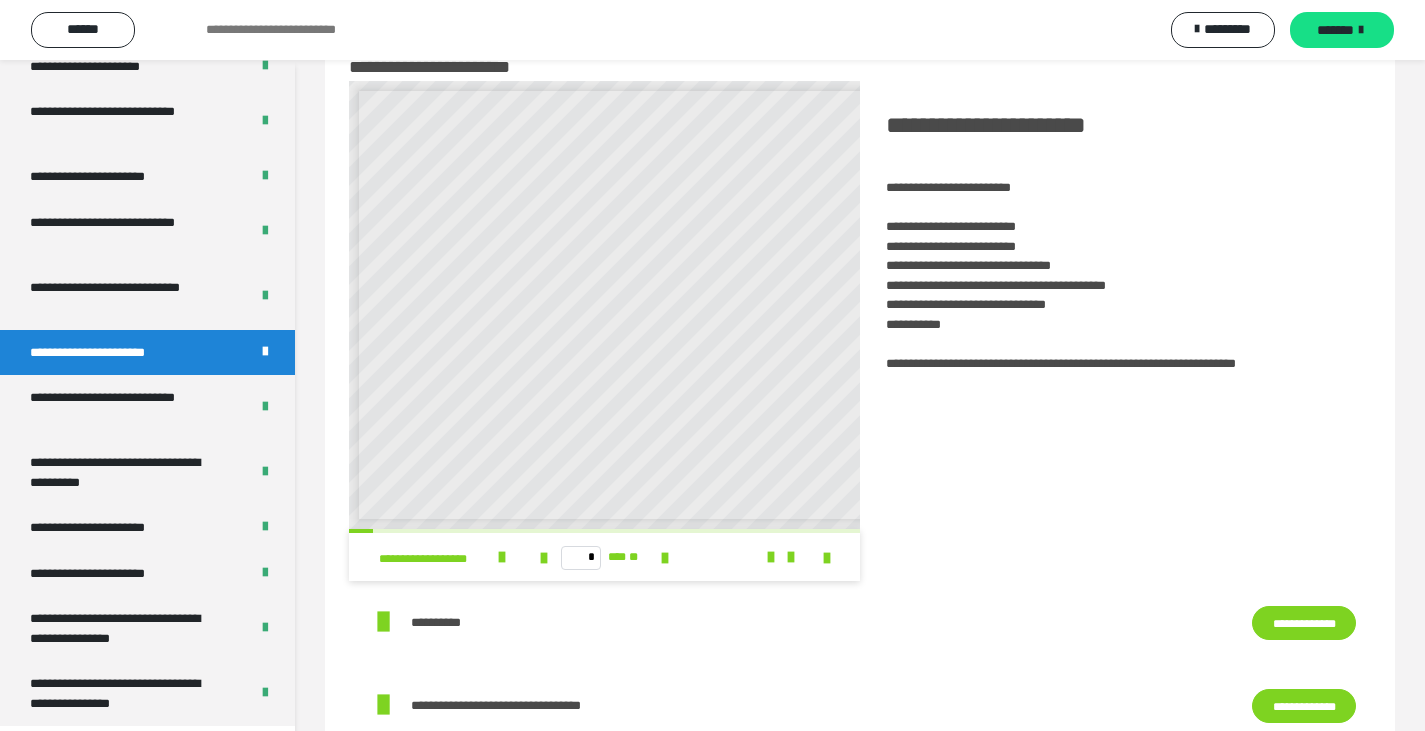 scroll, scrollTop: 7, scrollLeft: 0, axis: vertical 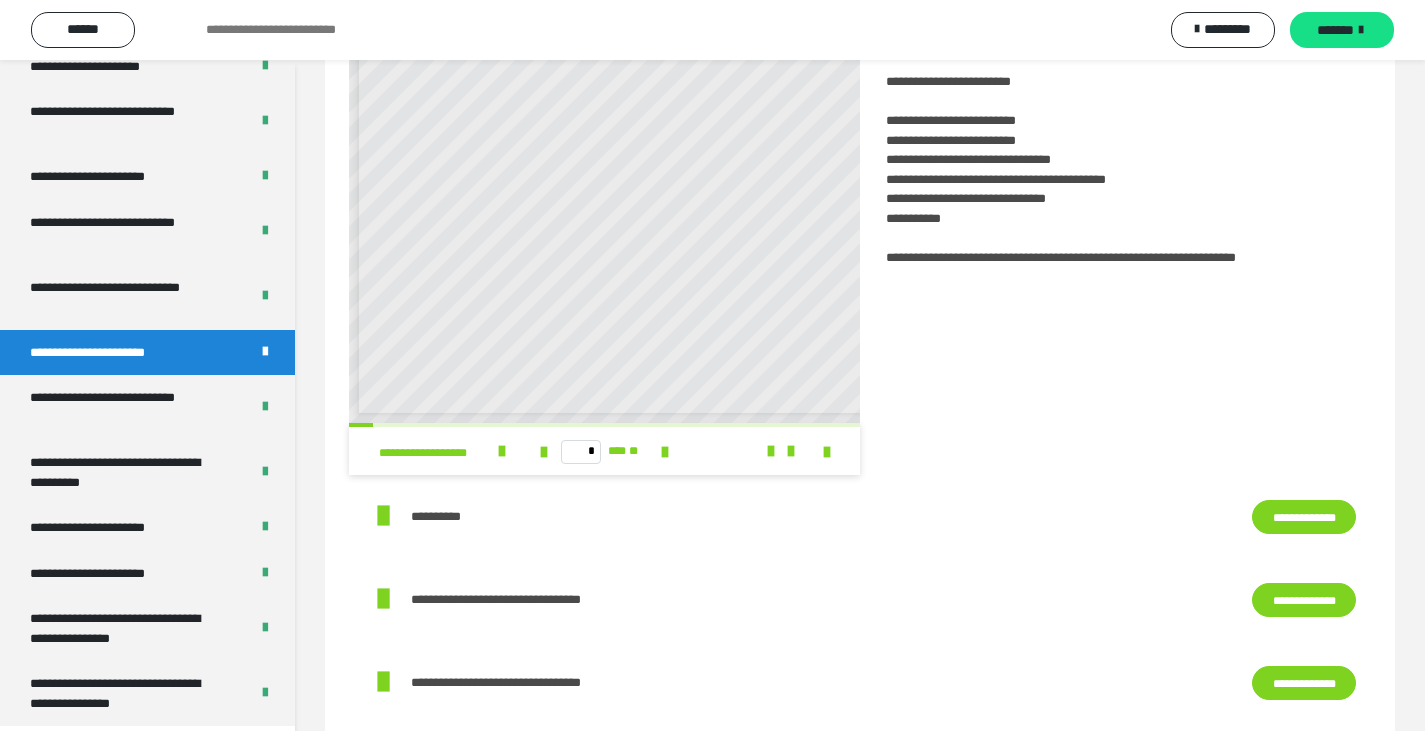 click on "**********" at bounding box center [860, 516] 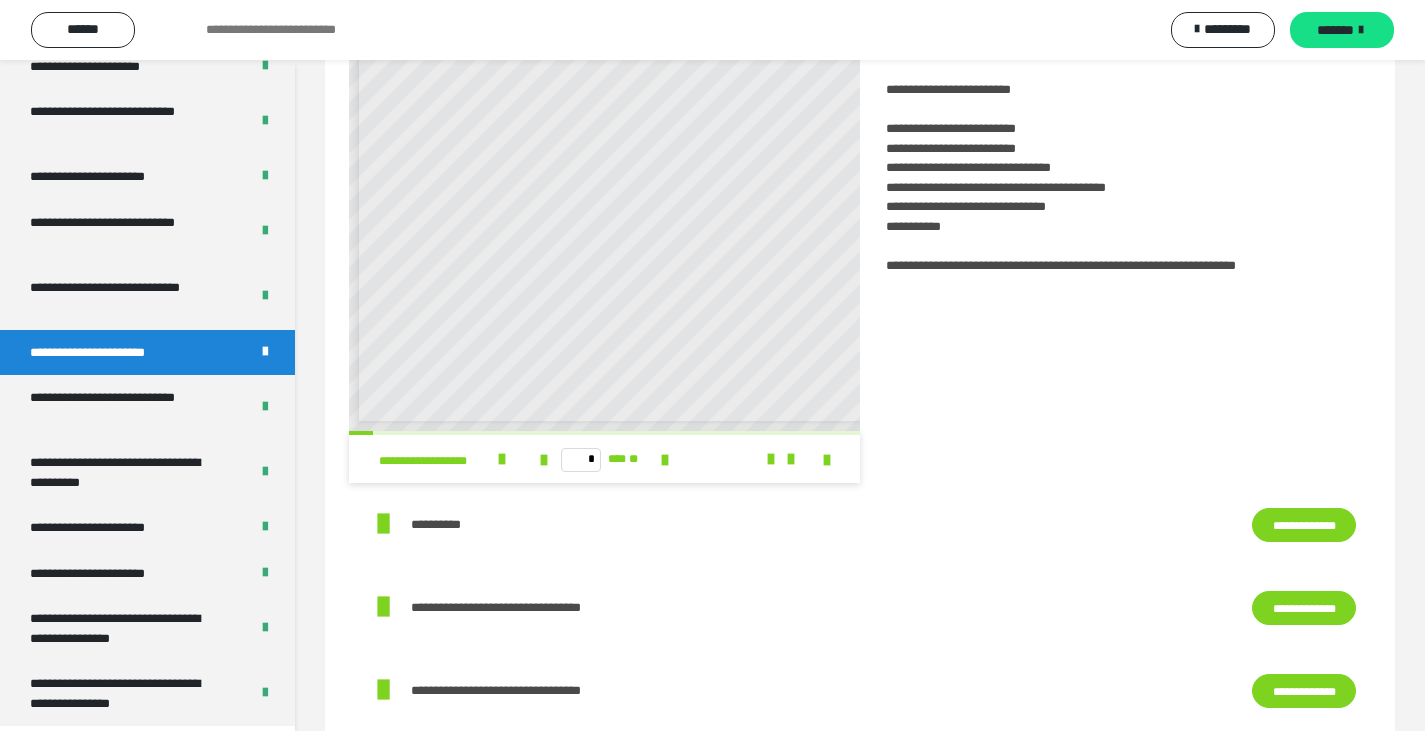scroll, scrollTop: 158, scrollLeft: 0, axis: vertical 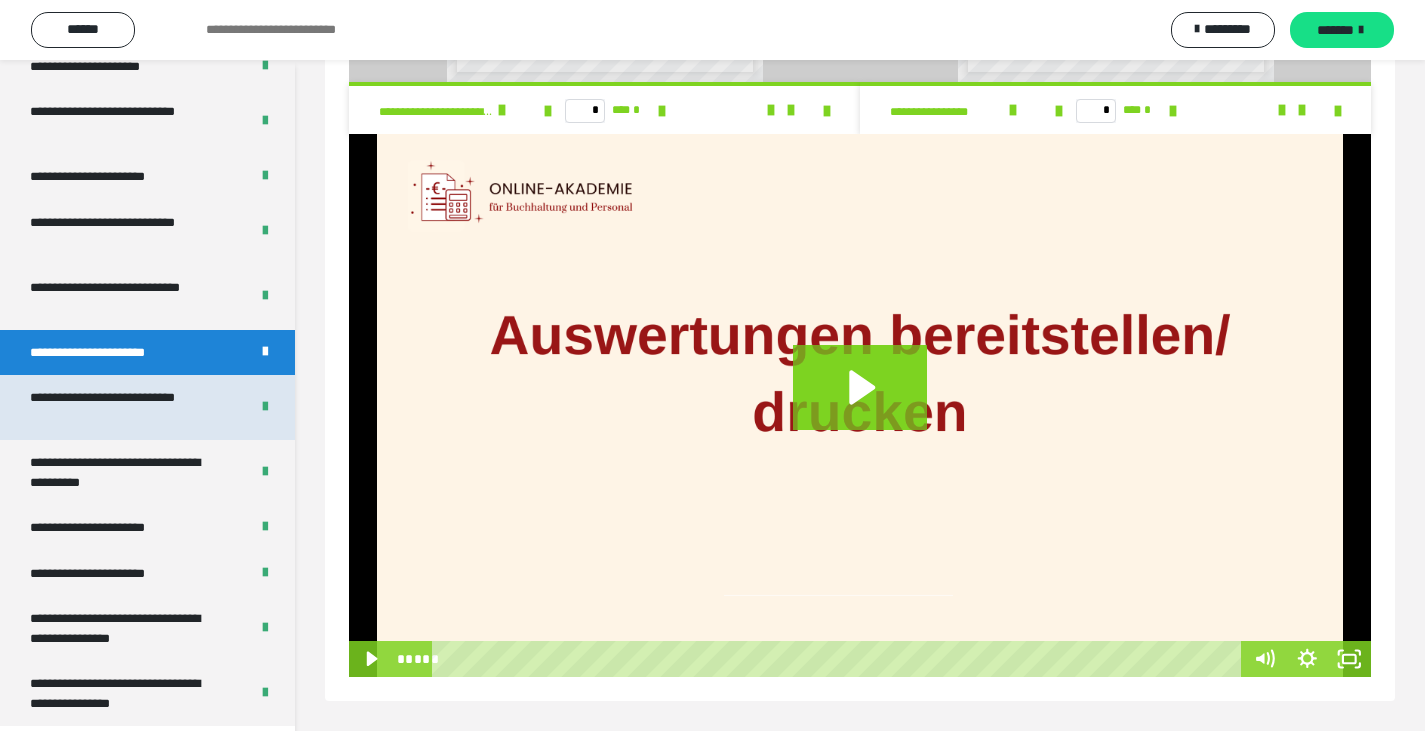 click on "**********" at bounding box center (124, 407) 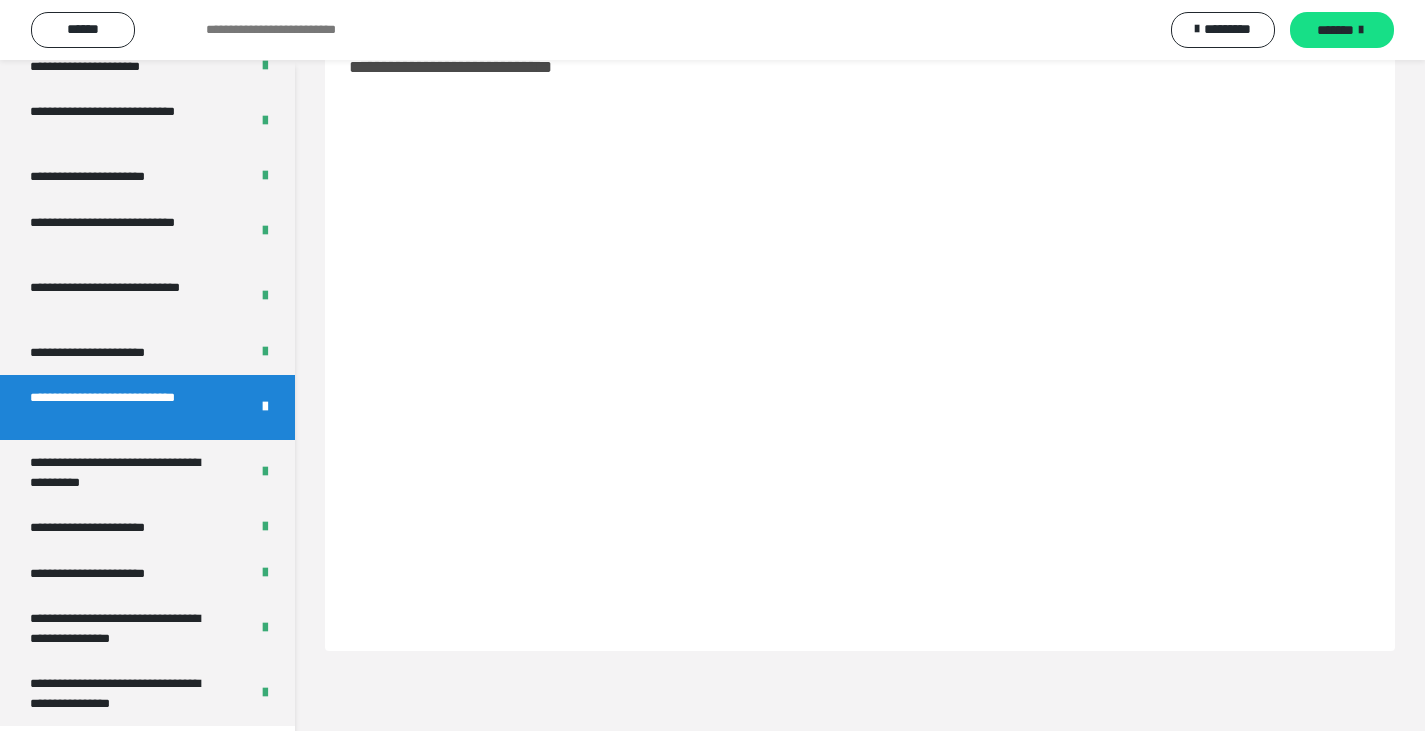 scroll, scrollTop: 60, scrollLeft: 0, axis: vertical 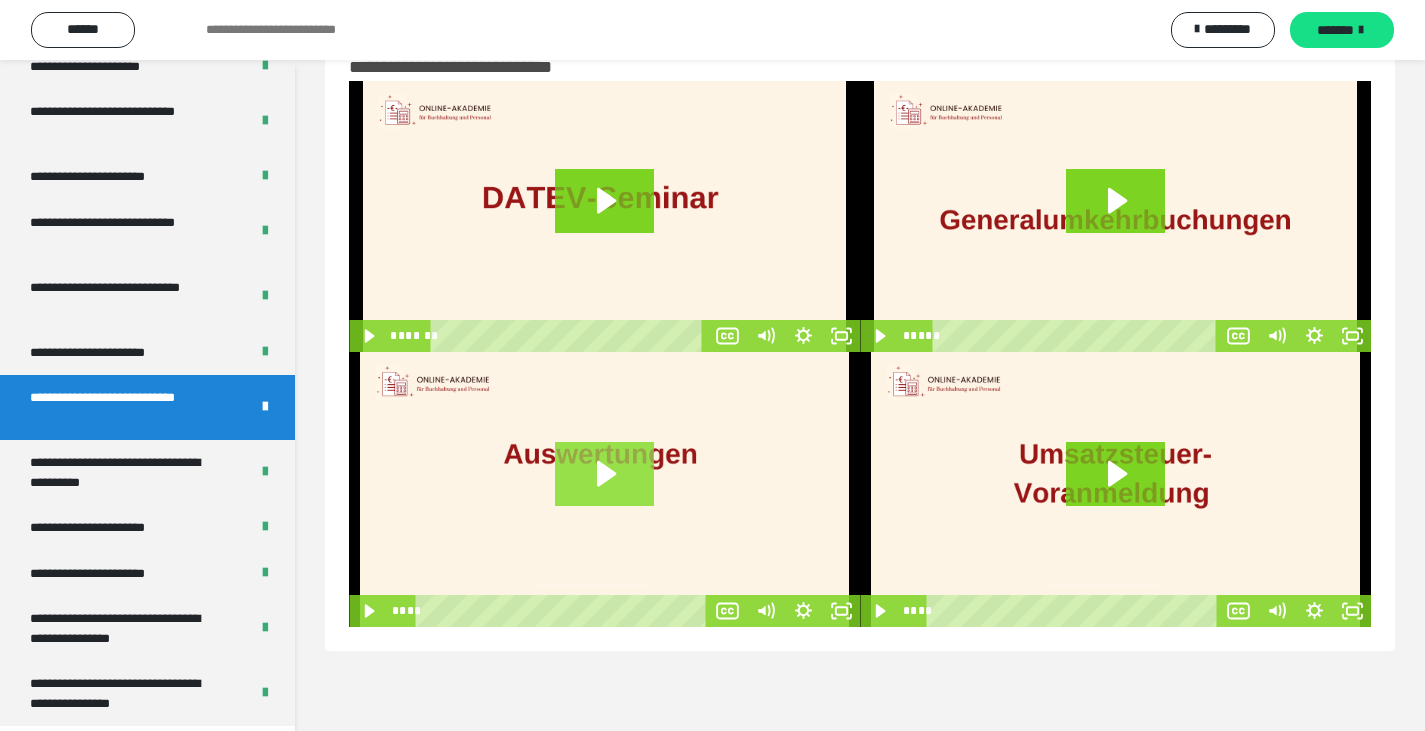 click 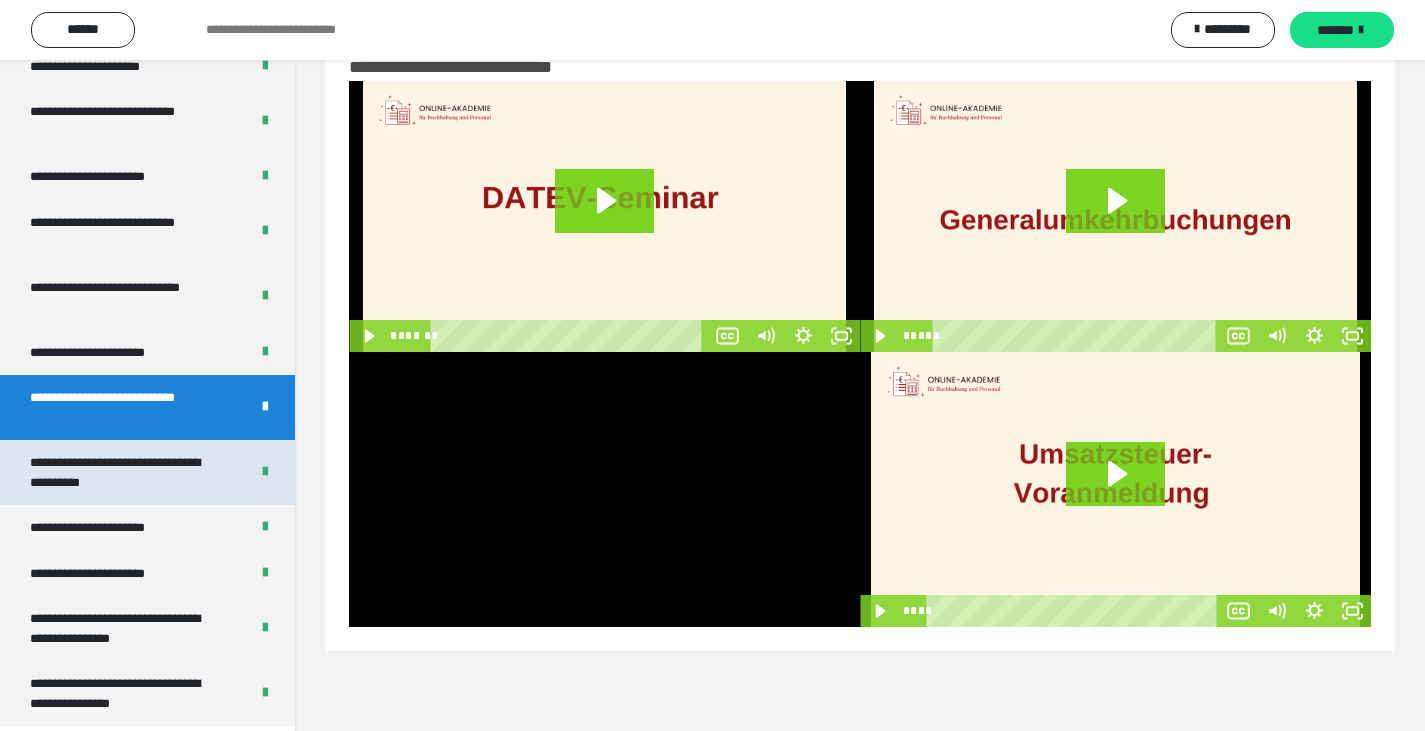 click on "**********" at bounding box center (124, 472) 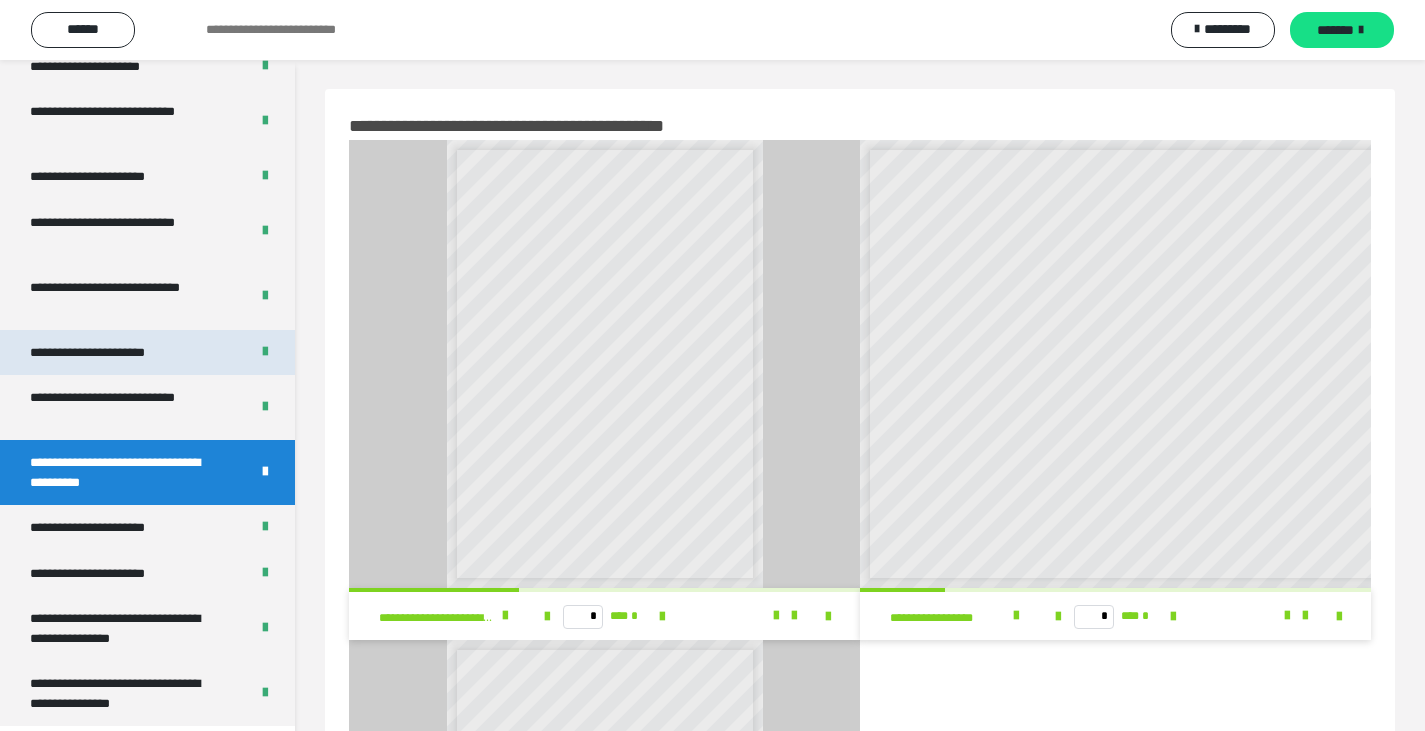 scroll, scrollTop: 0, scrollLeft: 0, axis: both 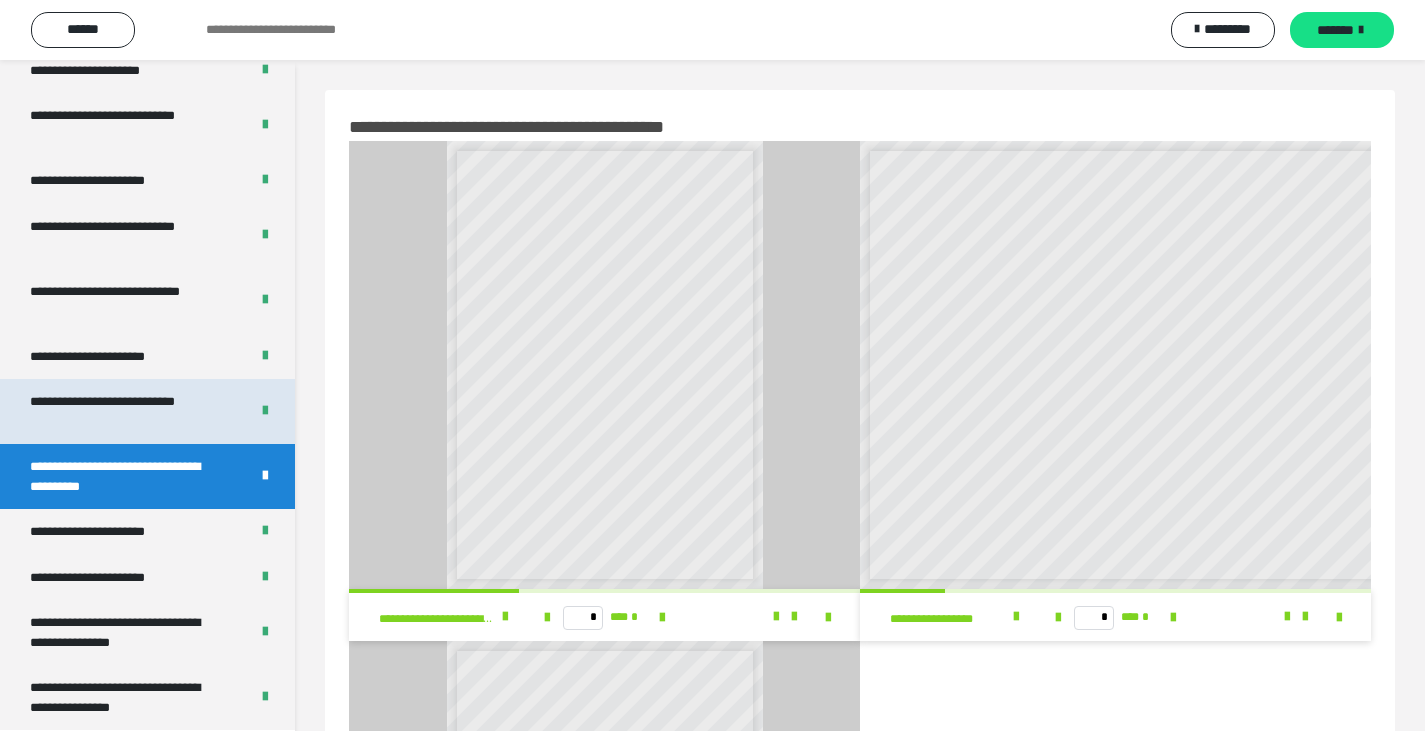 click on "**********" at bounding box center (124, 411) 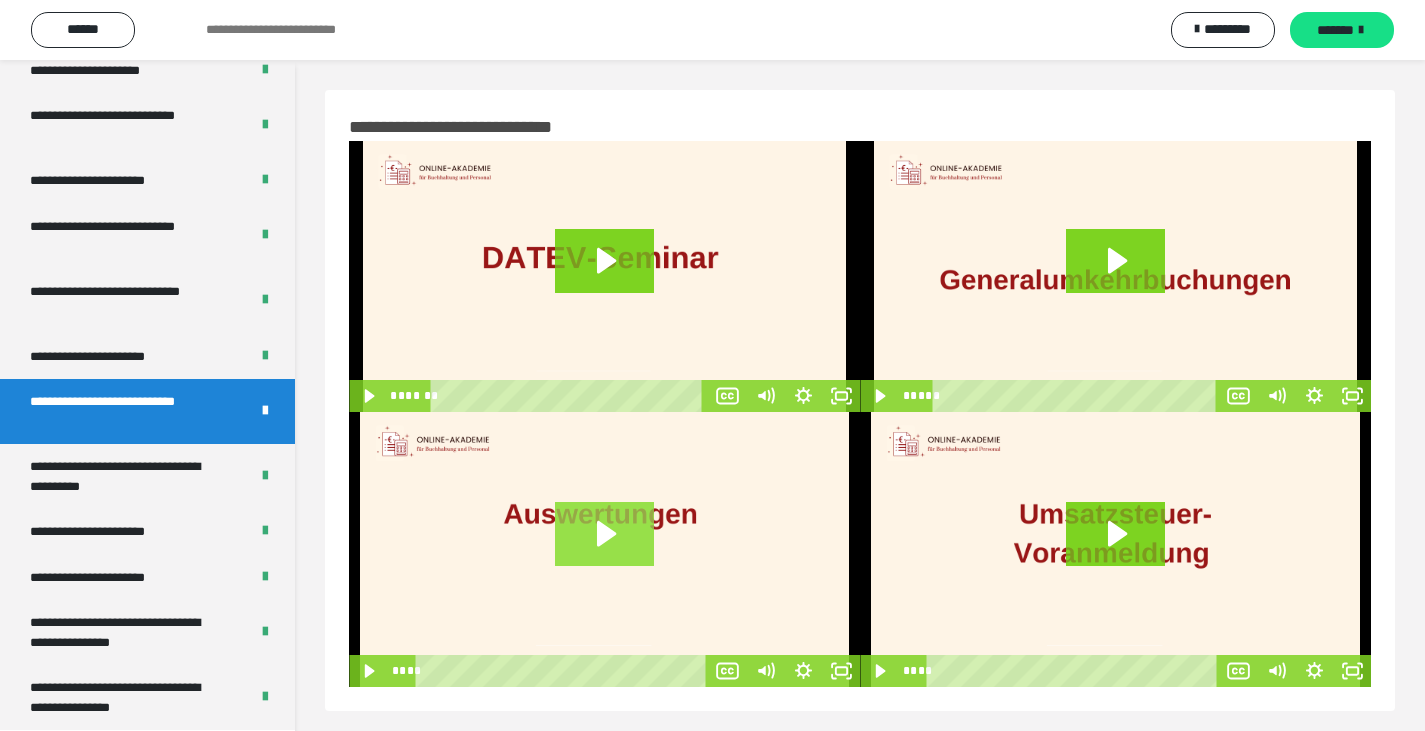 click 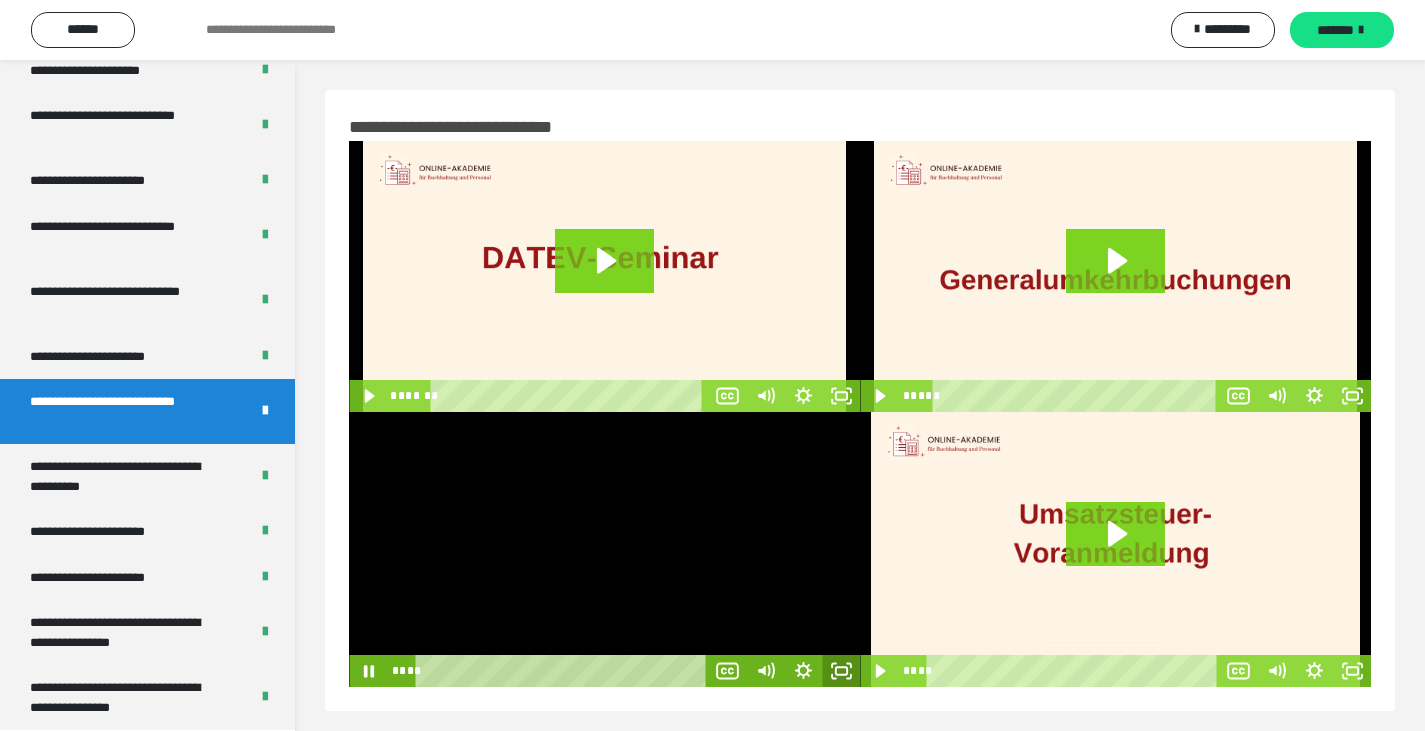 click 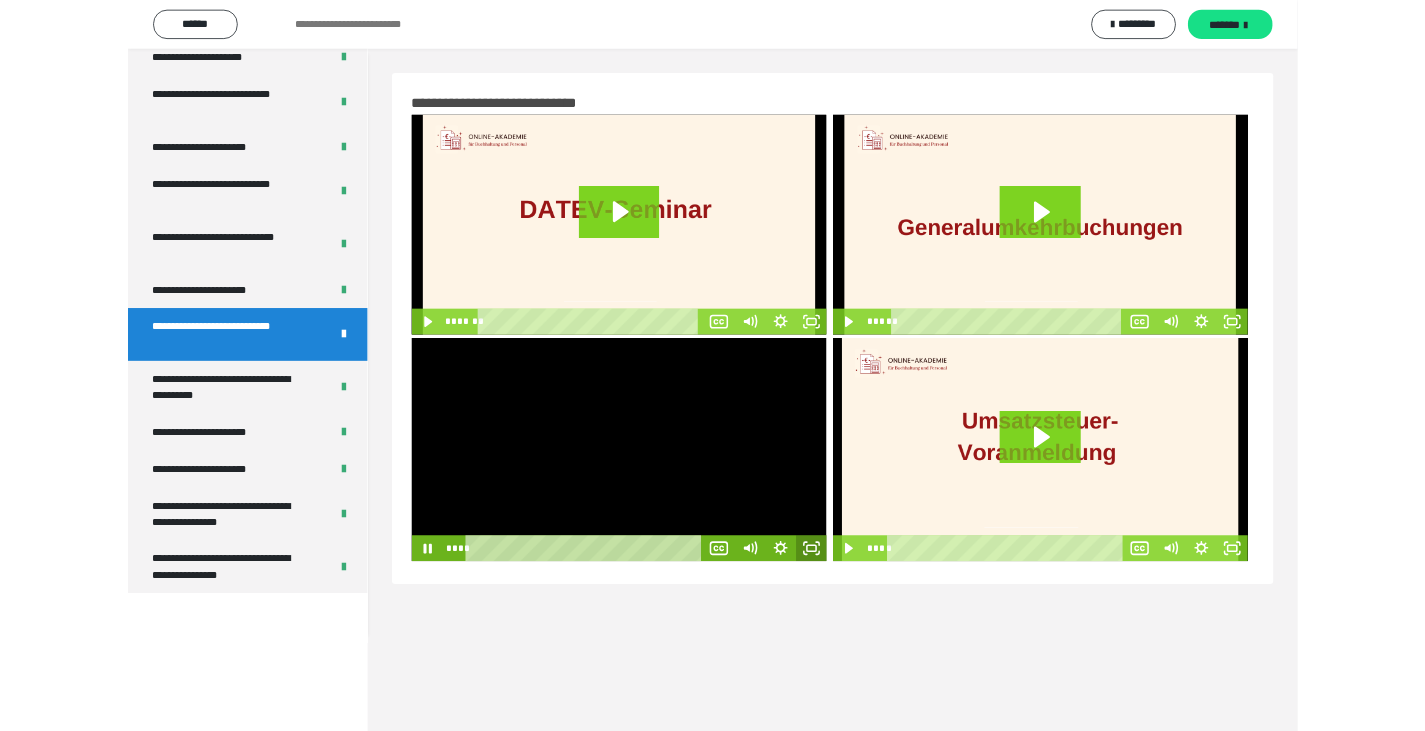 scroll, scrollTop: 3659, scrollLeft: 0, axis: vertical 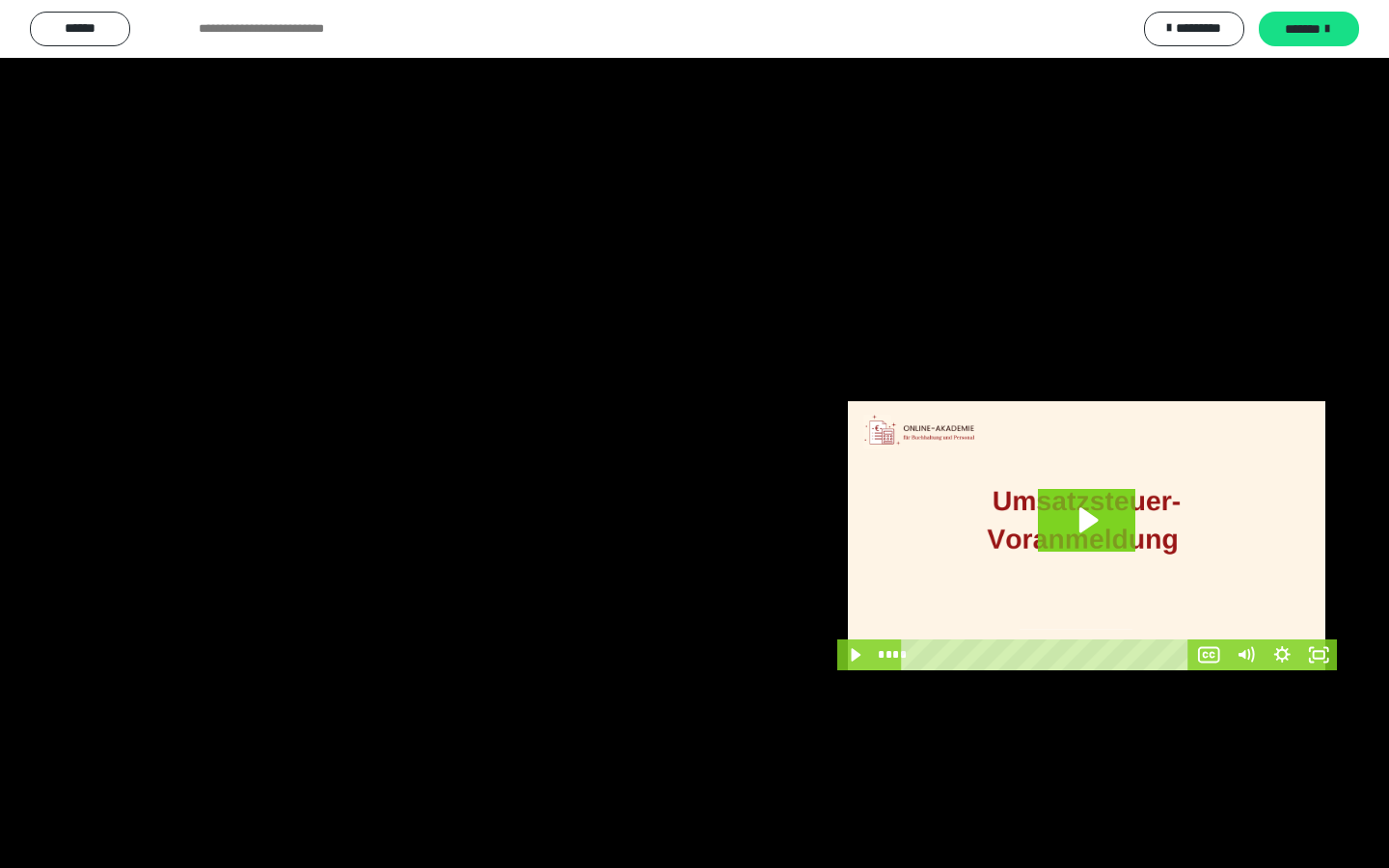 click at bounding box center [694, 434] 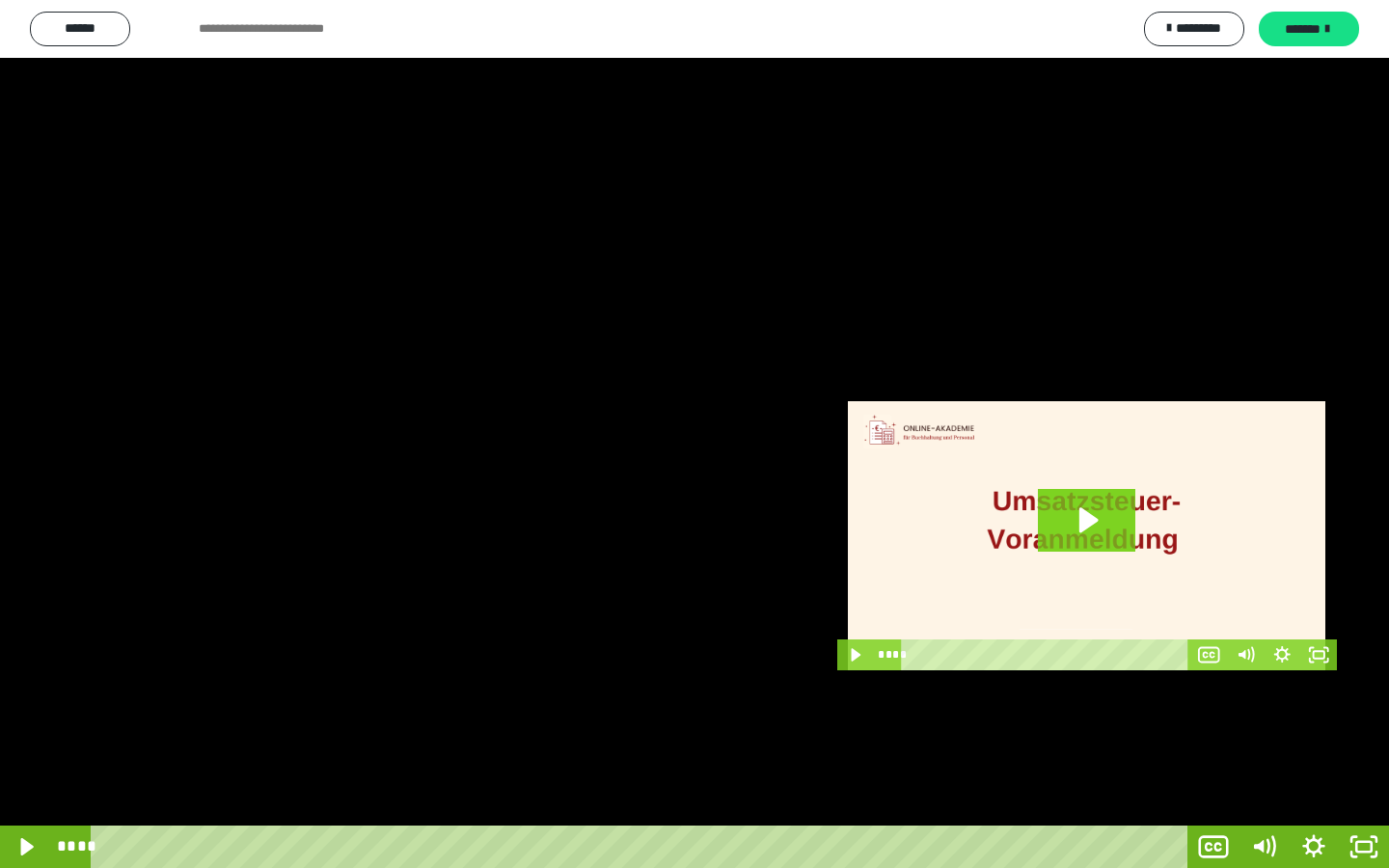 click at bounding box center [694, 434] 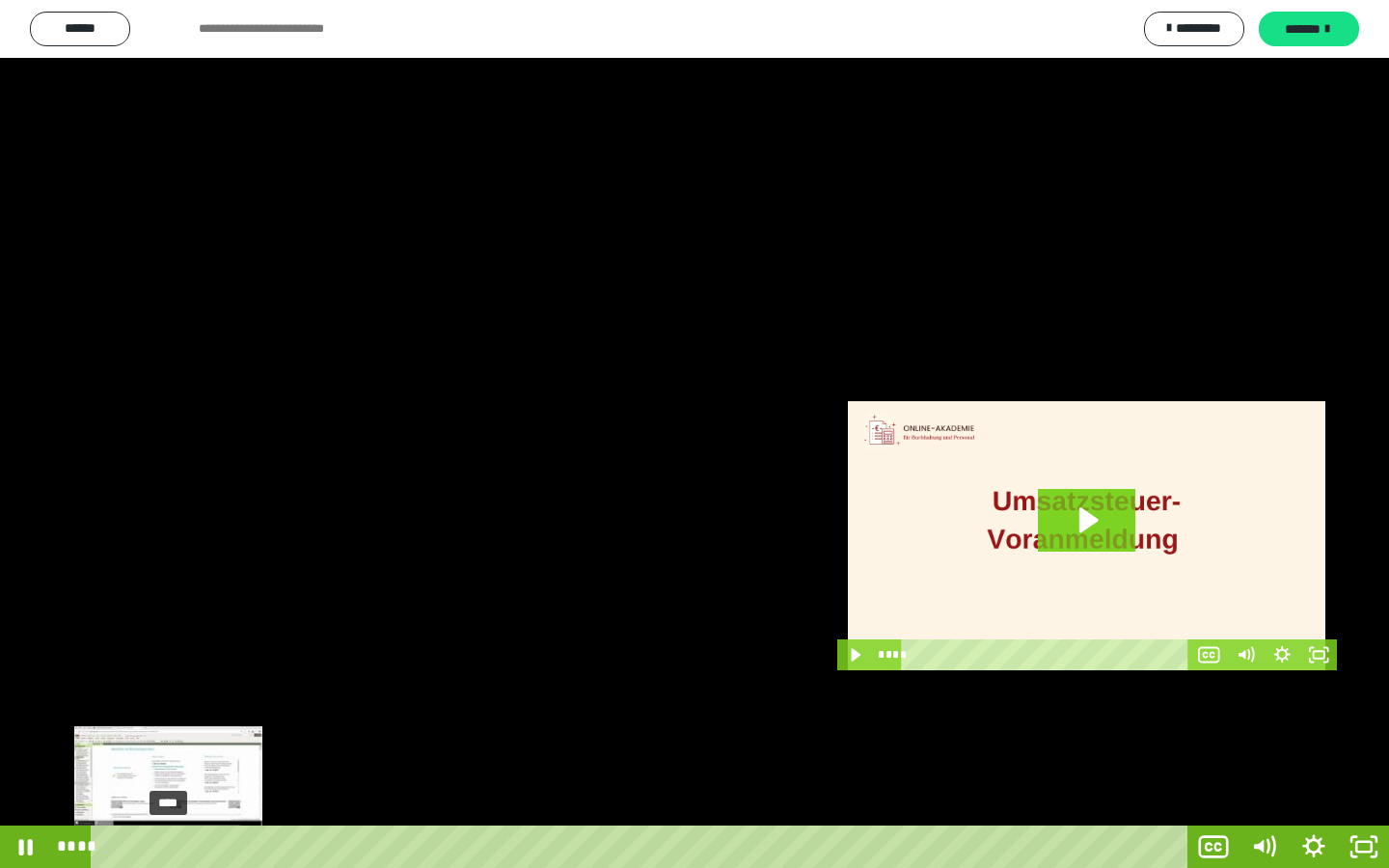 click on "****" at bounding box center [642, 847] 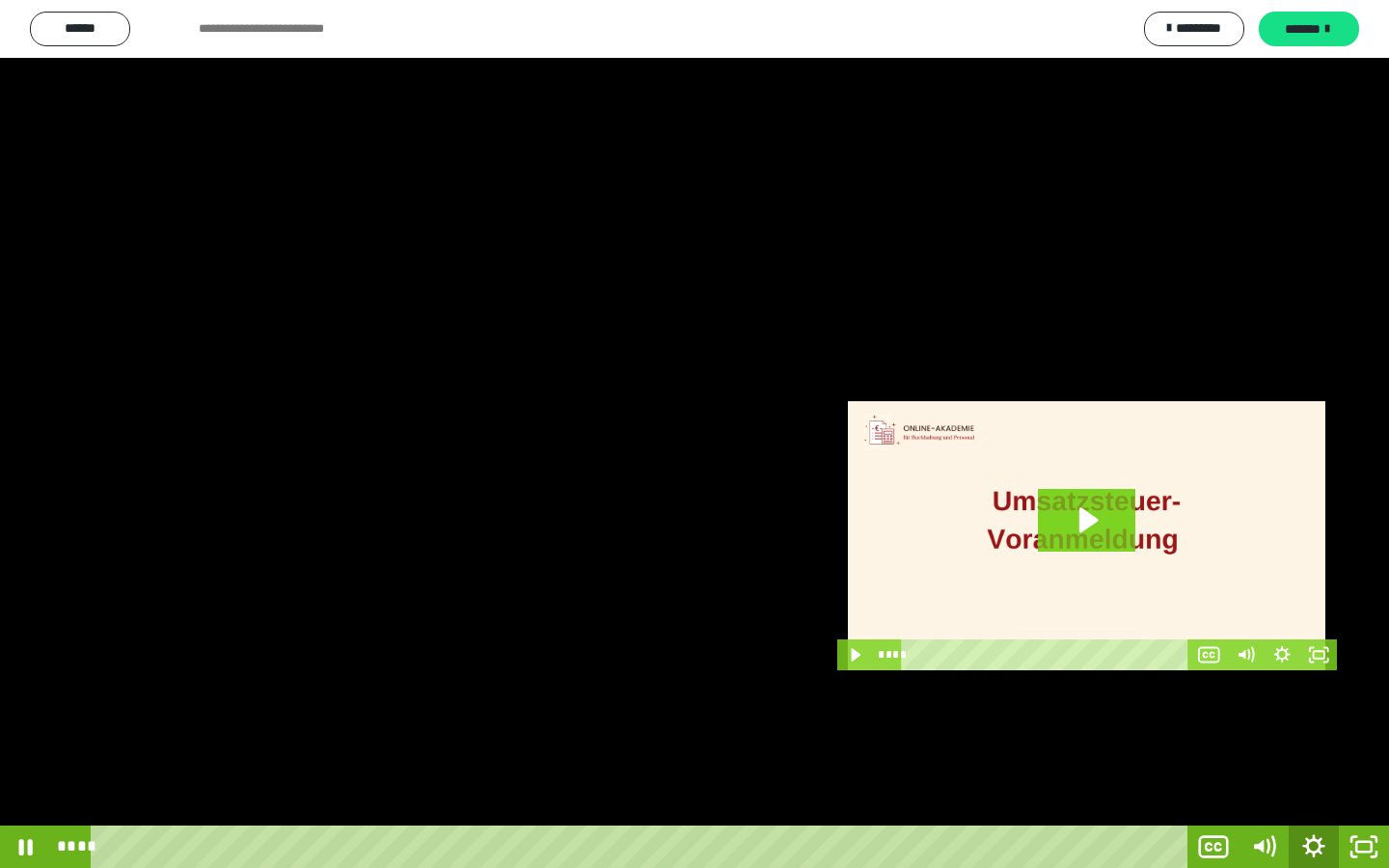 click 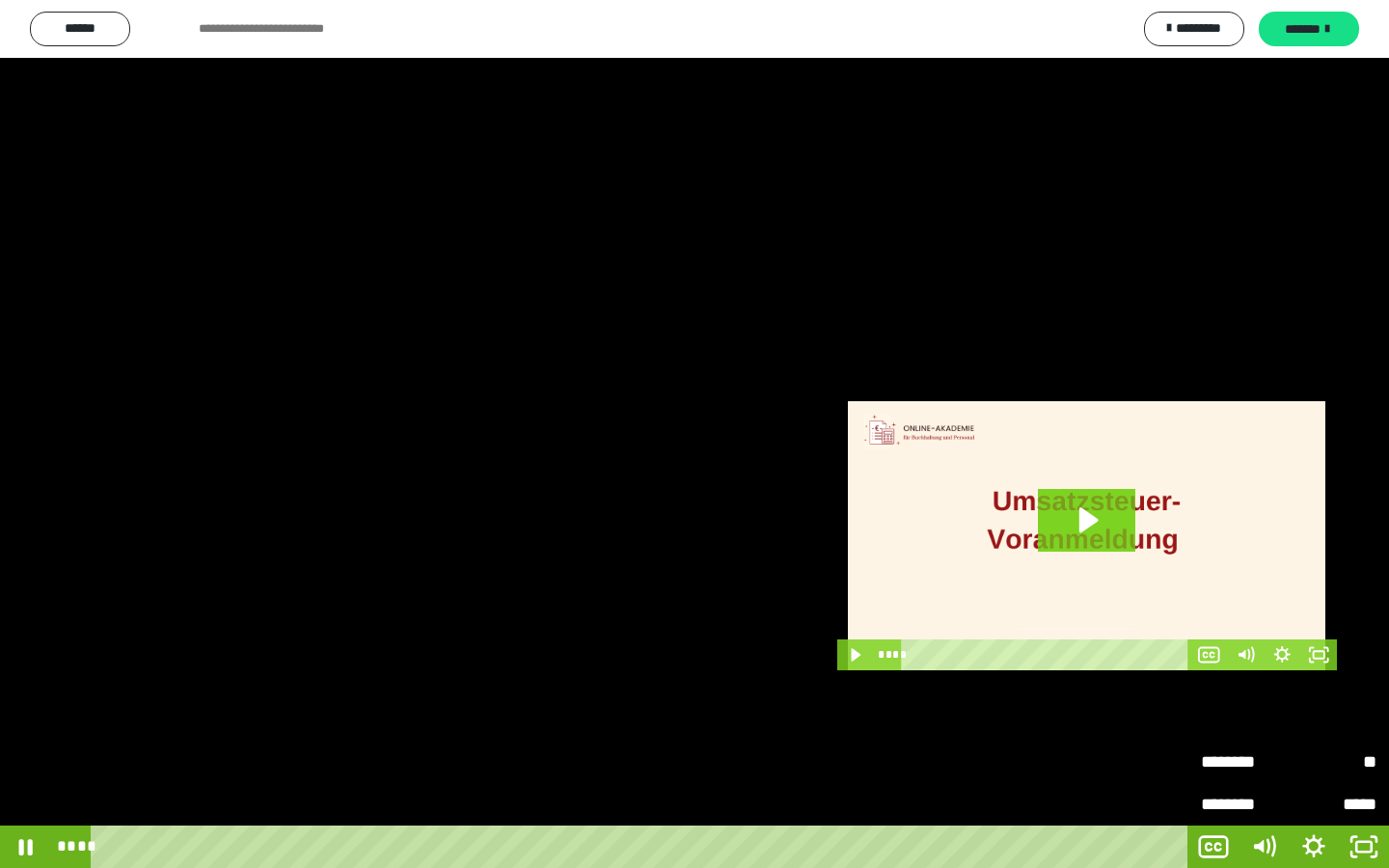 click on "********" at bounding box center [1244, 762] 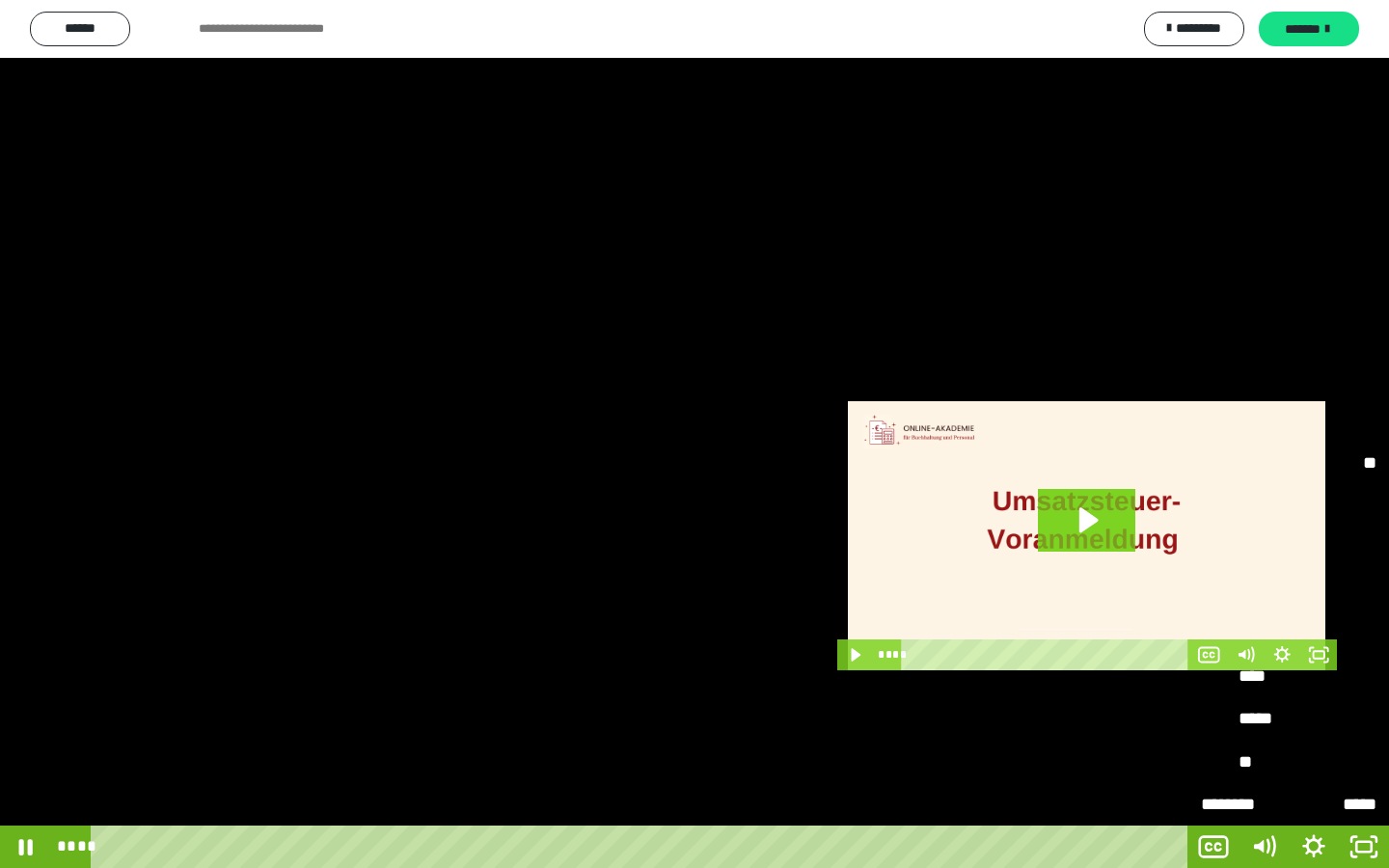 click on "*****" at bounding box center [1289, 635] 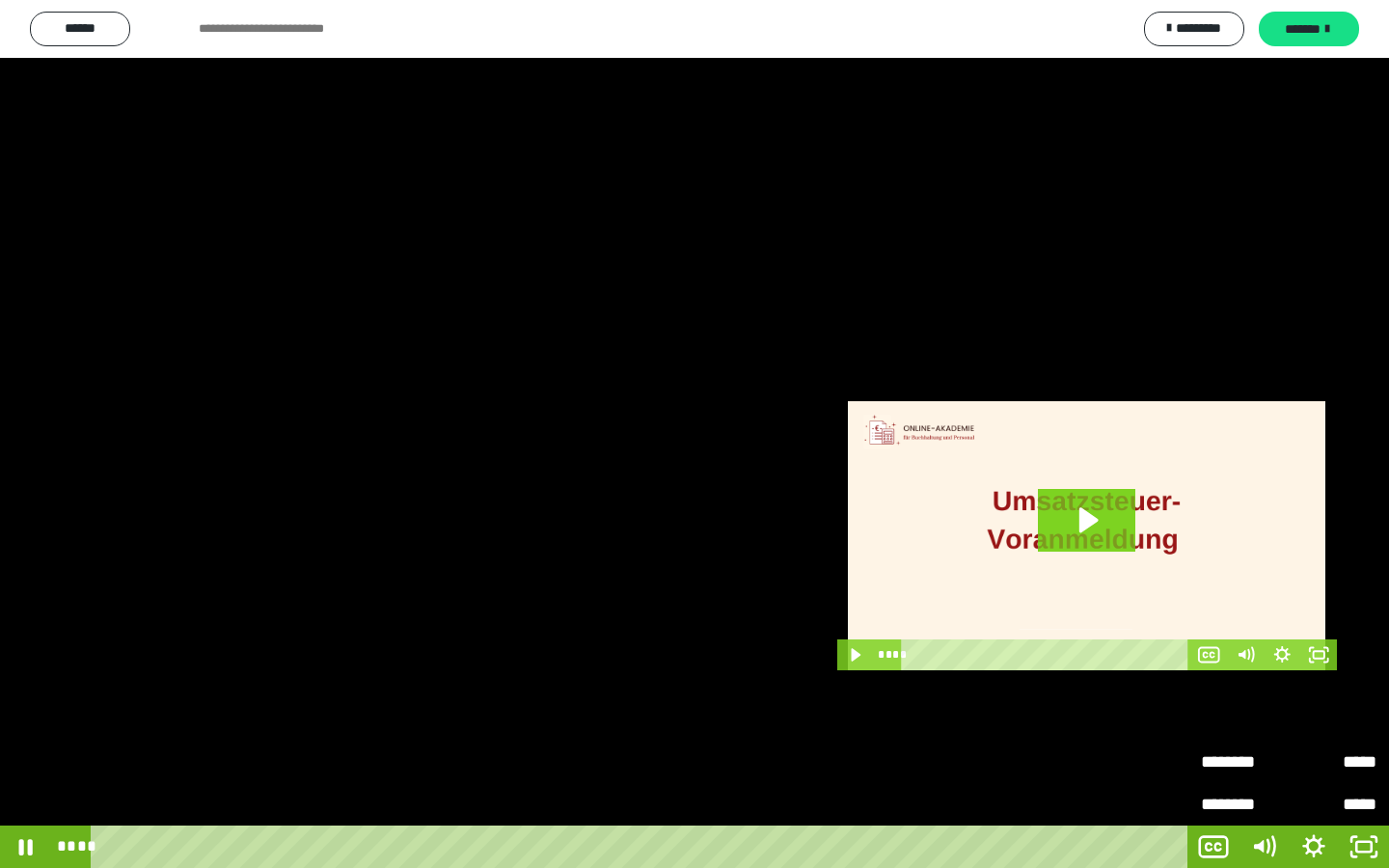click at bounding box center (694, 434) 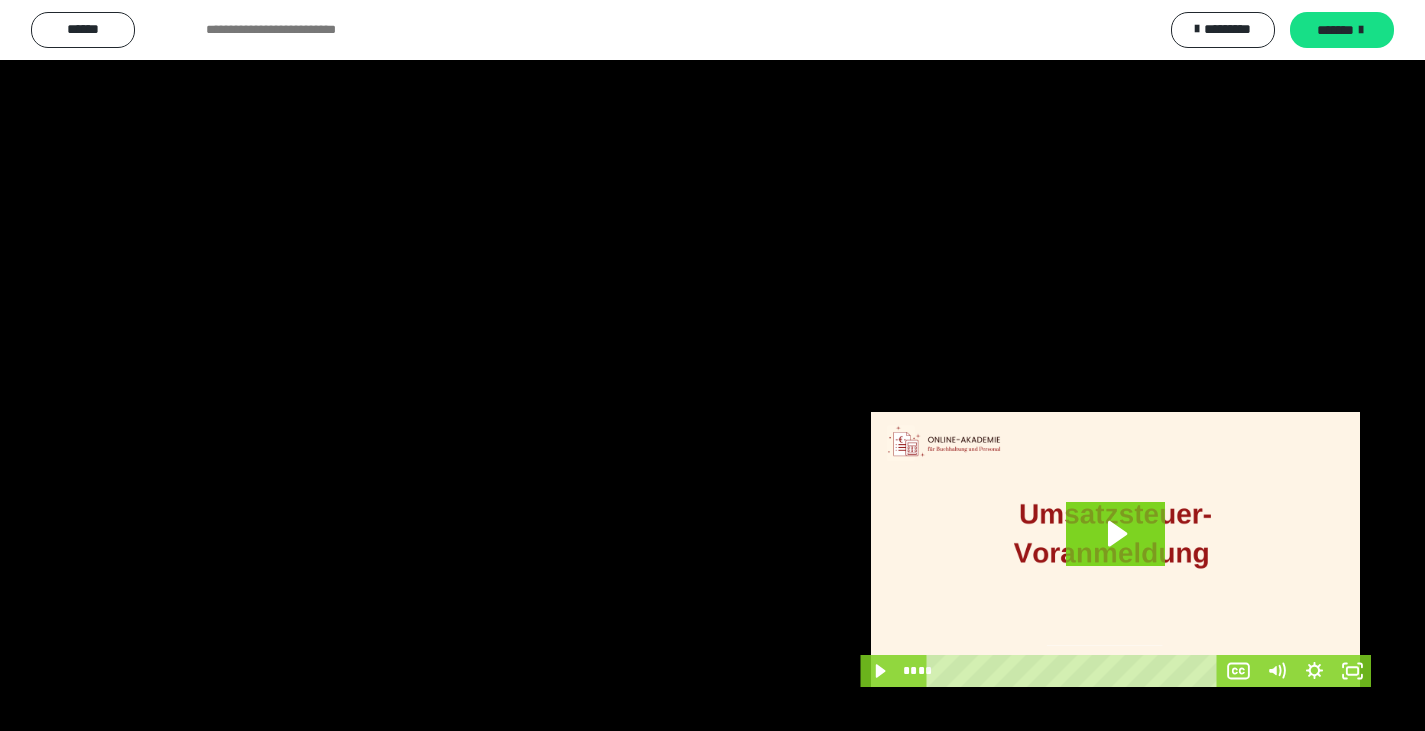 scroll, scrollTop: 3828, scrollLeft: 0, axis: vertical 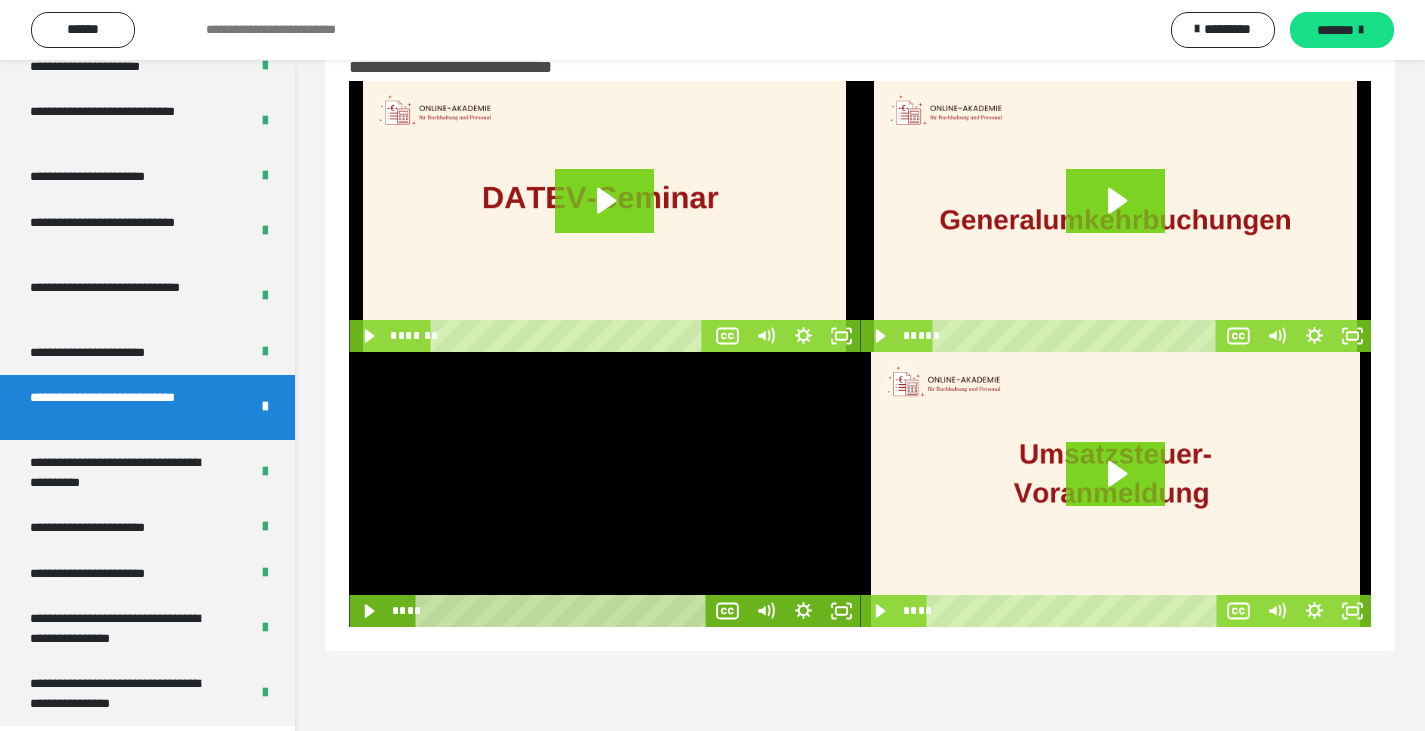 click at bounding box center [604, 489] 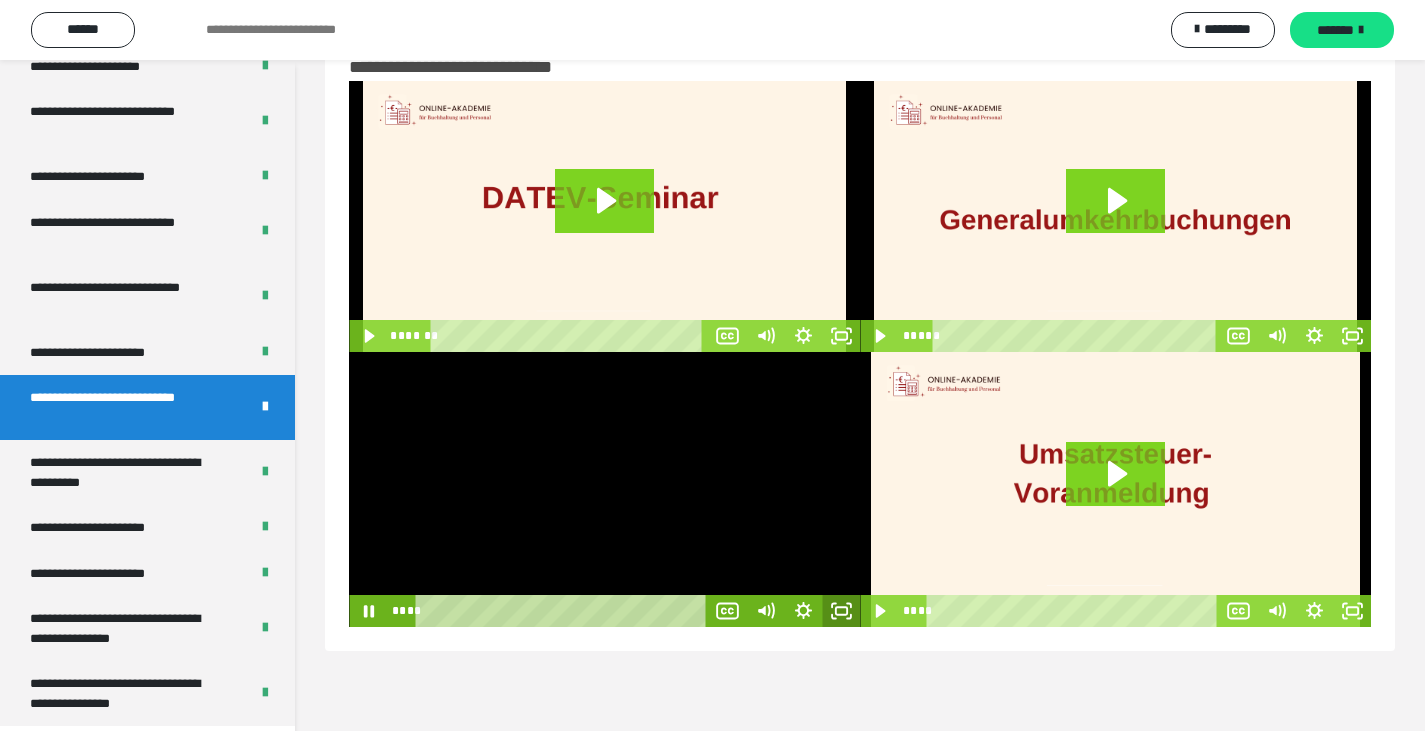 click 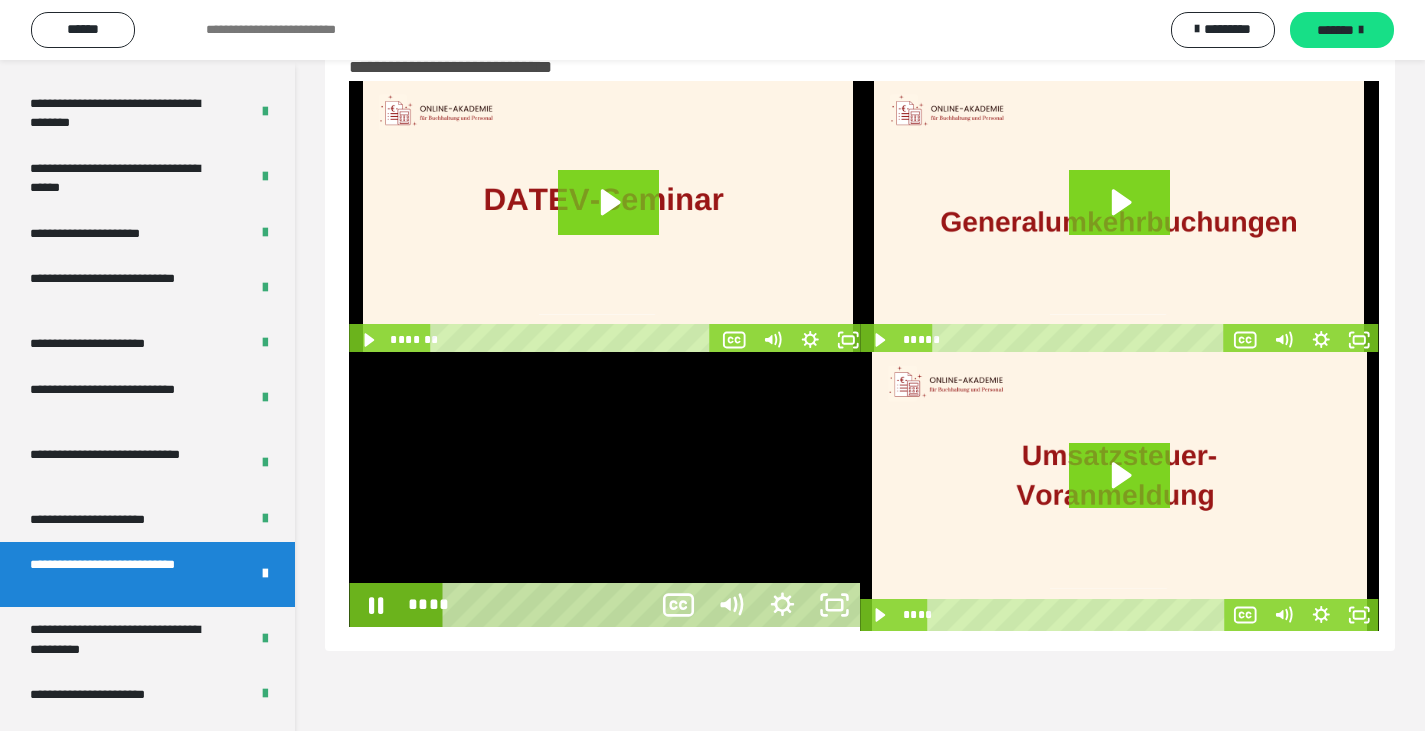 scroll, scrollTop: 3659, scrollLeft: 0, axis: vertical 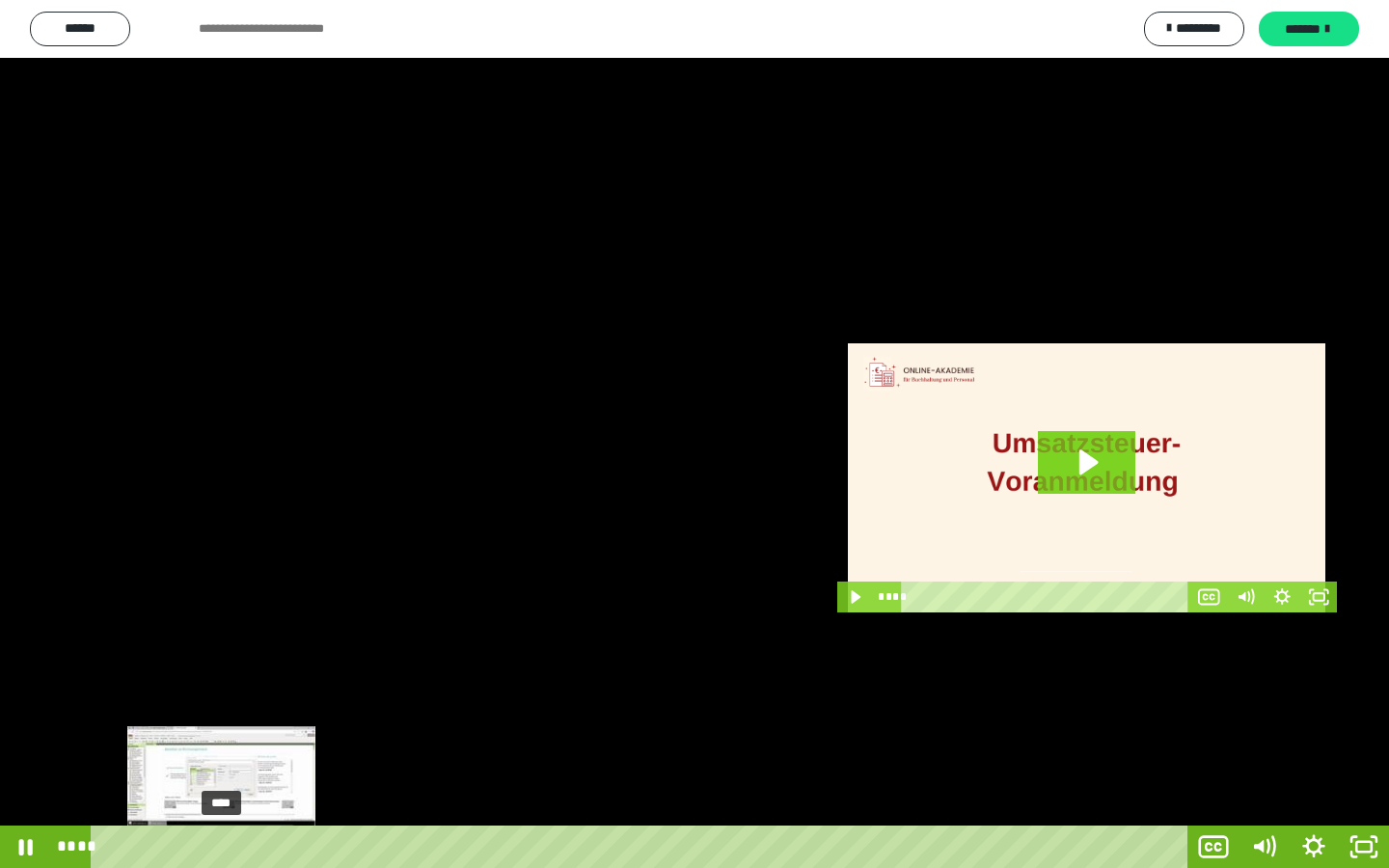 click at bounding box center (221, 847) 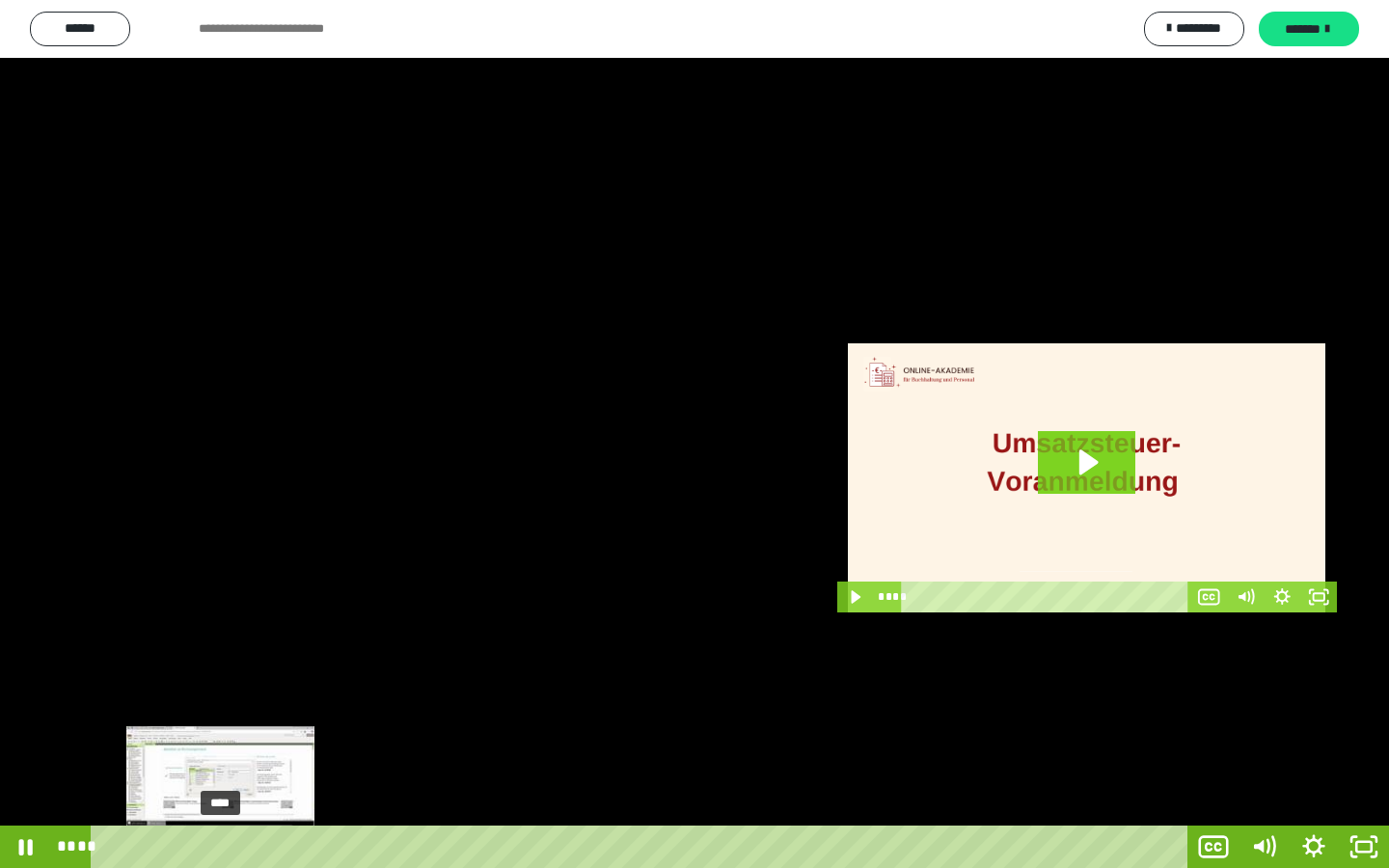 click at bounding box center [225, 847] 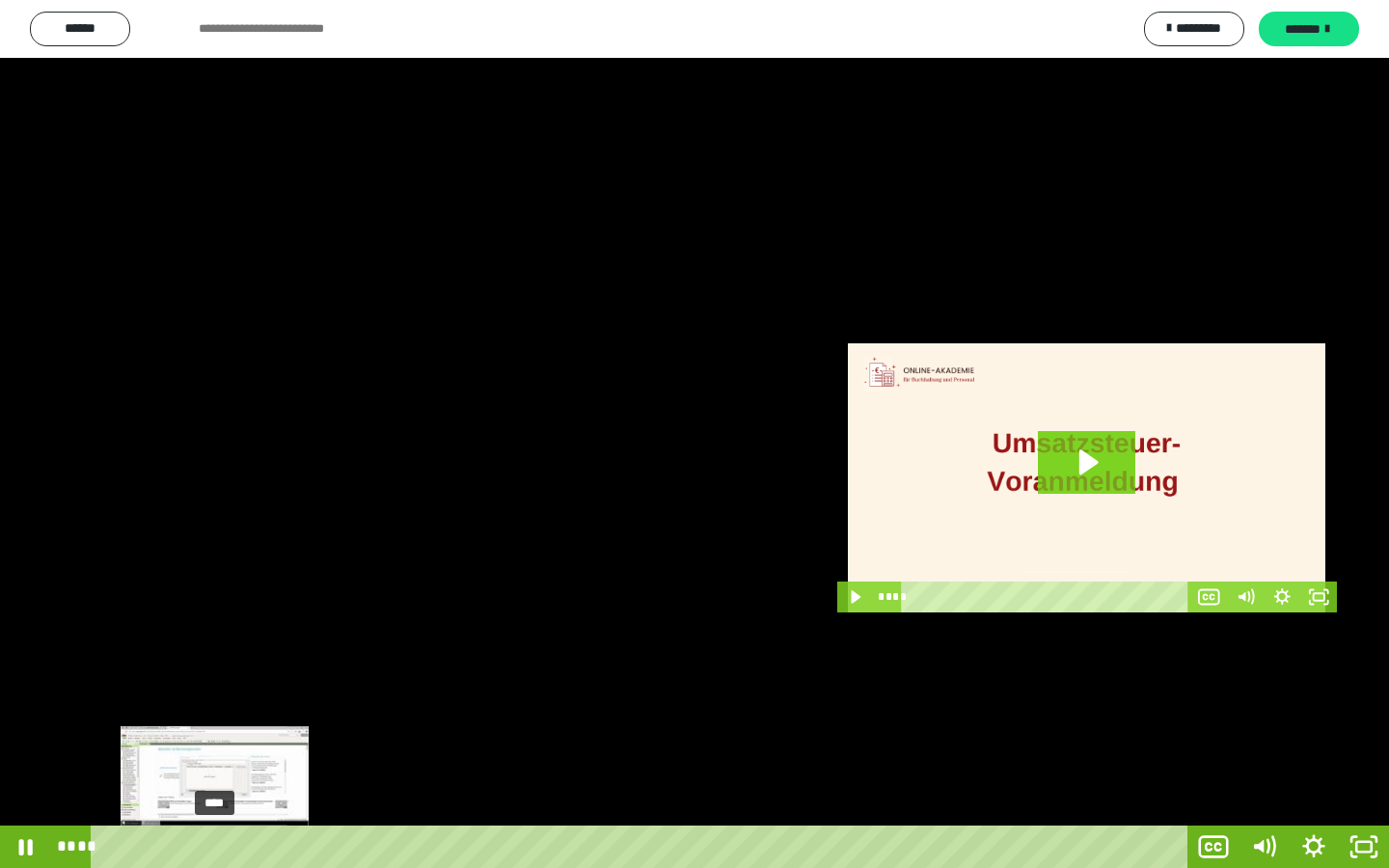 click at bounding box center [220, 847] 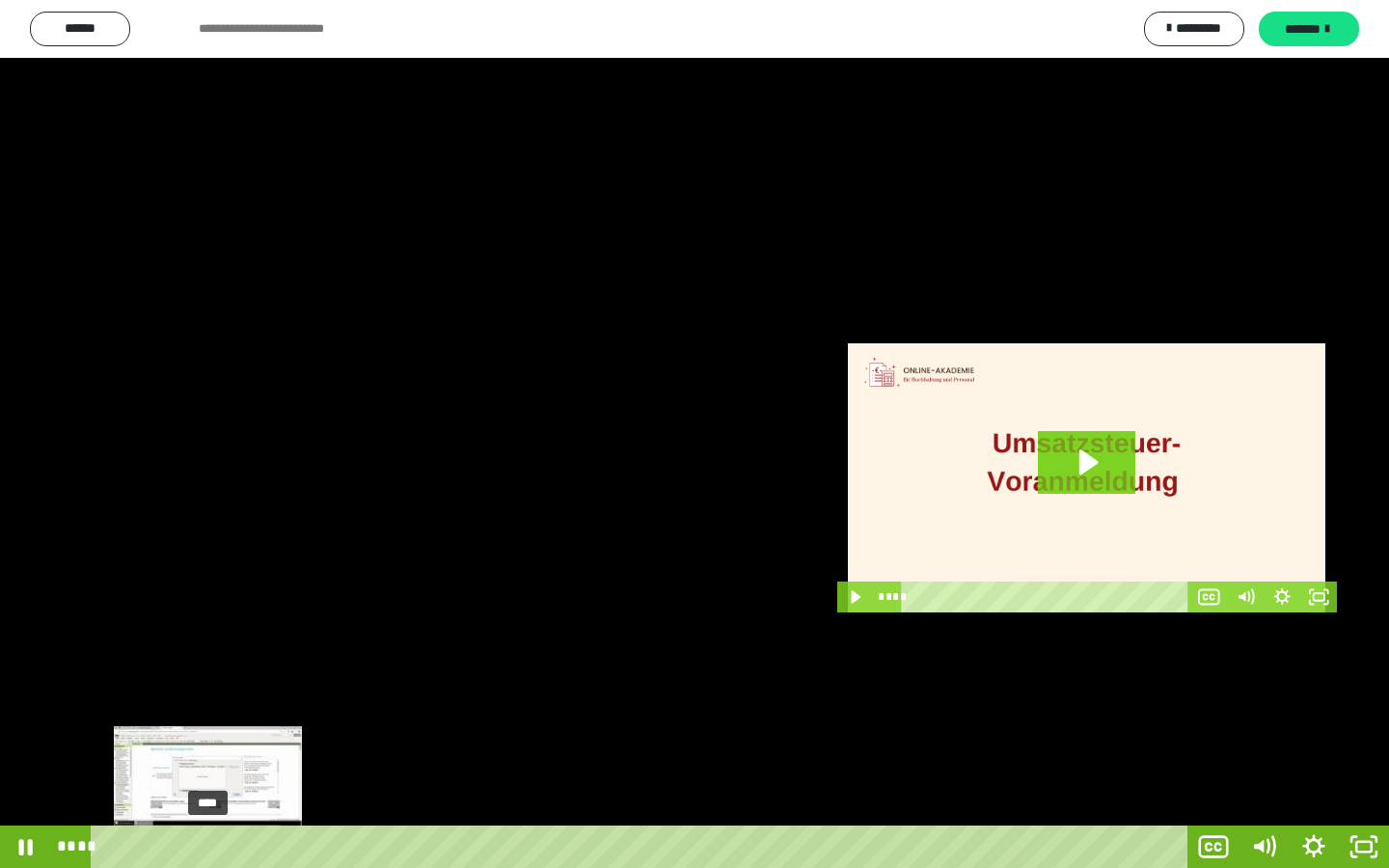 click on "****" at bounding box center (642, 847) 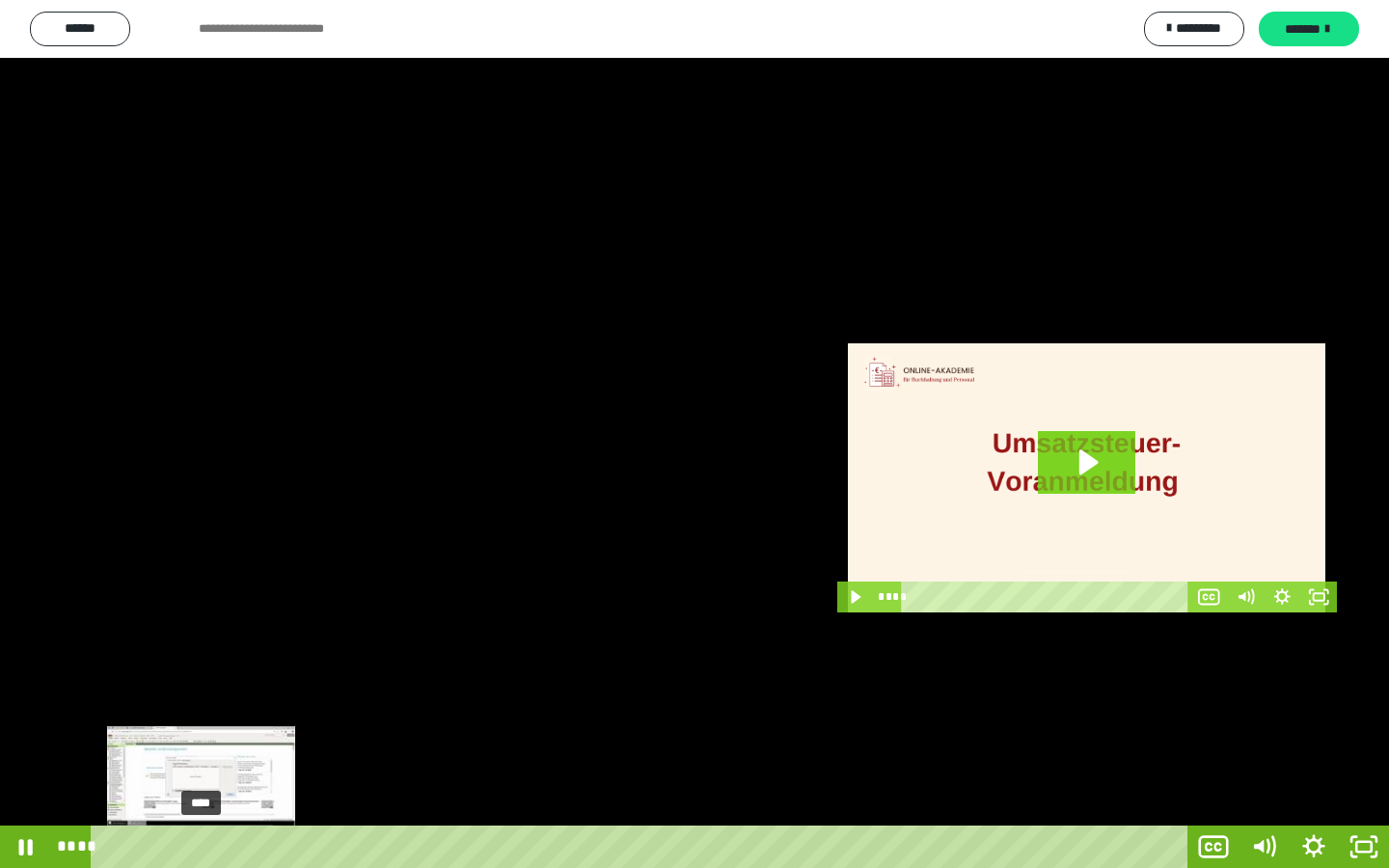 click on "****" at bounding box center (642, 847) 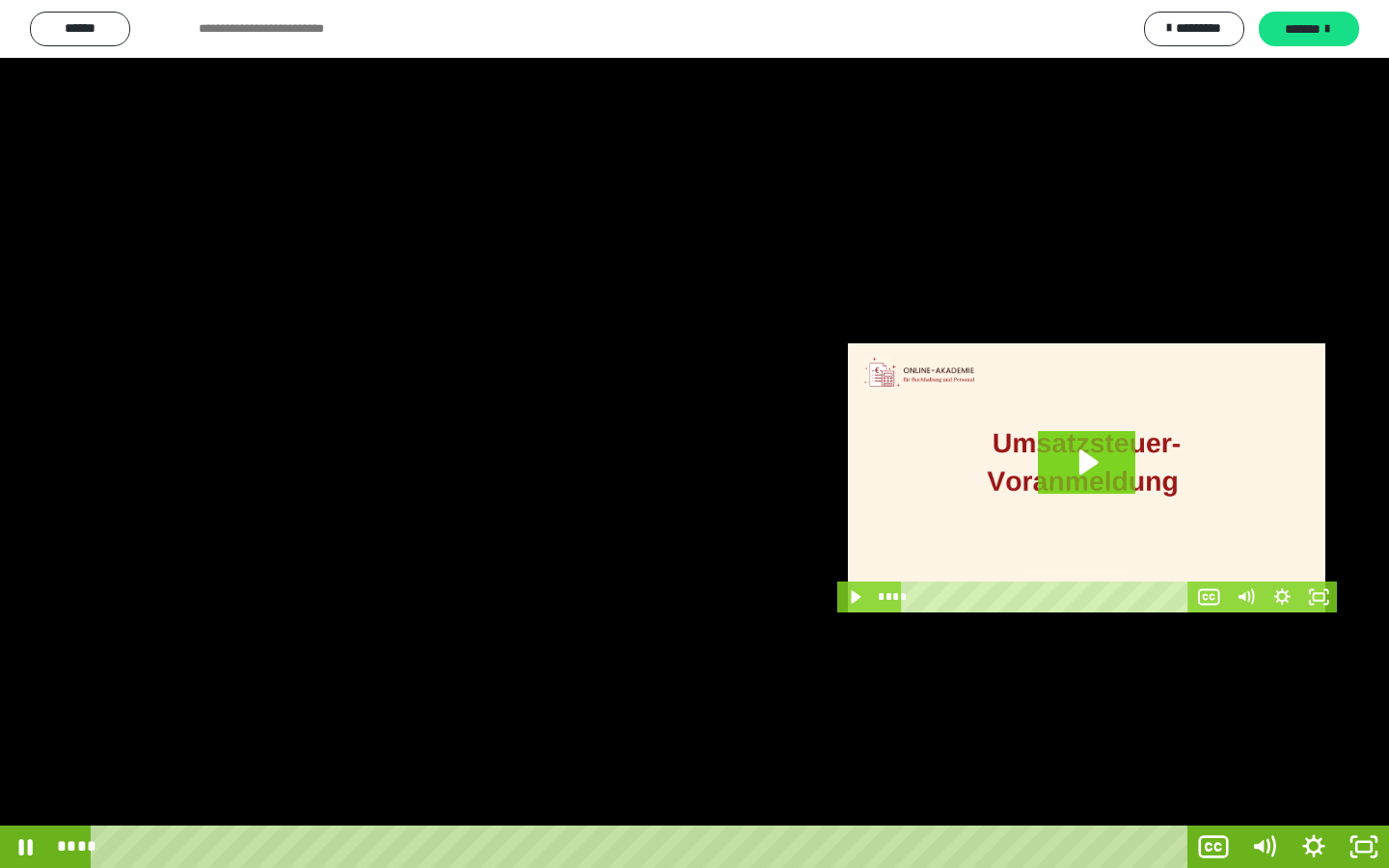 click at bounding box center [694, 434] 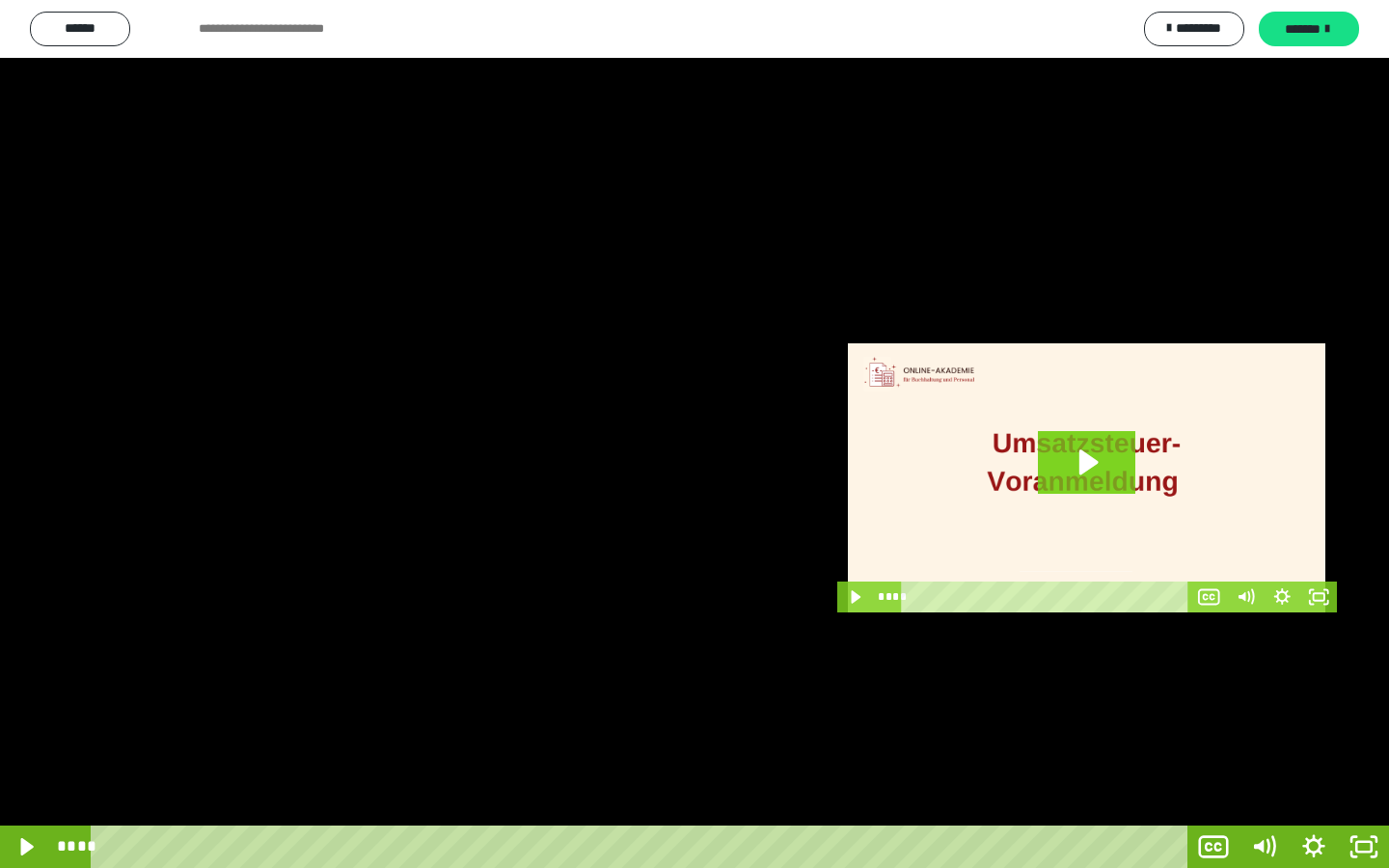 click at bounding box center [694, 434] 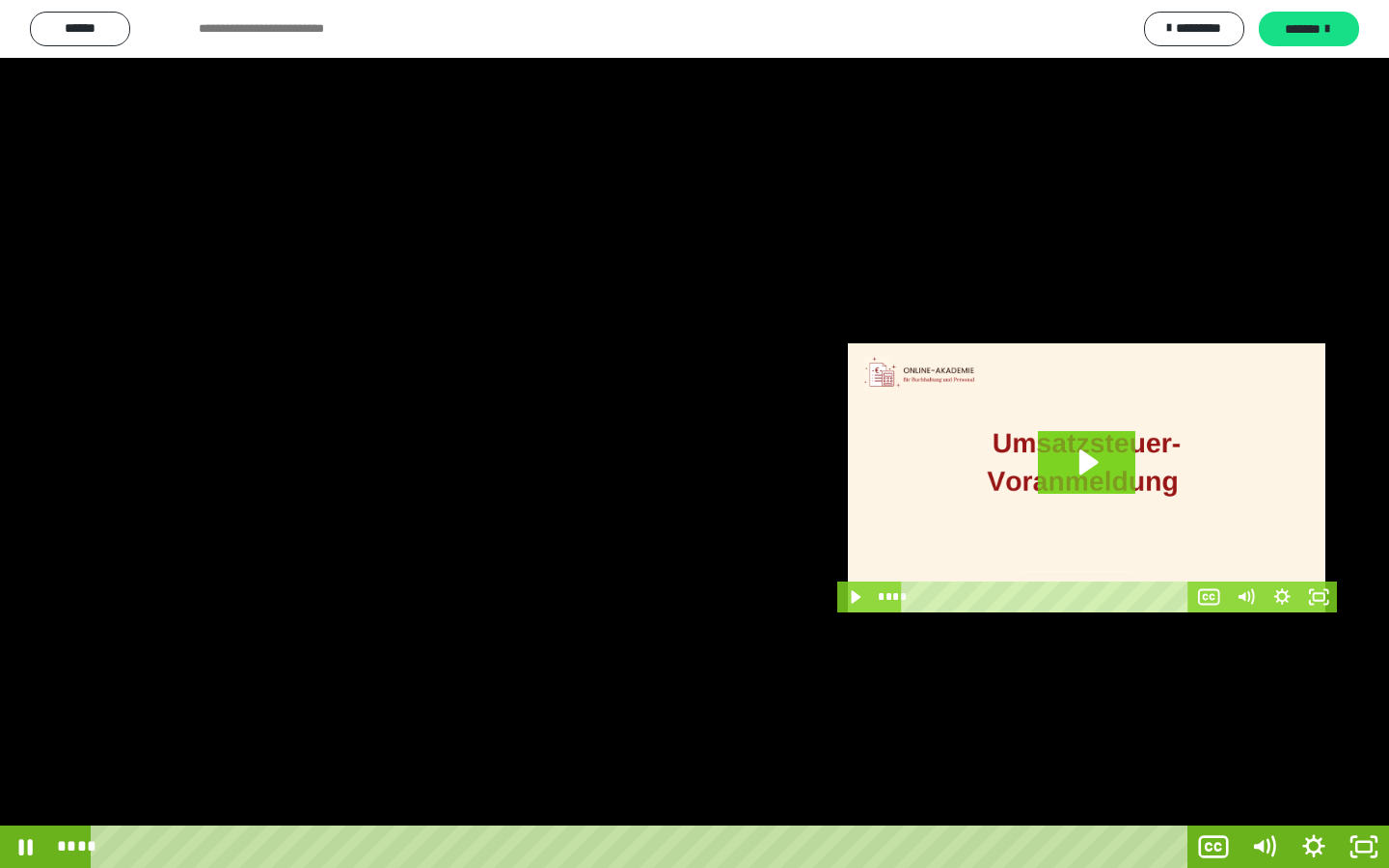 click at bounding box center (694, 434) 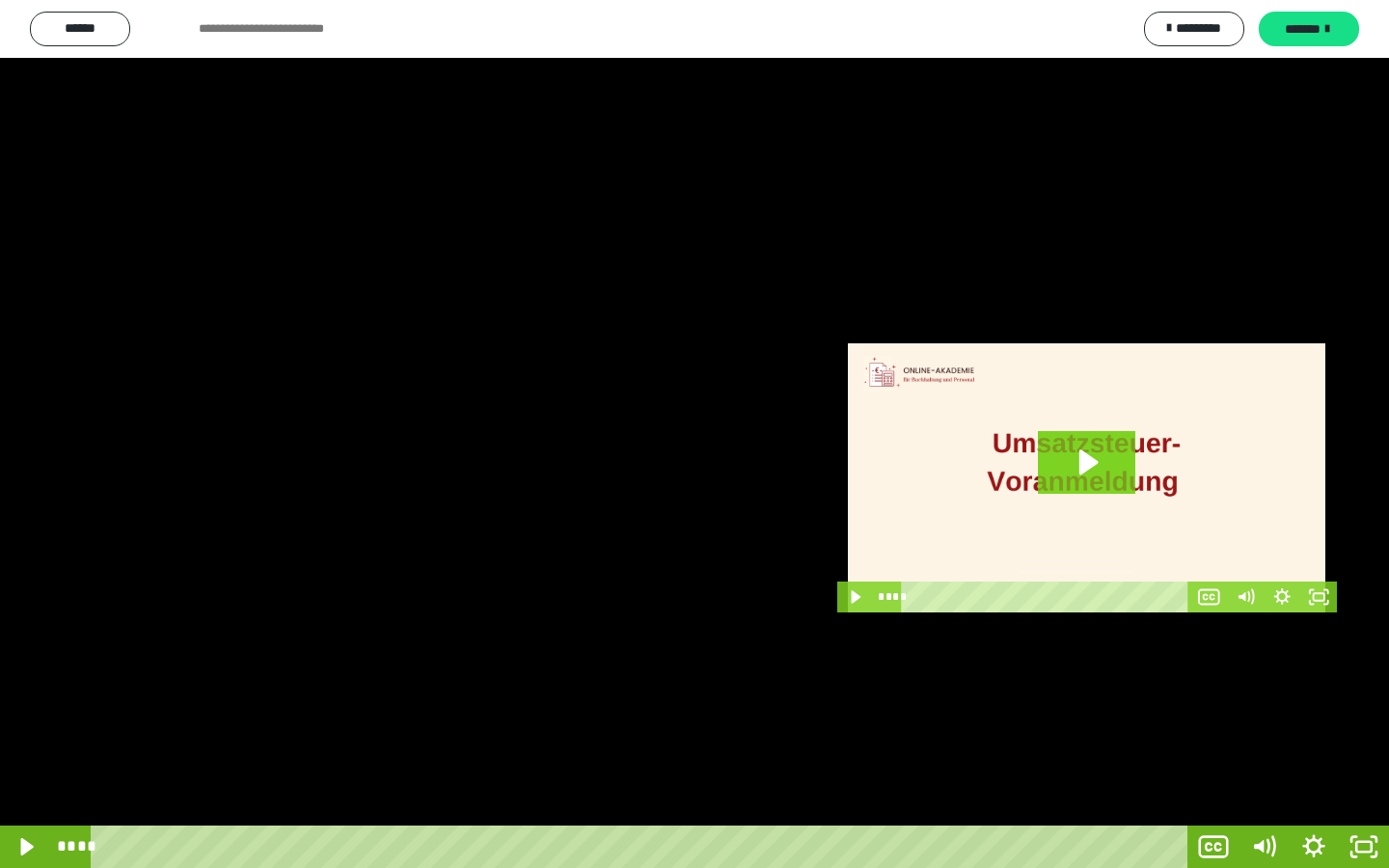 click at bounding box center (694, 434) 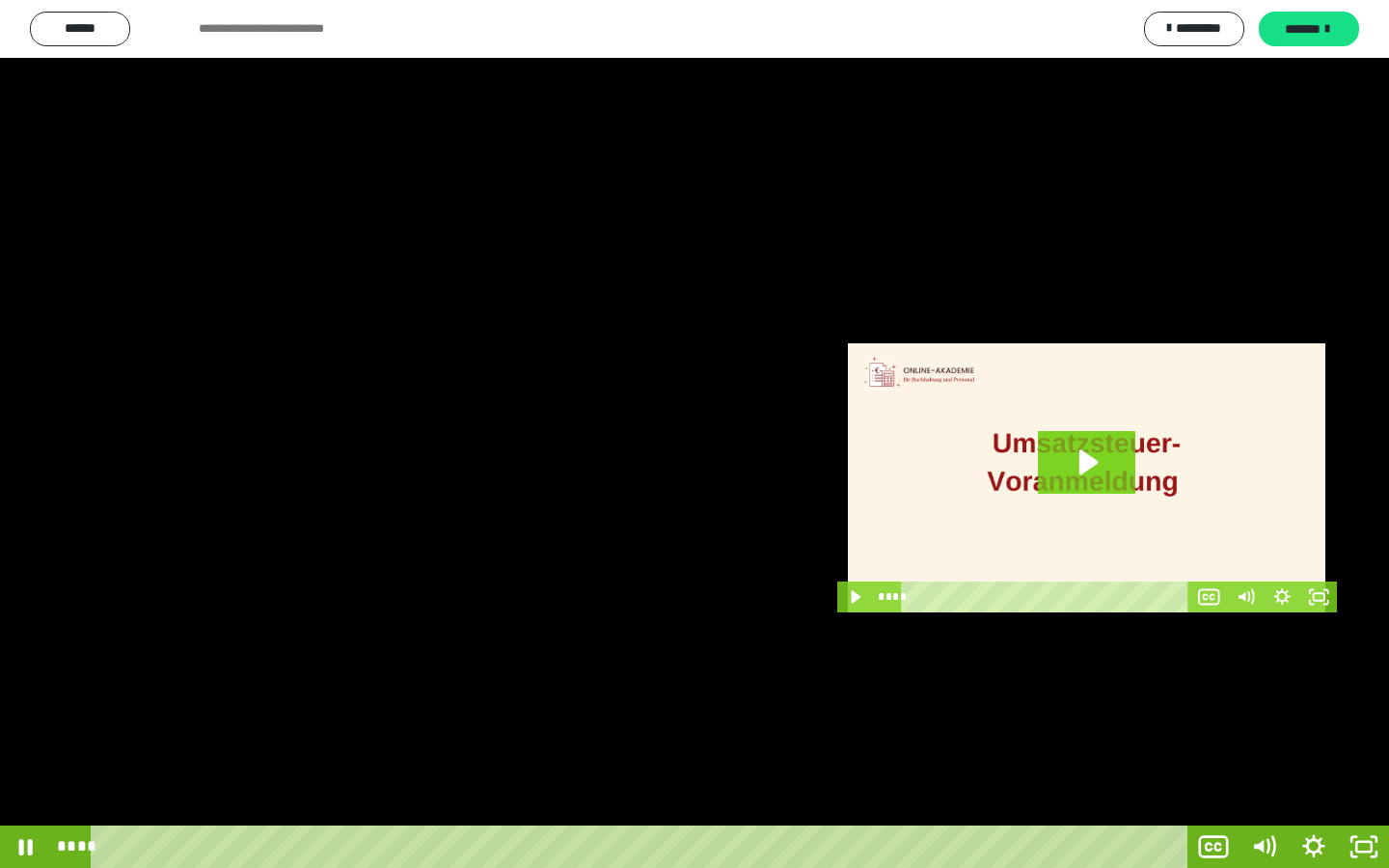 click at bounding box center [694, 434] 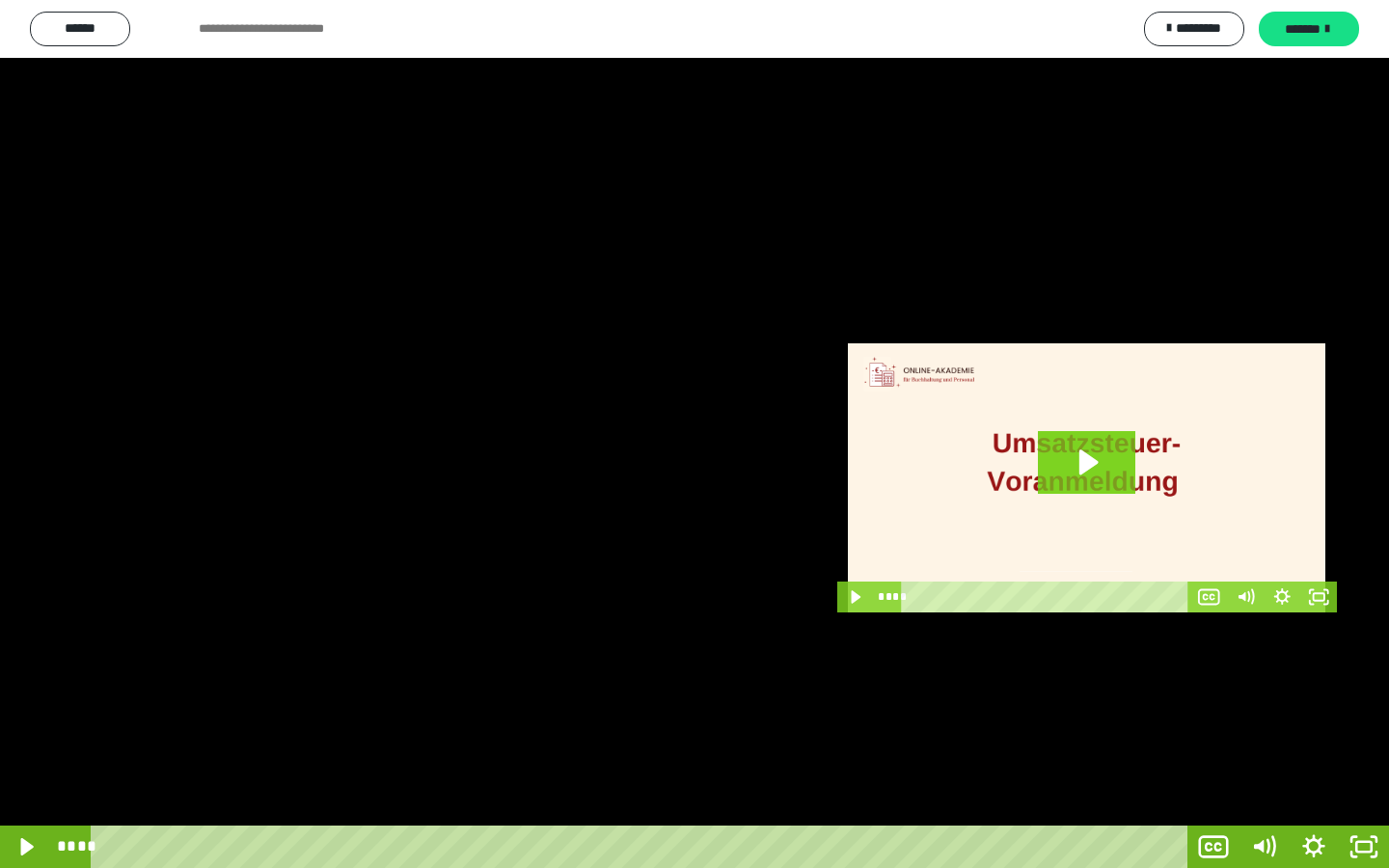 click at bounding box center [694, 434] 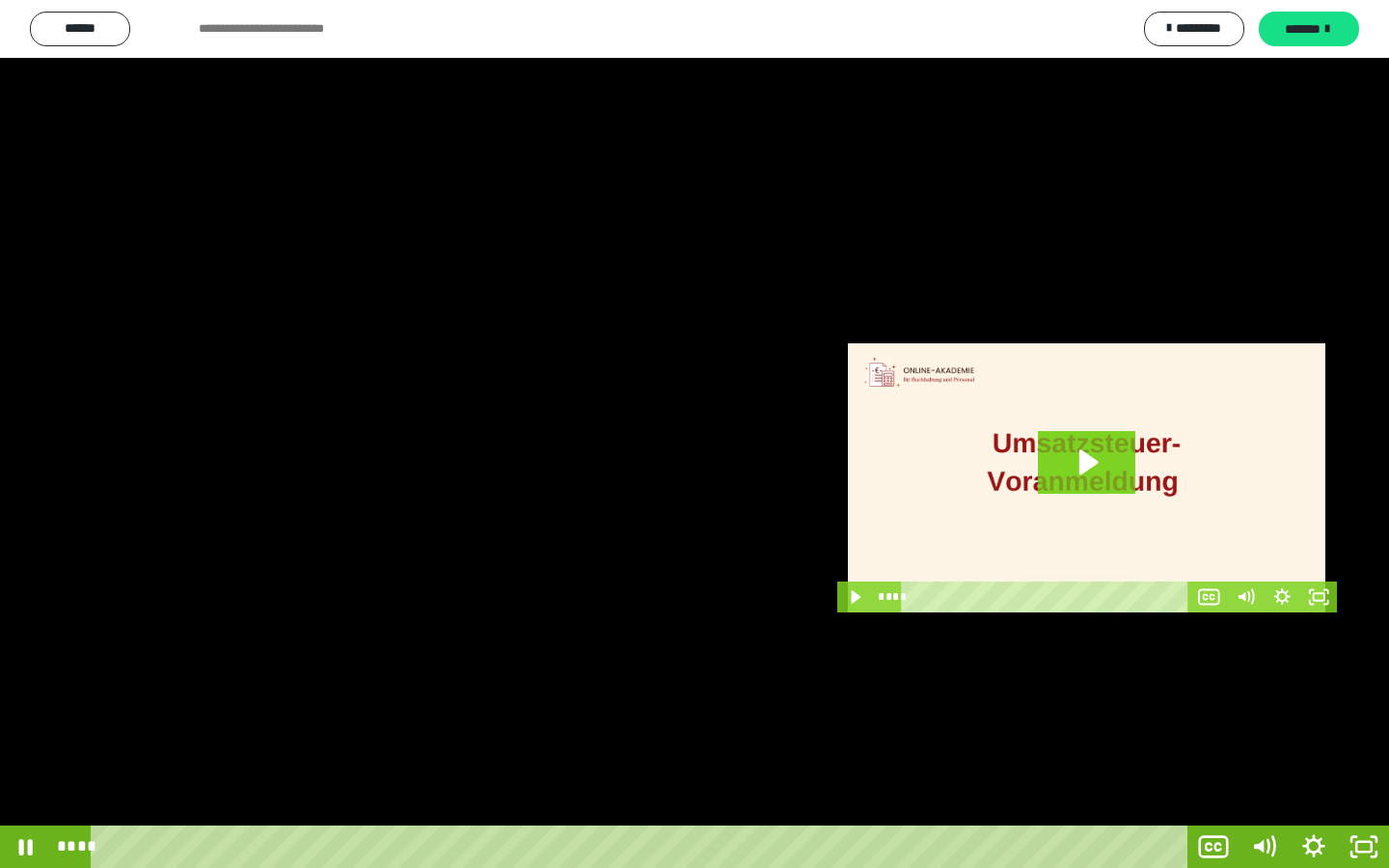 click at bounding box center (694, 434) 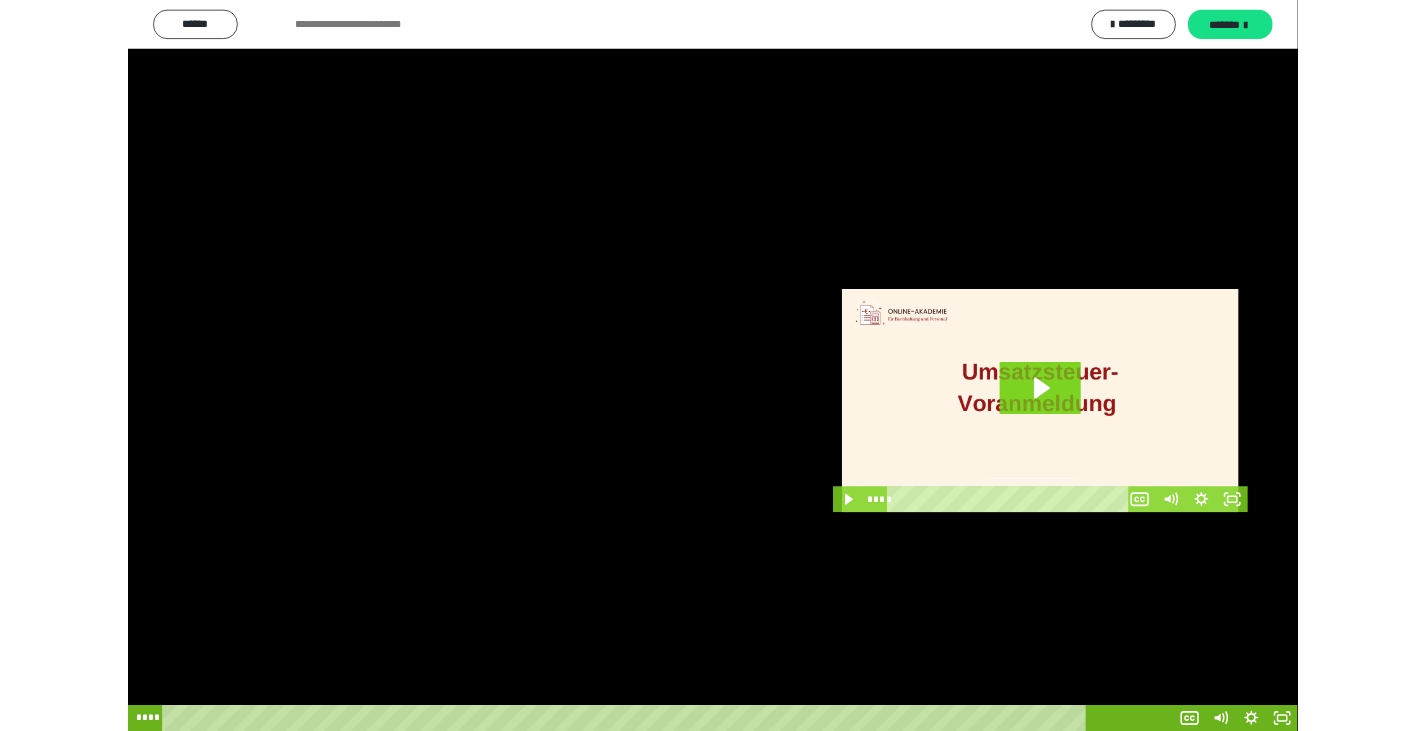 scroll, scrollTop: 3828, scrollLeft: 0, axis: vertical 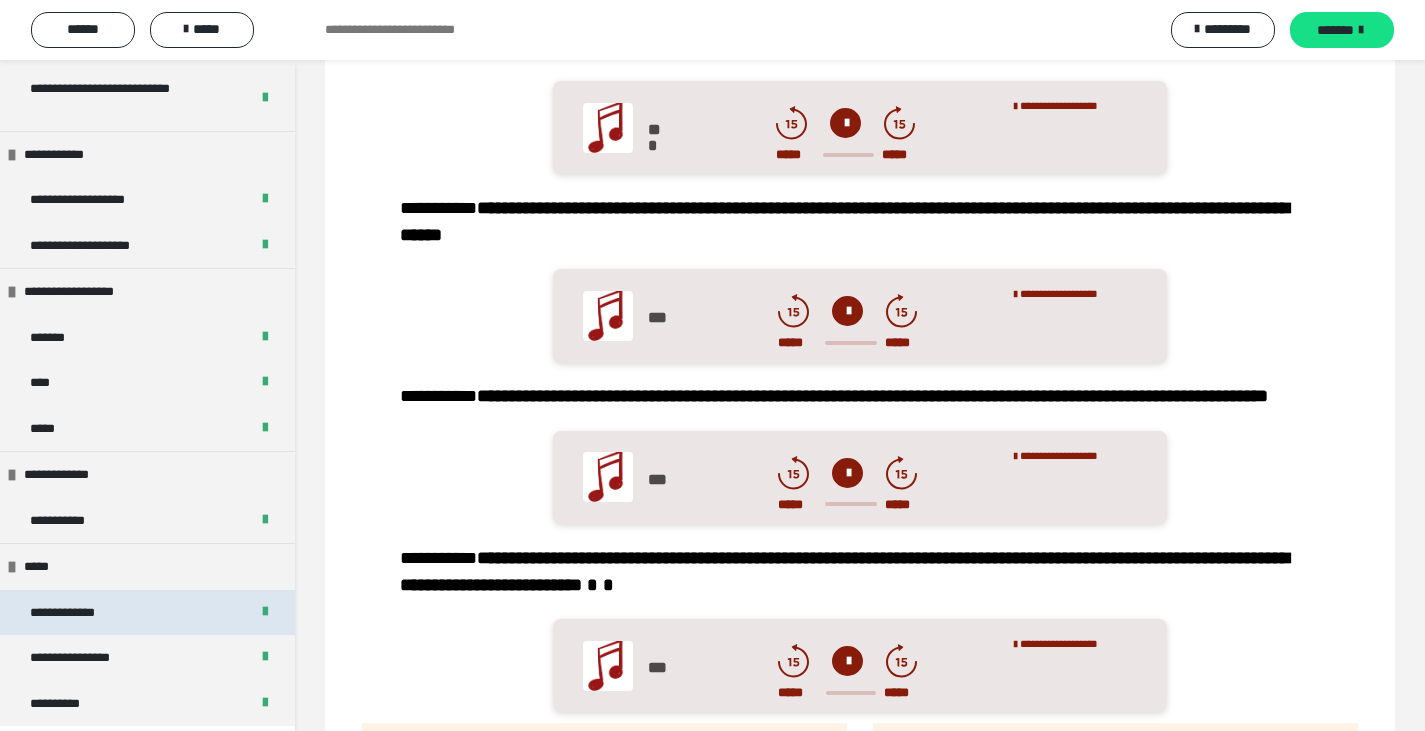 click on "**********" at bounding box center [147, 613] 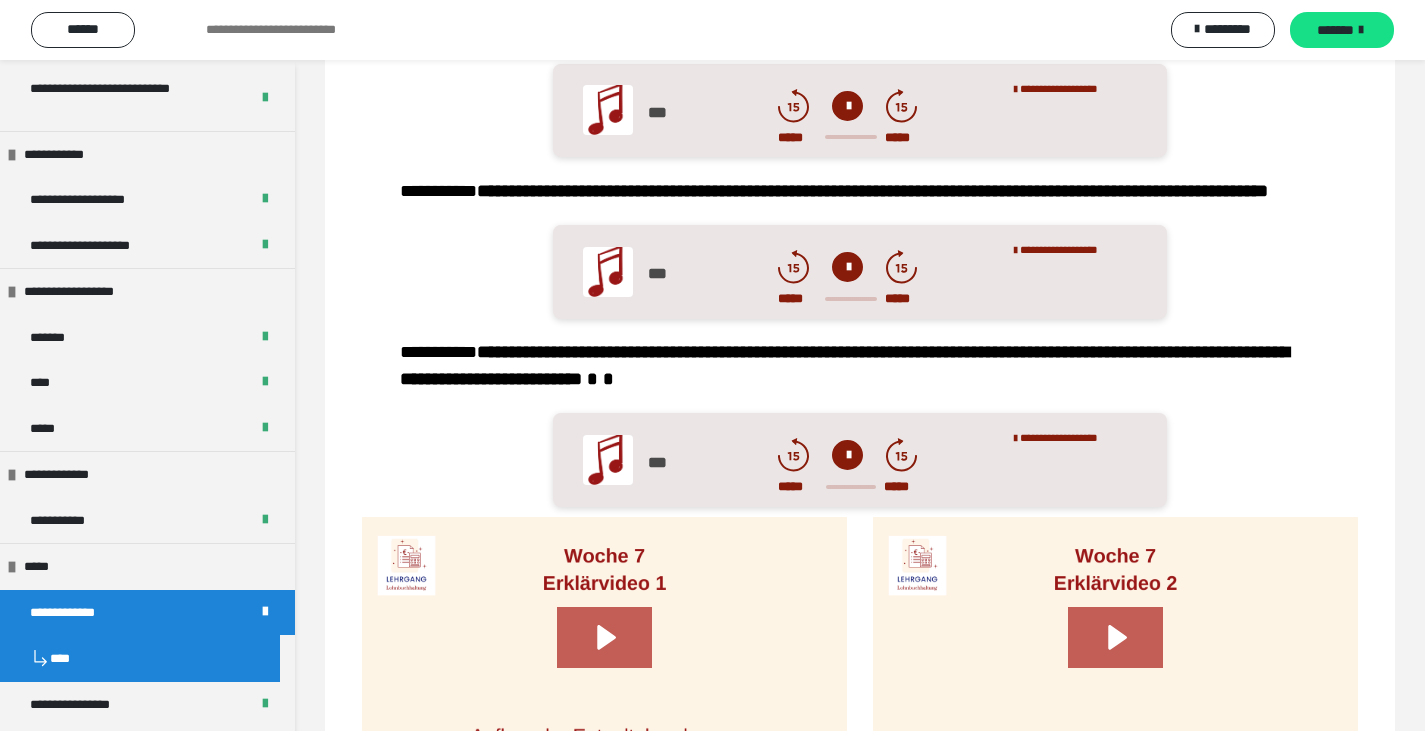 scroll, scrollTop: 149, scrollLeft: 0, axis: vertical 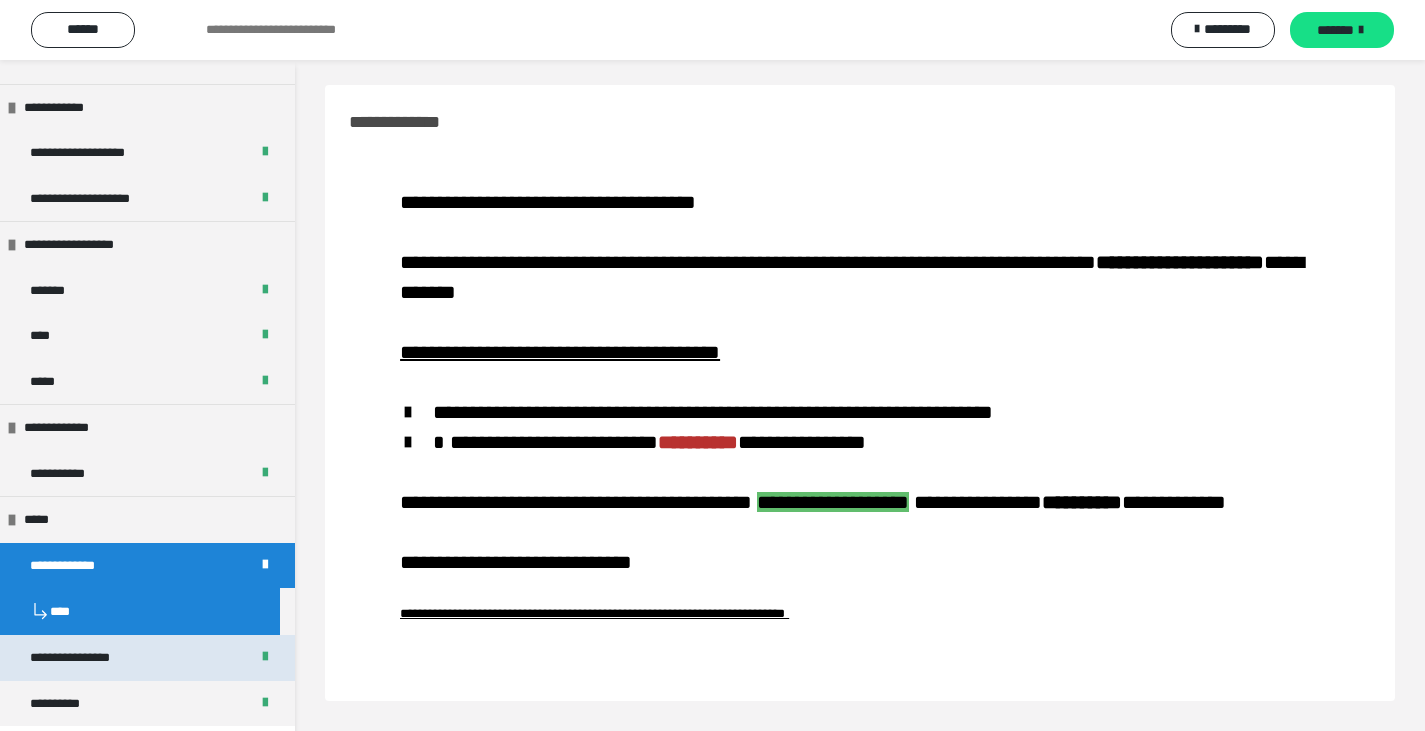 click on "**********" at bounding box center (88, 658) 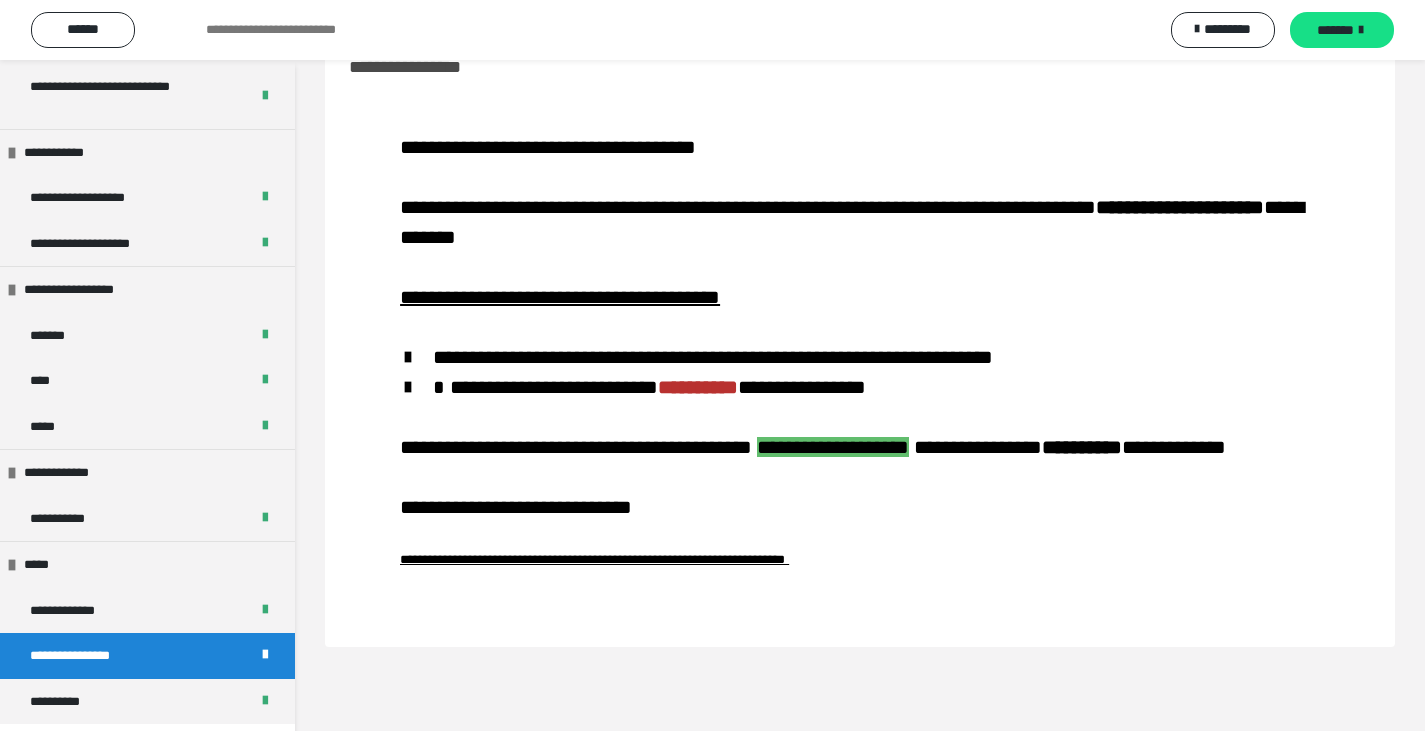 scroll, scrollTop: 36, scrollLeft: 0, axis: vertical 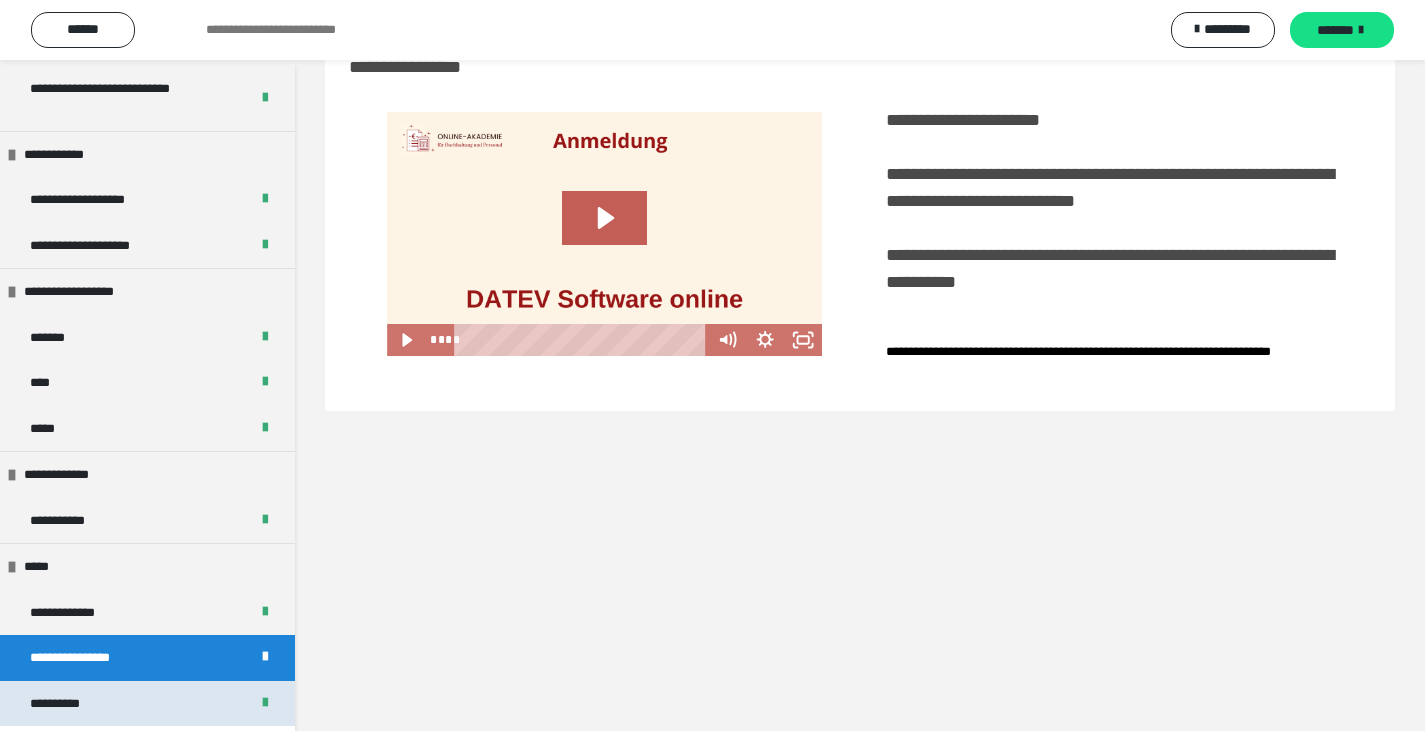 click on "**********" at bounding box center (147, 704) 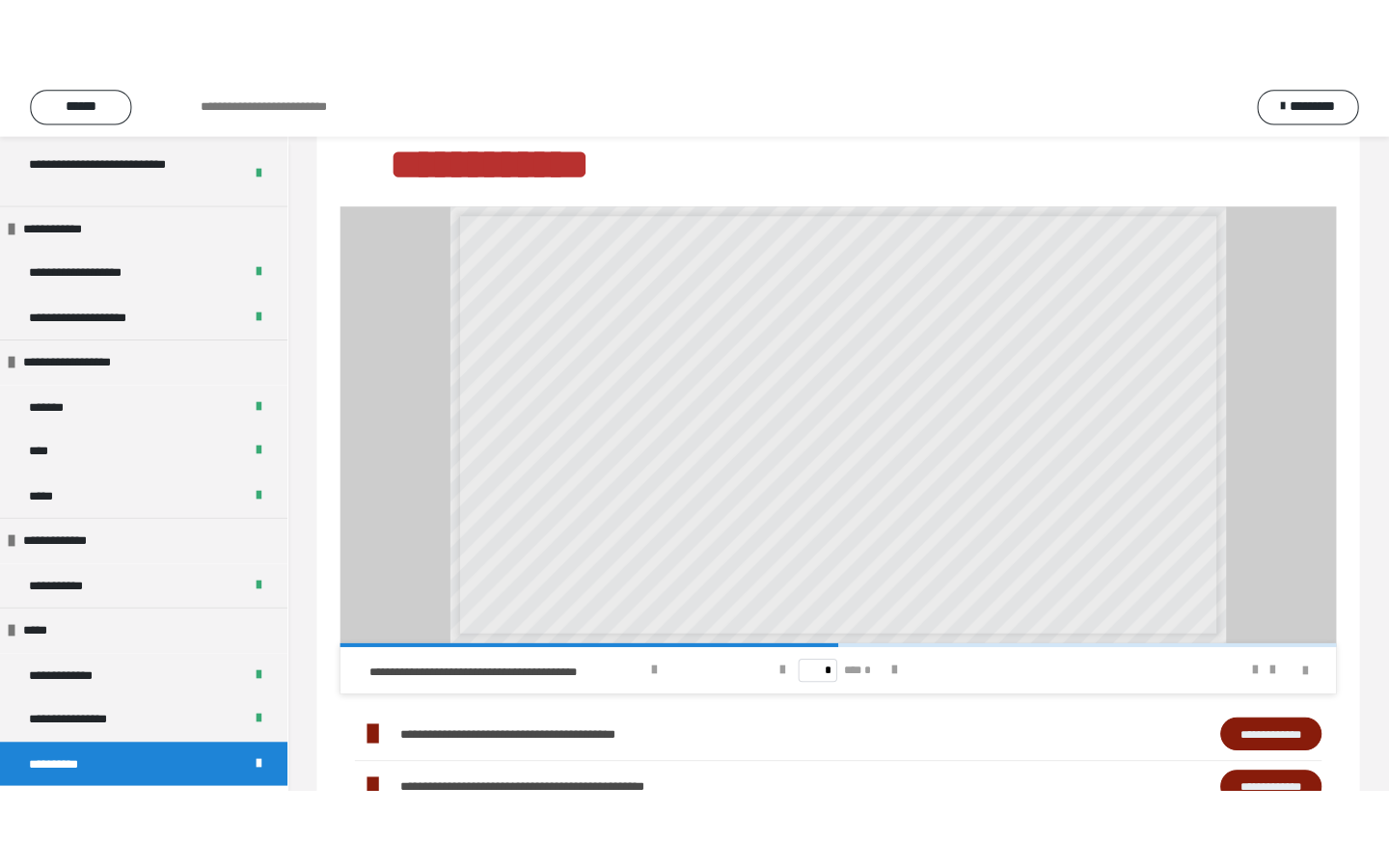 scroll, scrollTop: 255, scrollLeft: 0, axis: vertical 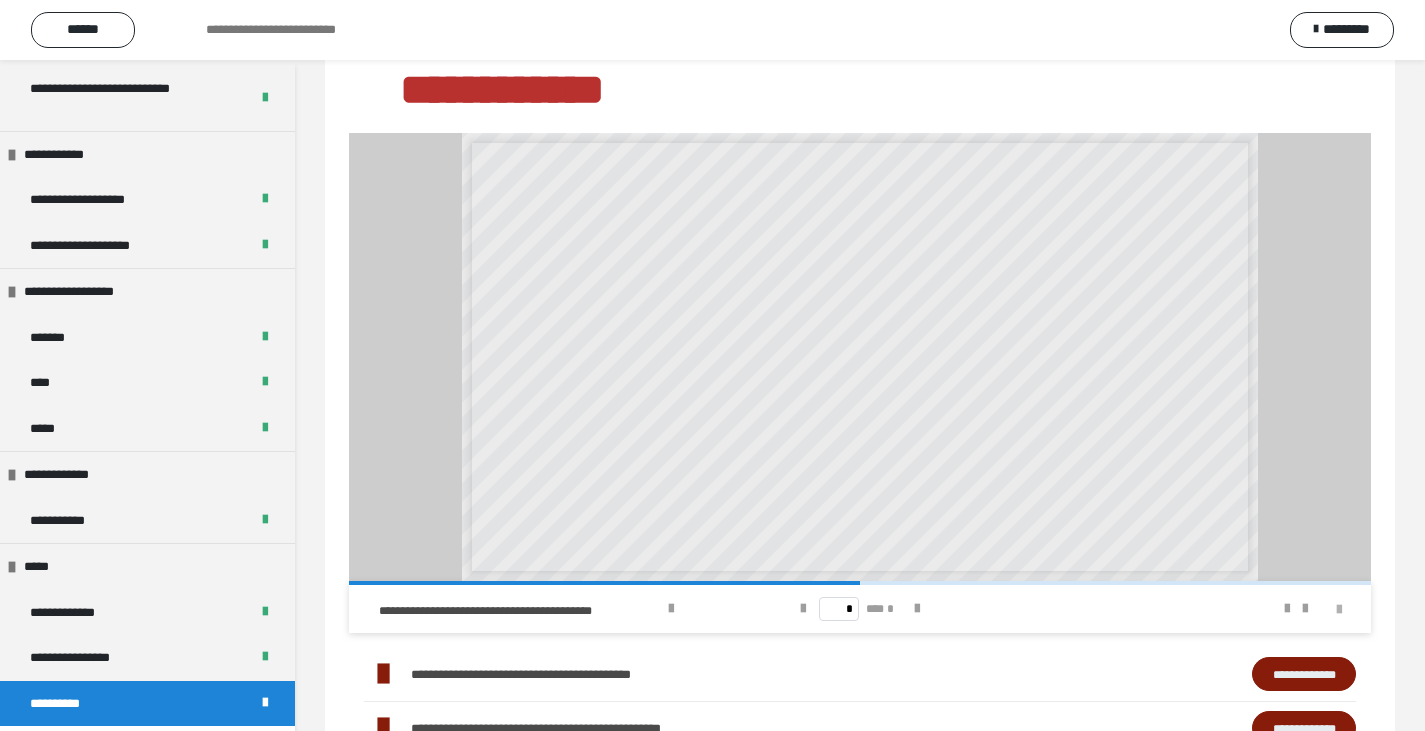 click at bounding box center [1339, 610] 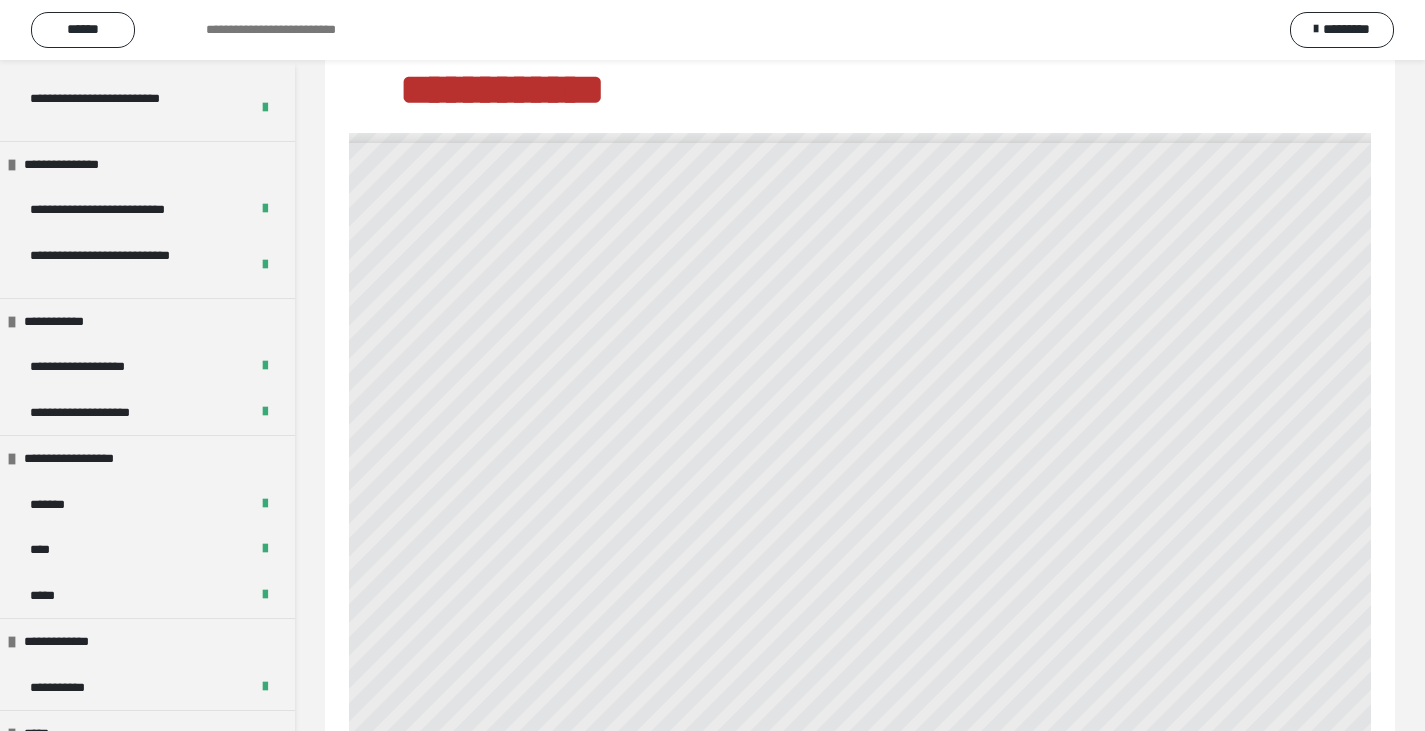 scroll, scrollTop: 1137, scrollLeft: 0, axis: vertical 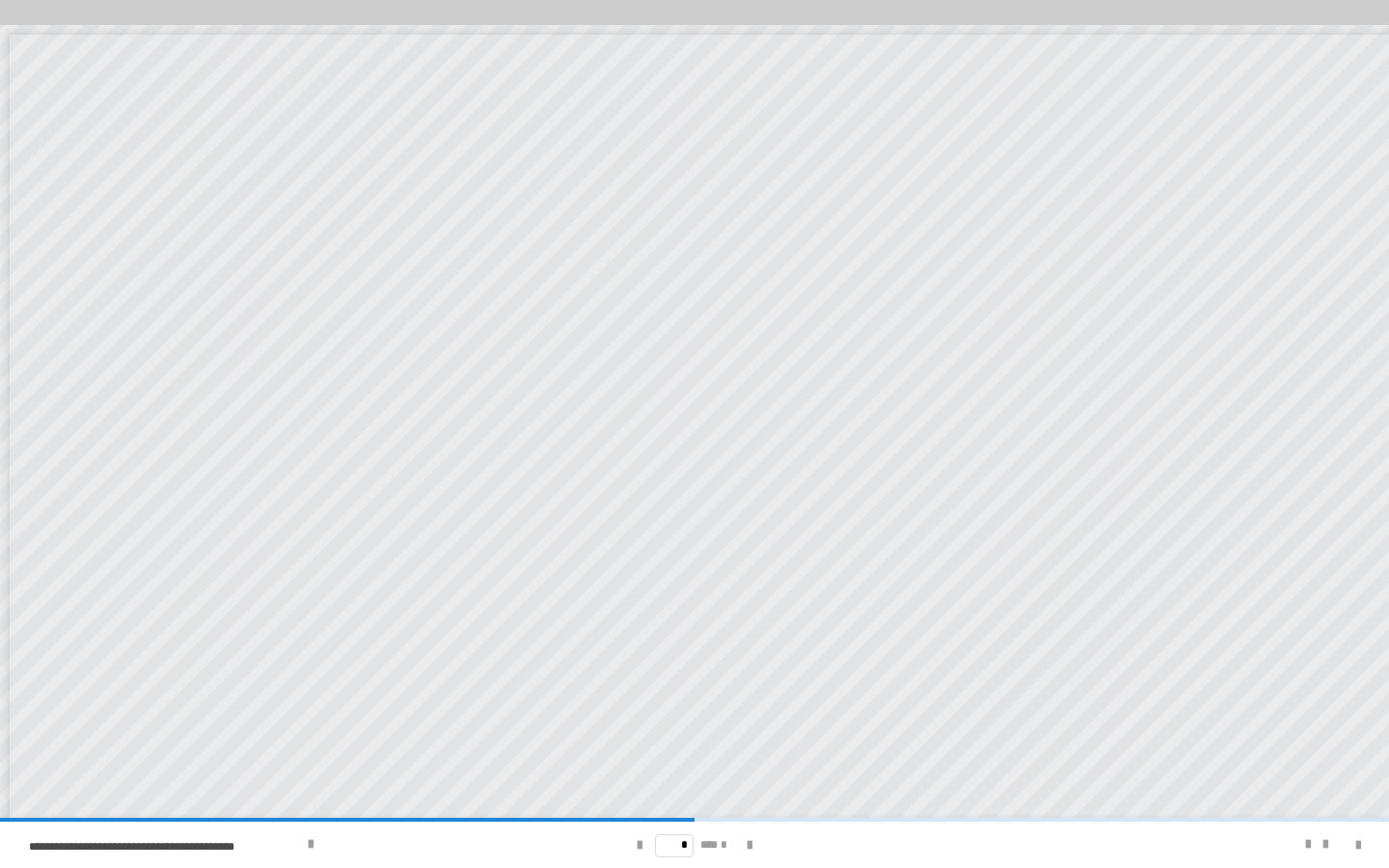 click on "**********" at bounding box center [694, 434] 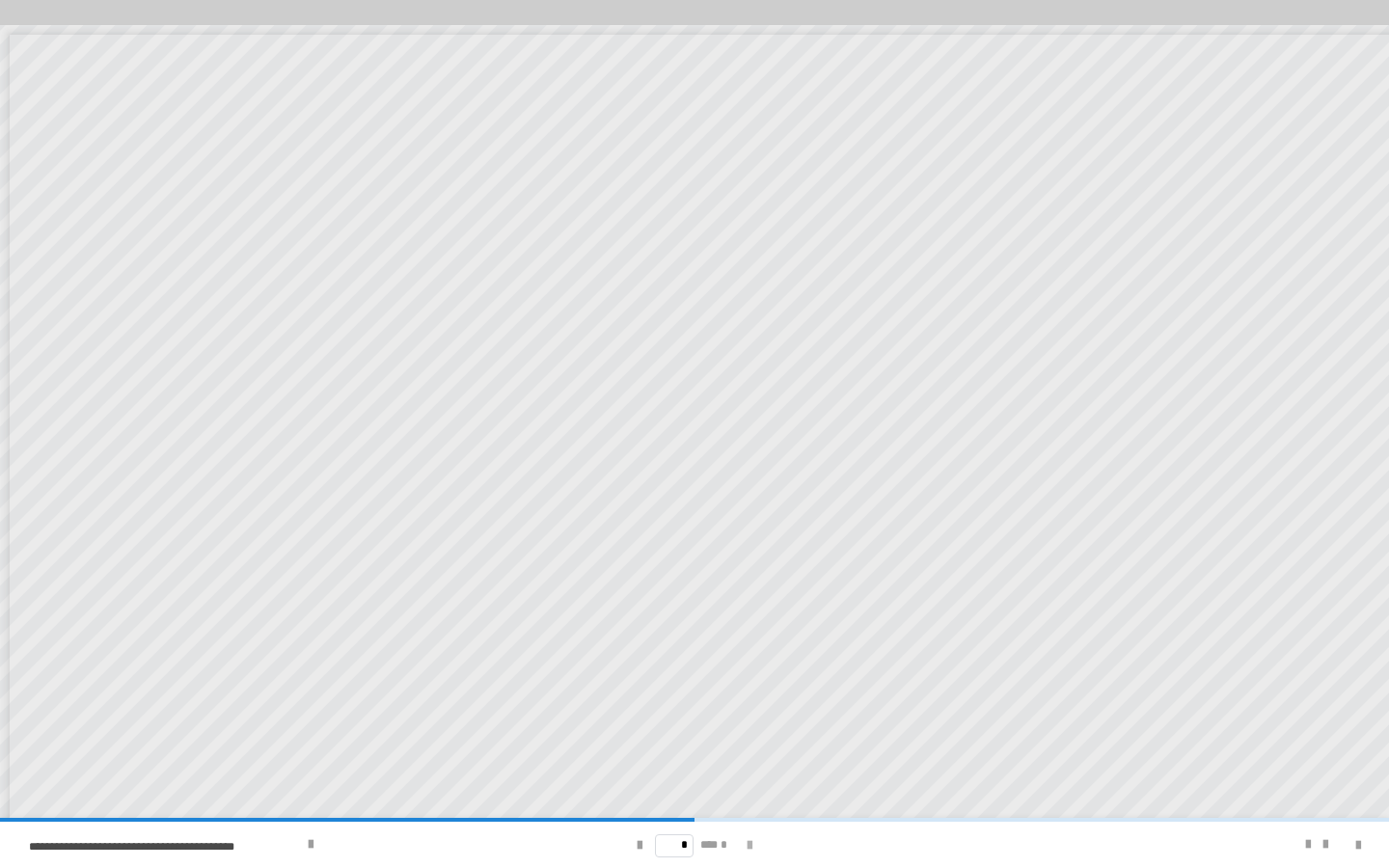 click at bounding box center [749, 846] 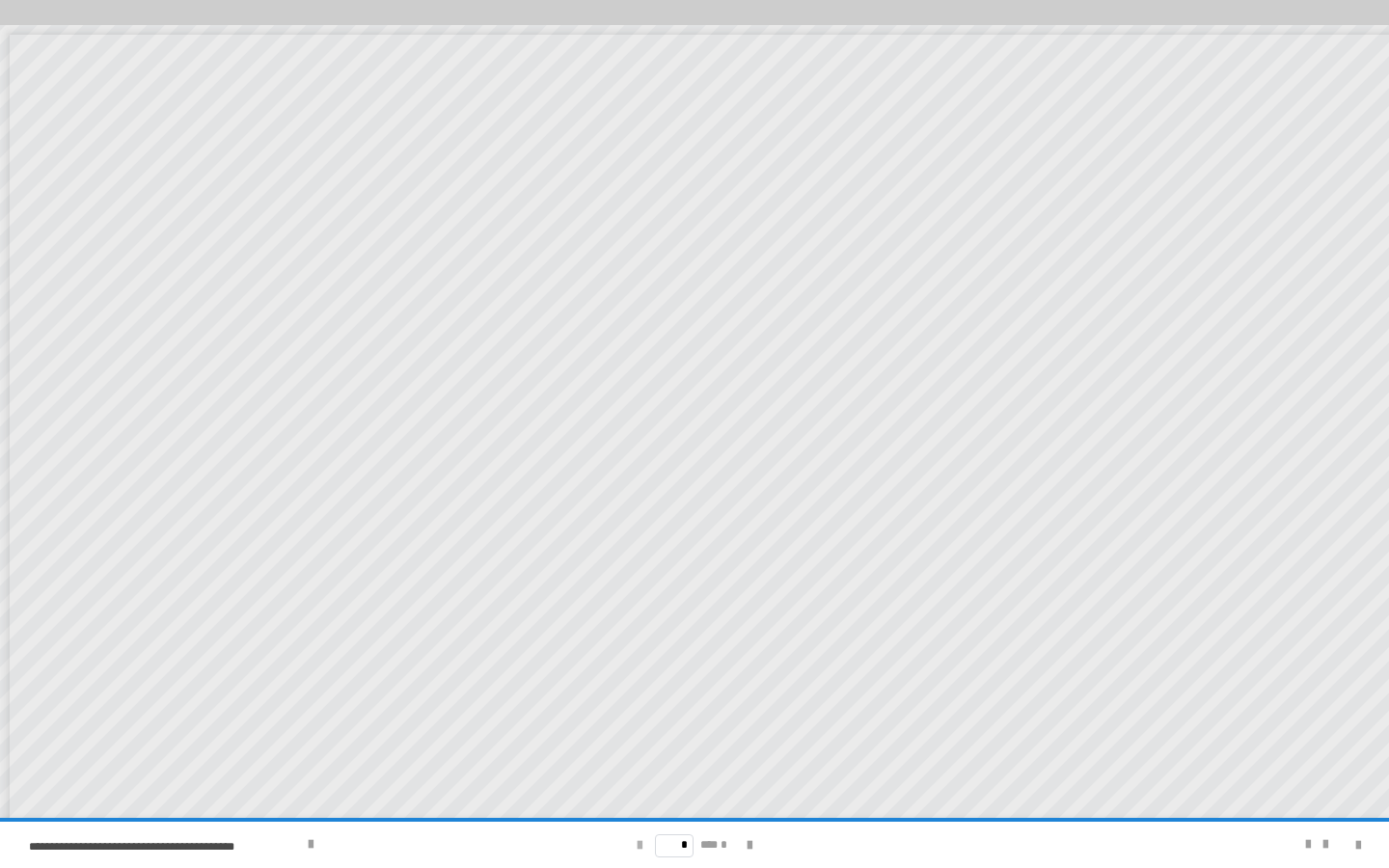 click at bounding box center (640, 846) 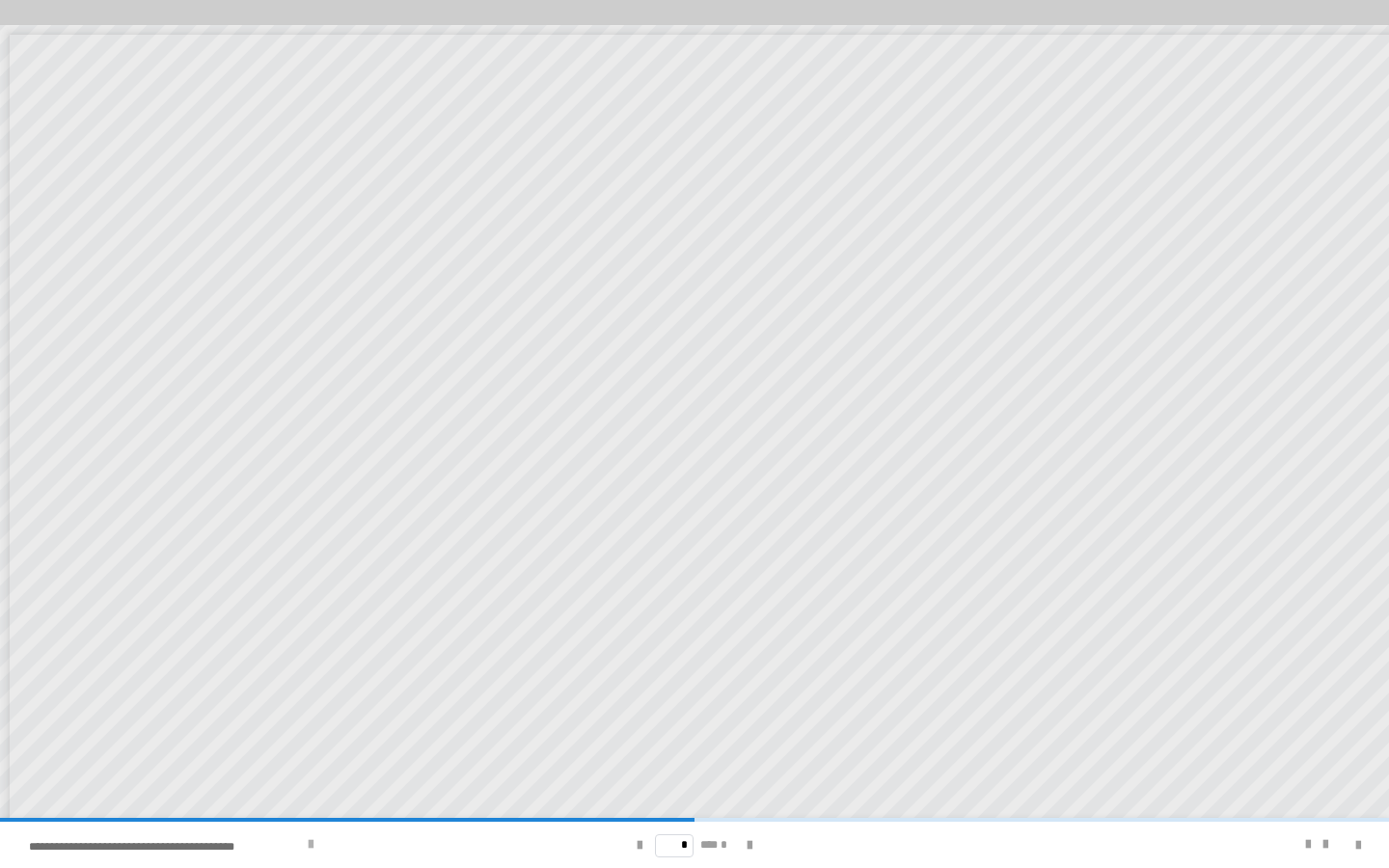click on "**********" at bounding box center [276, 845] 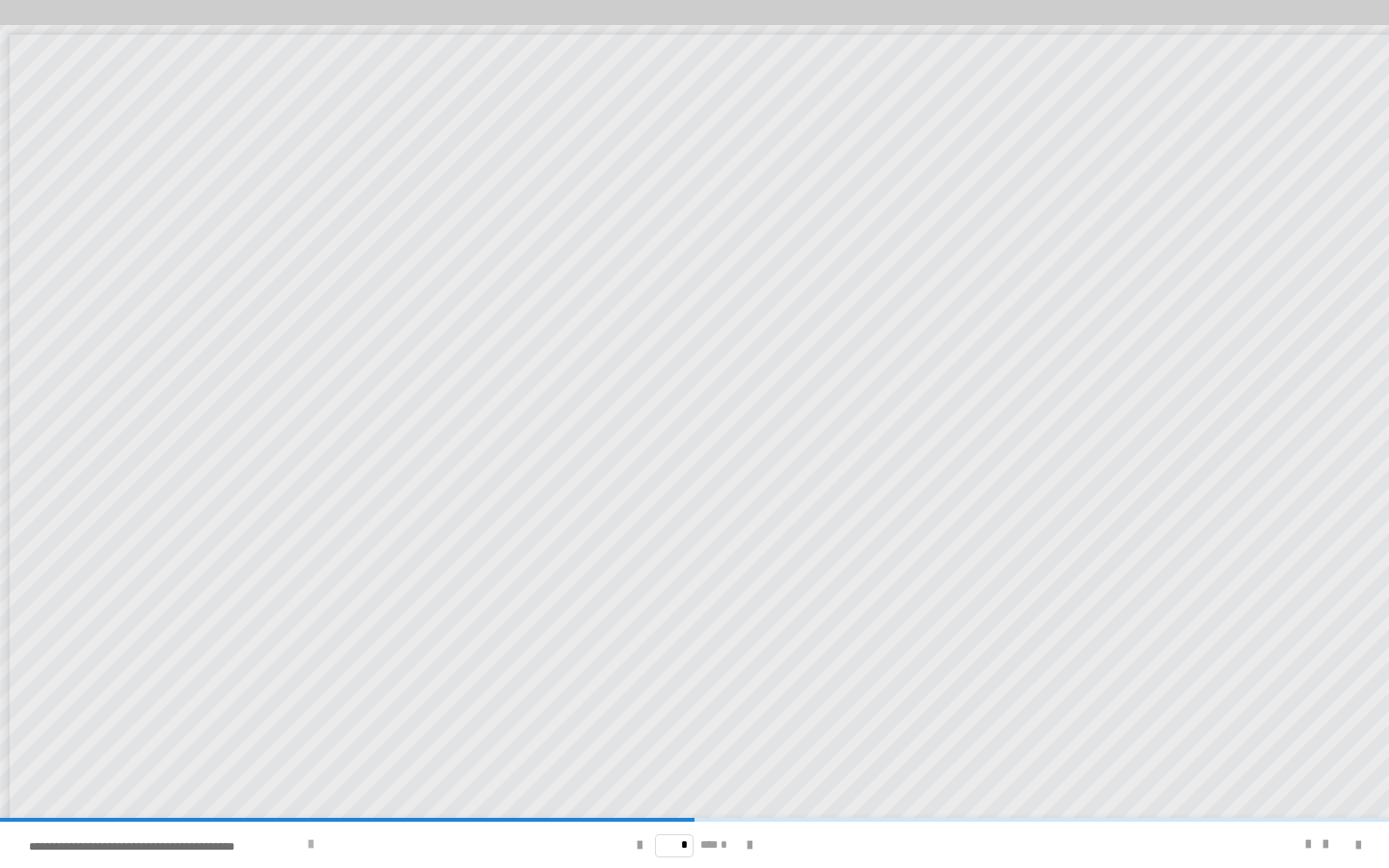 click at bounding box center [311, 845] 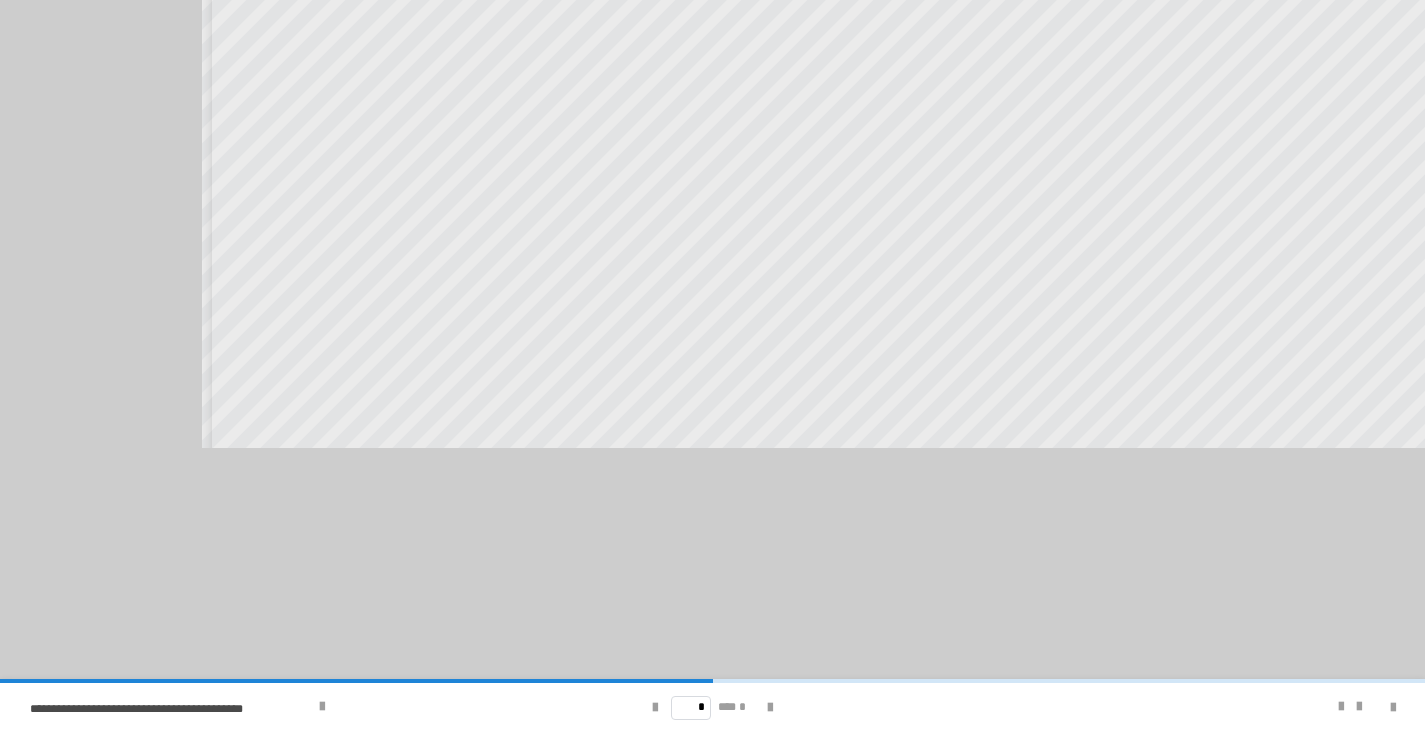 scroll, scrollTop: 0, scrollLeft: 0, axis: both 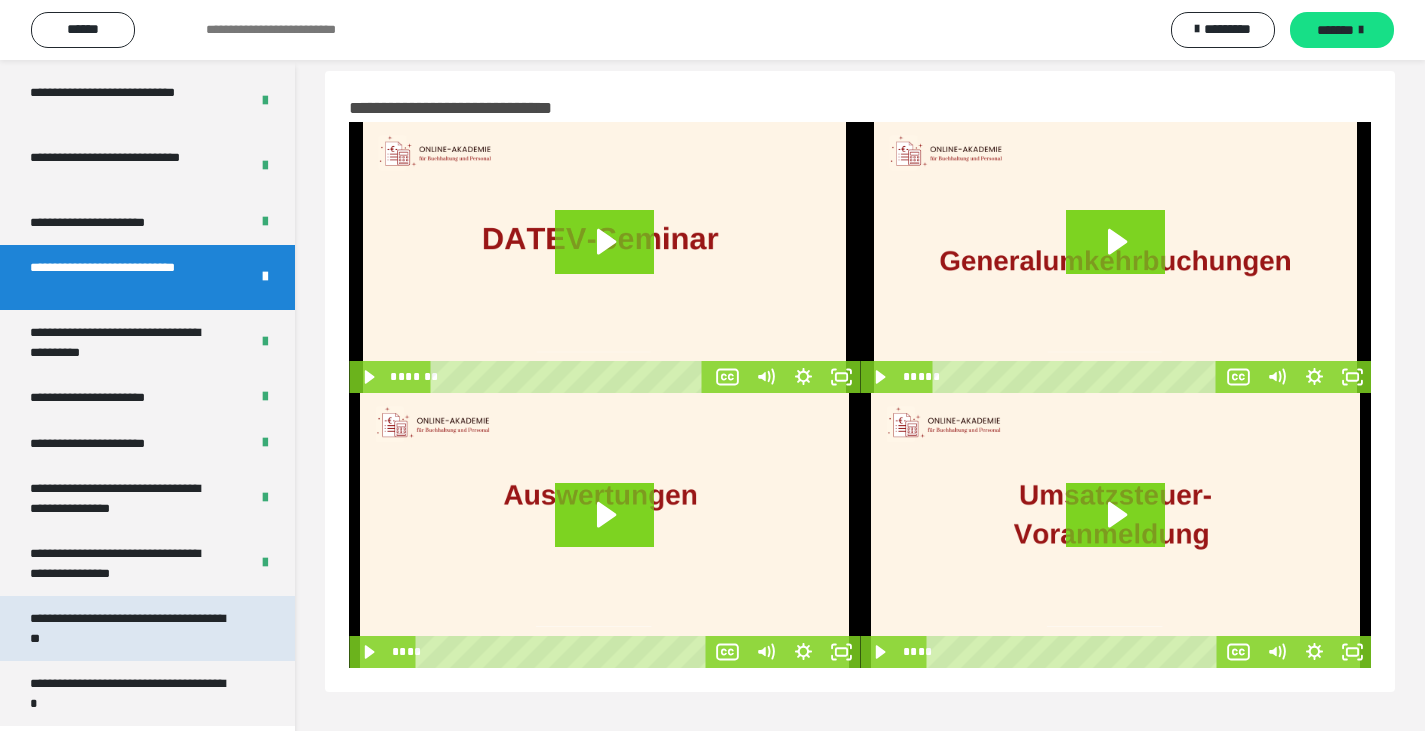 click on "**********" at bounding box center [132, 628] 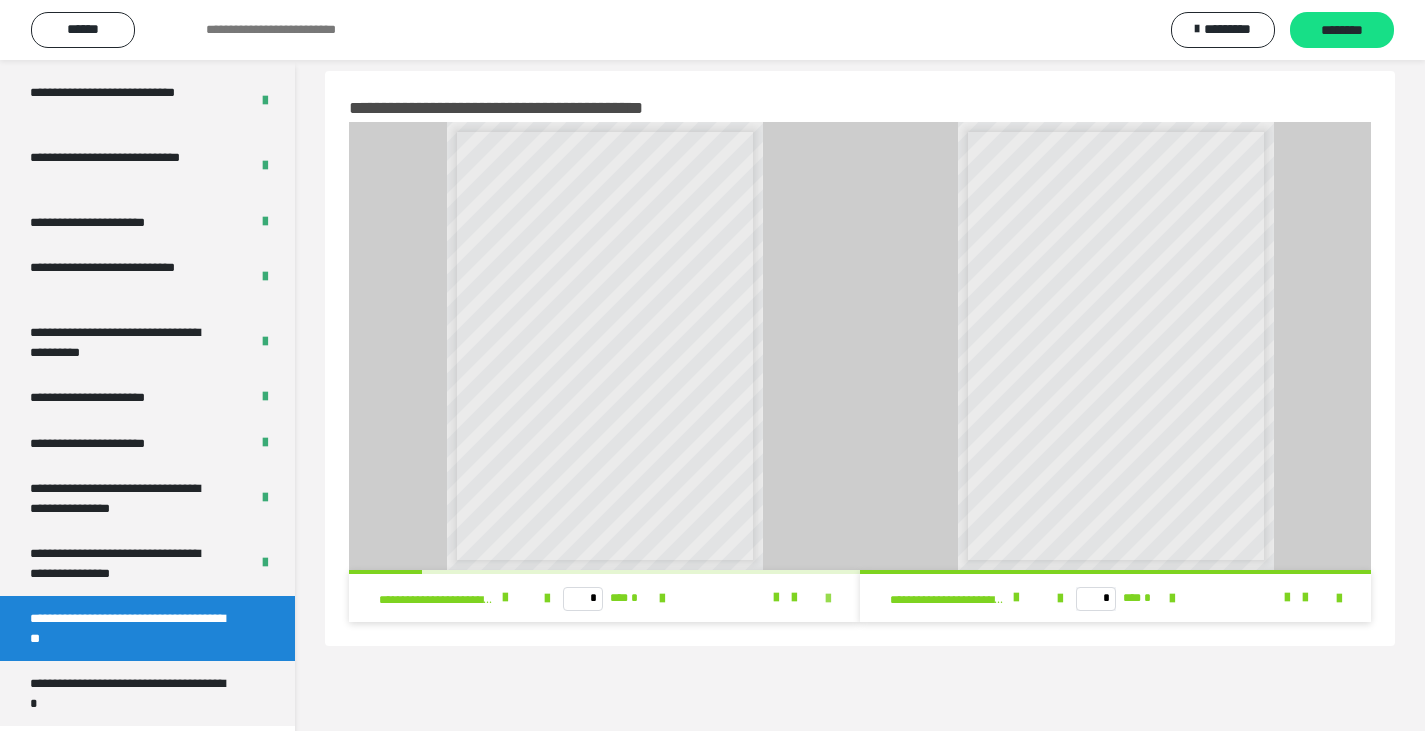 click at bounding box center (828, 599) 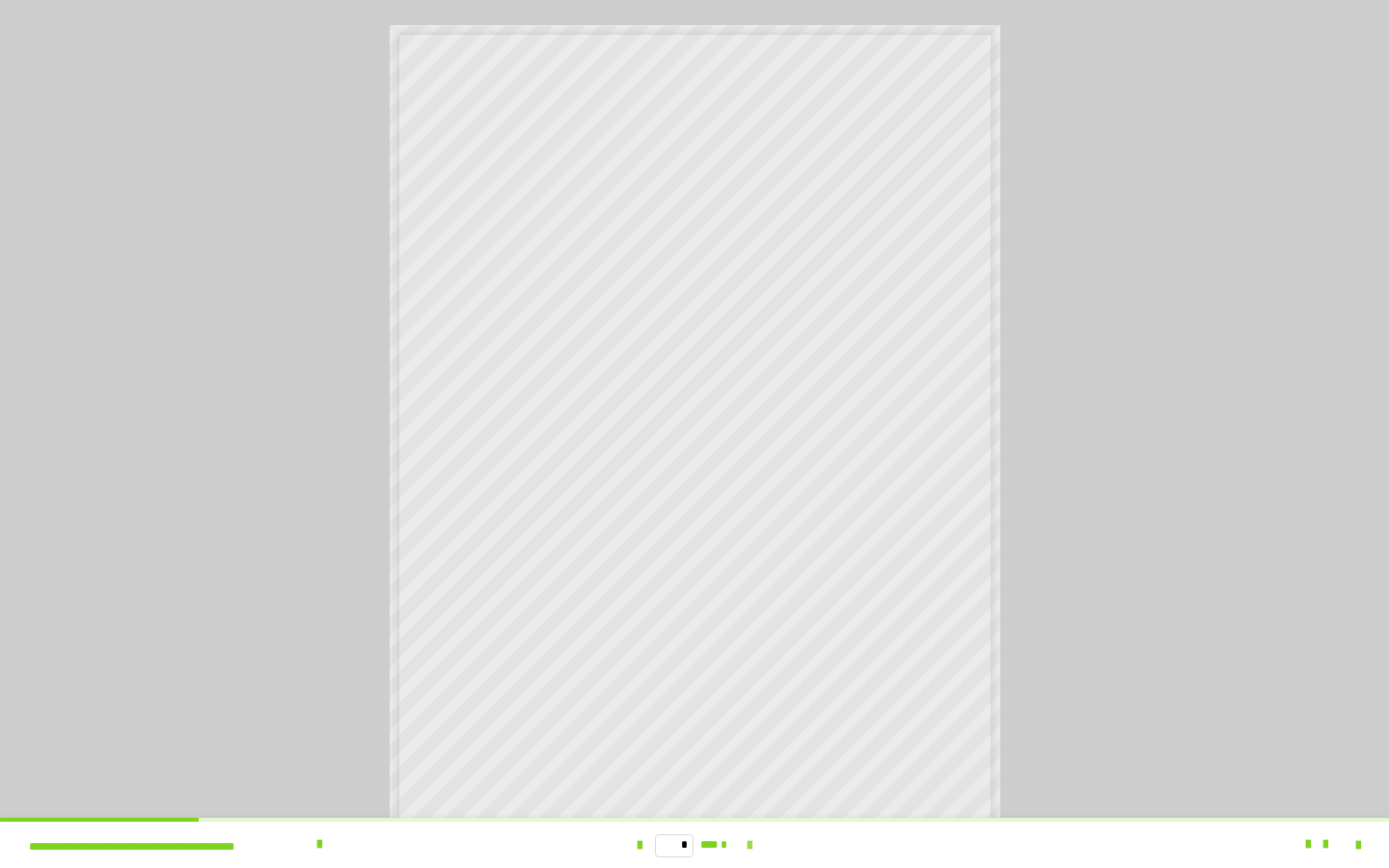 click at bounding box center [749, 846] 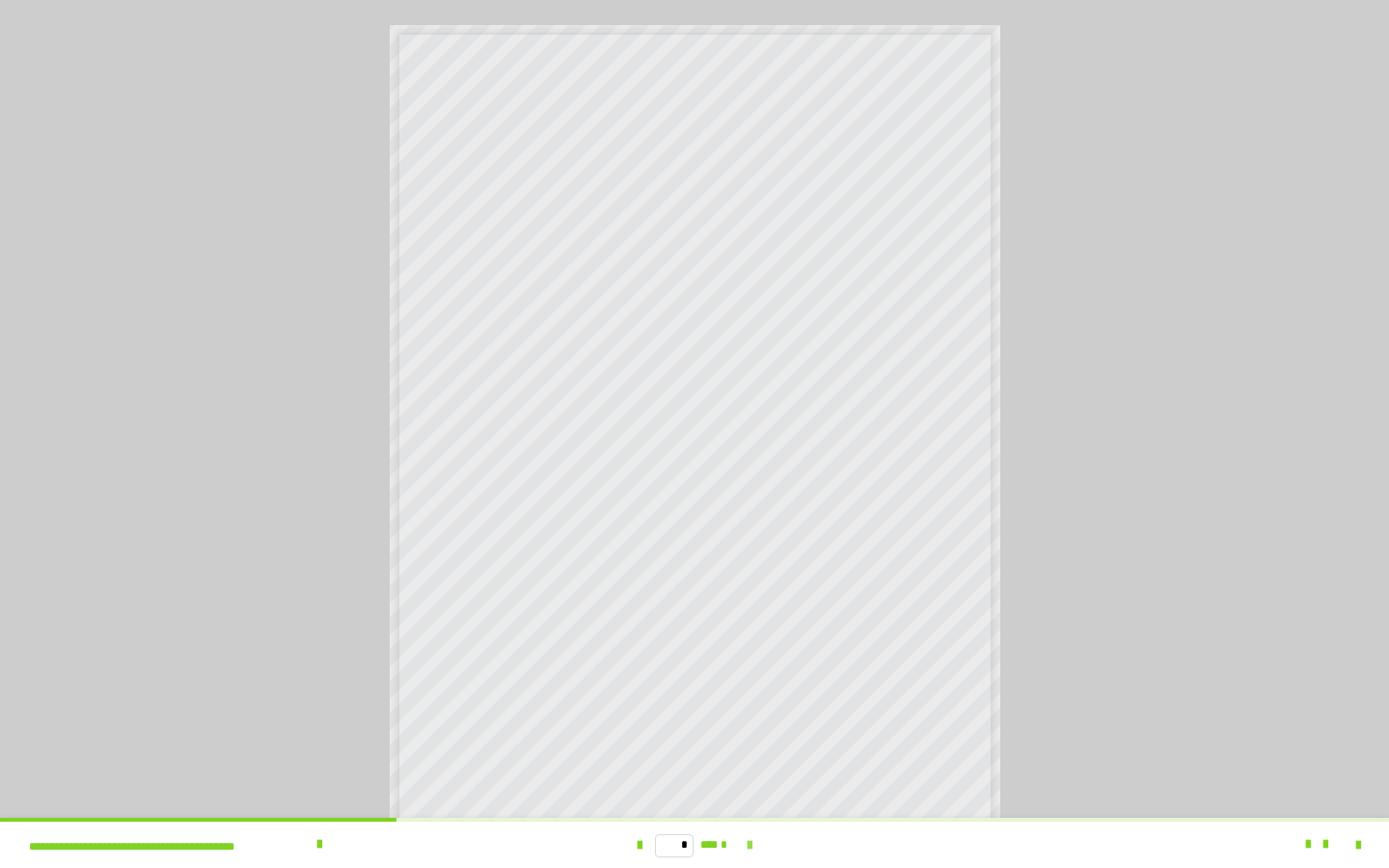 click at bounding box center (749, 846) 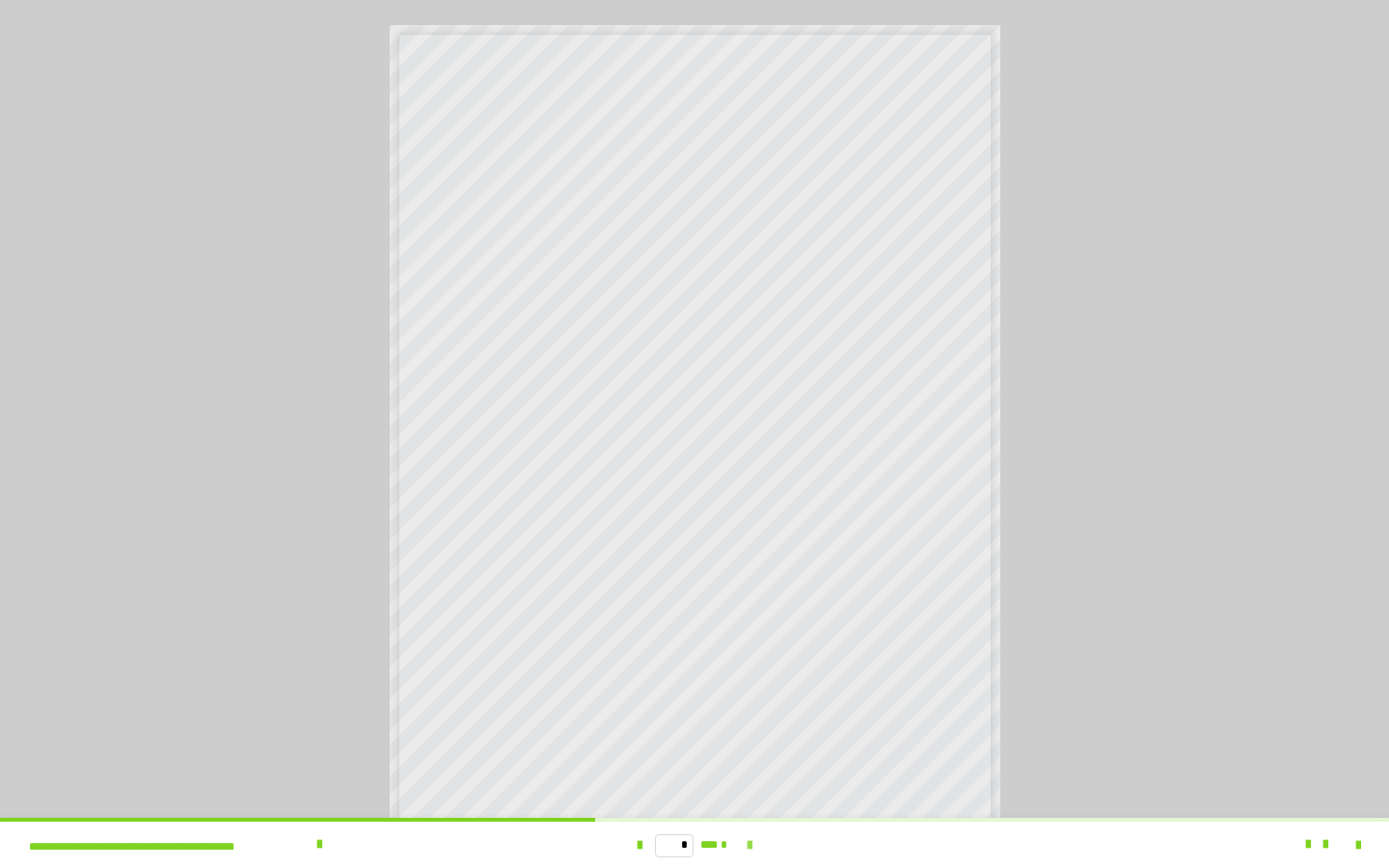 click at bounding box center (749, 846) 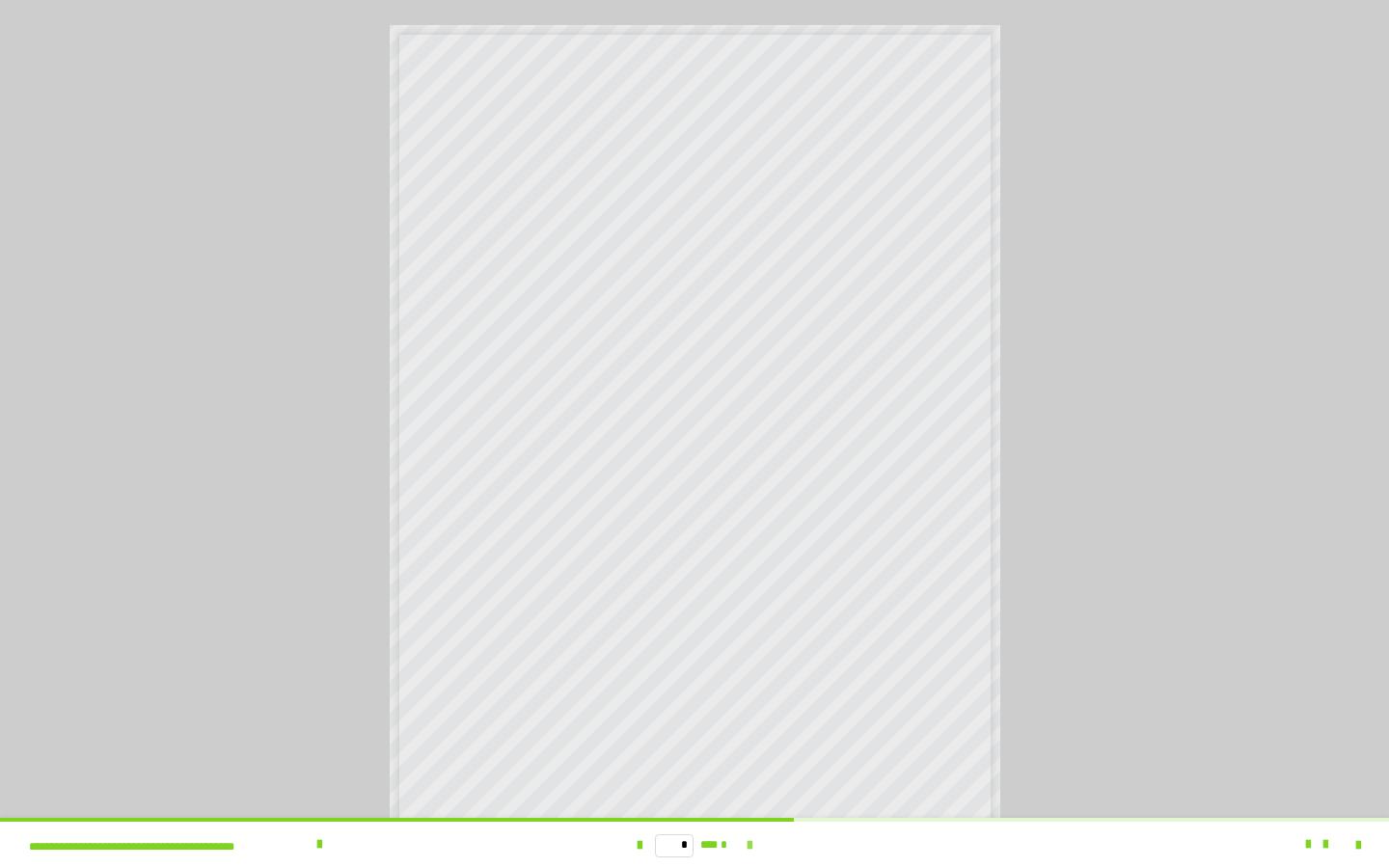 click at bounding box center (749, 846) 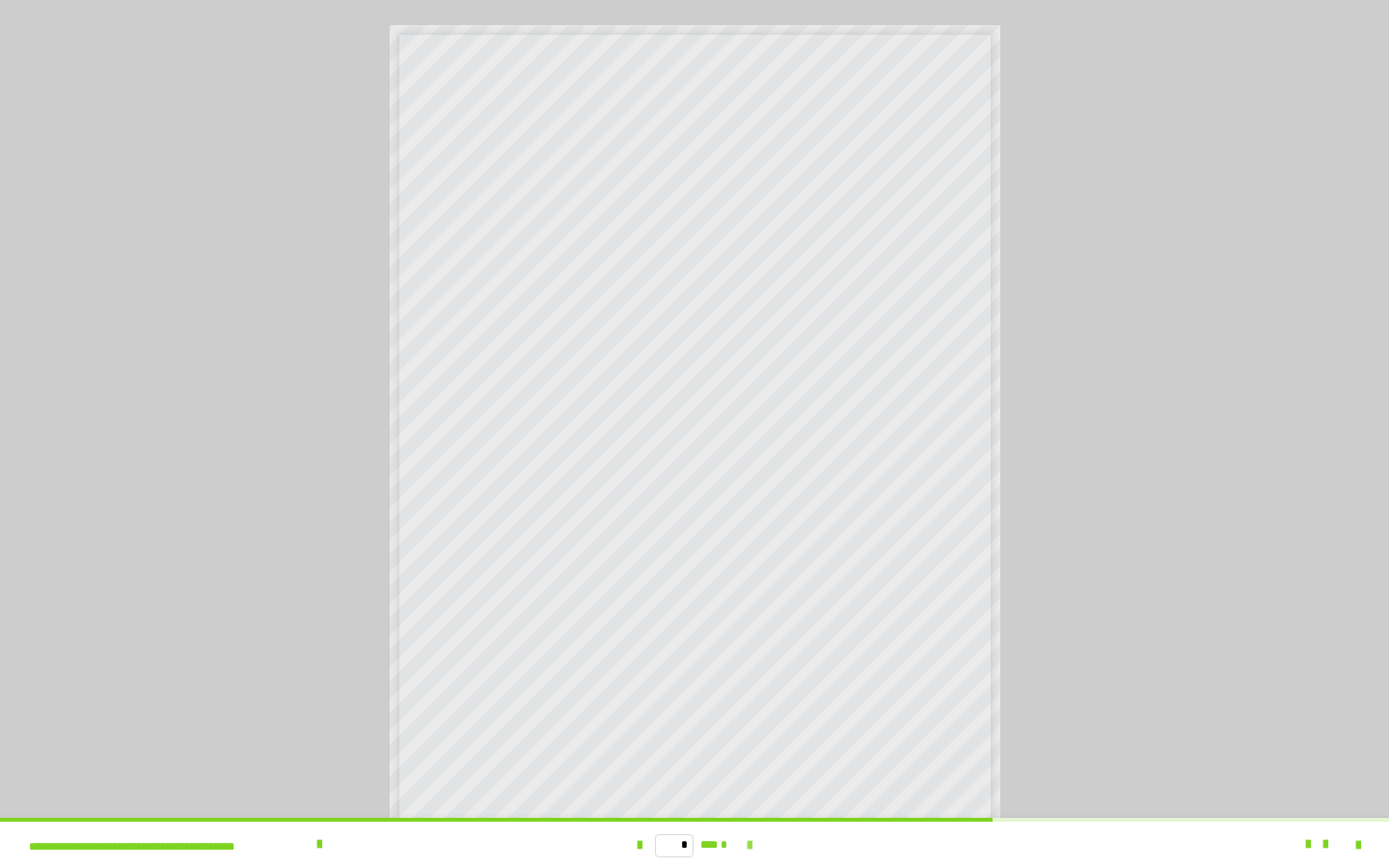 click at bounding box center [749, 846] 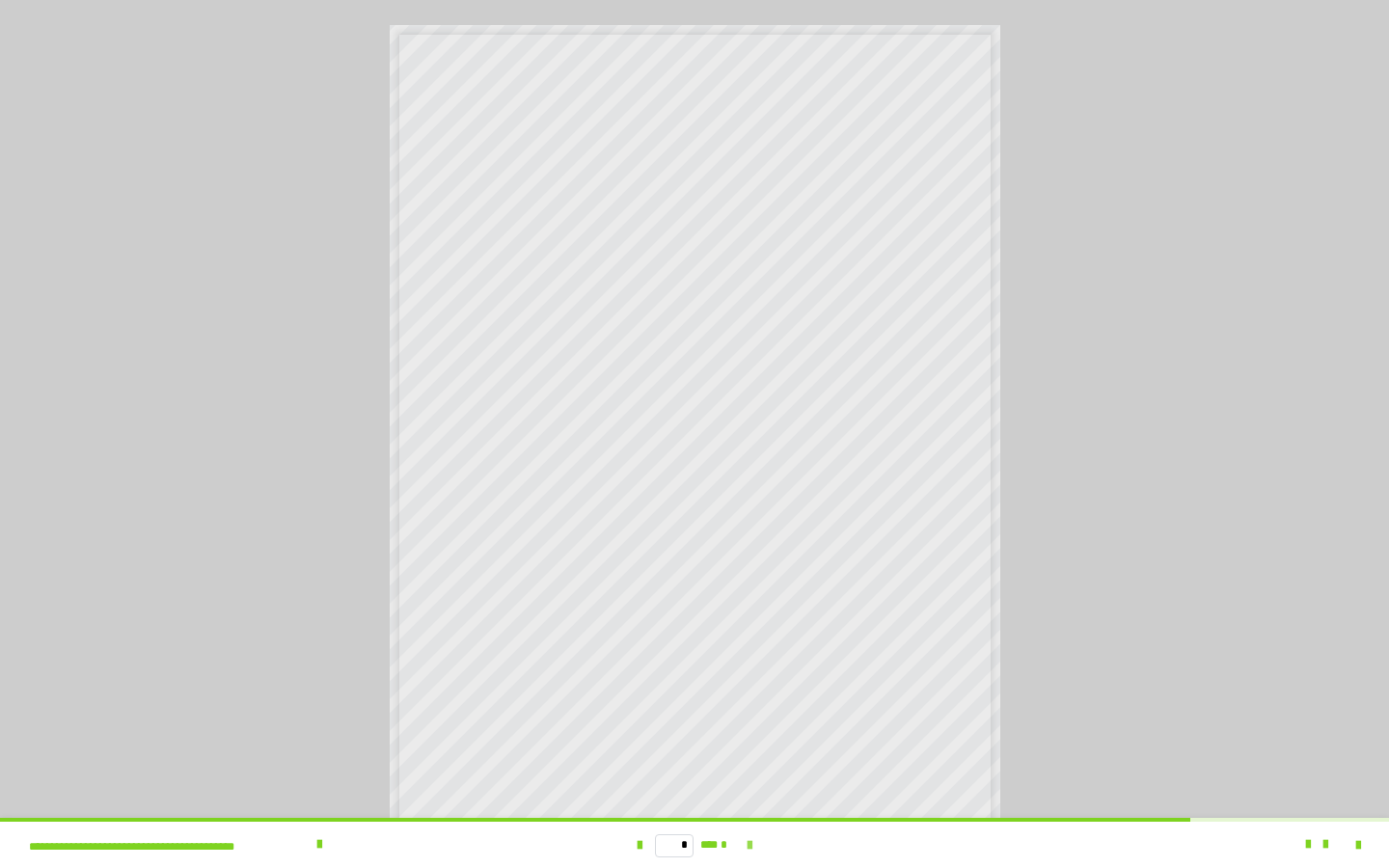 click at bounding box center [749, 846] 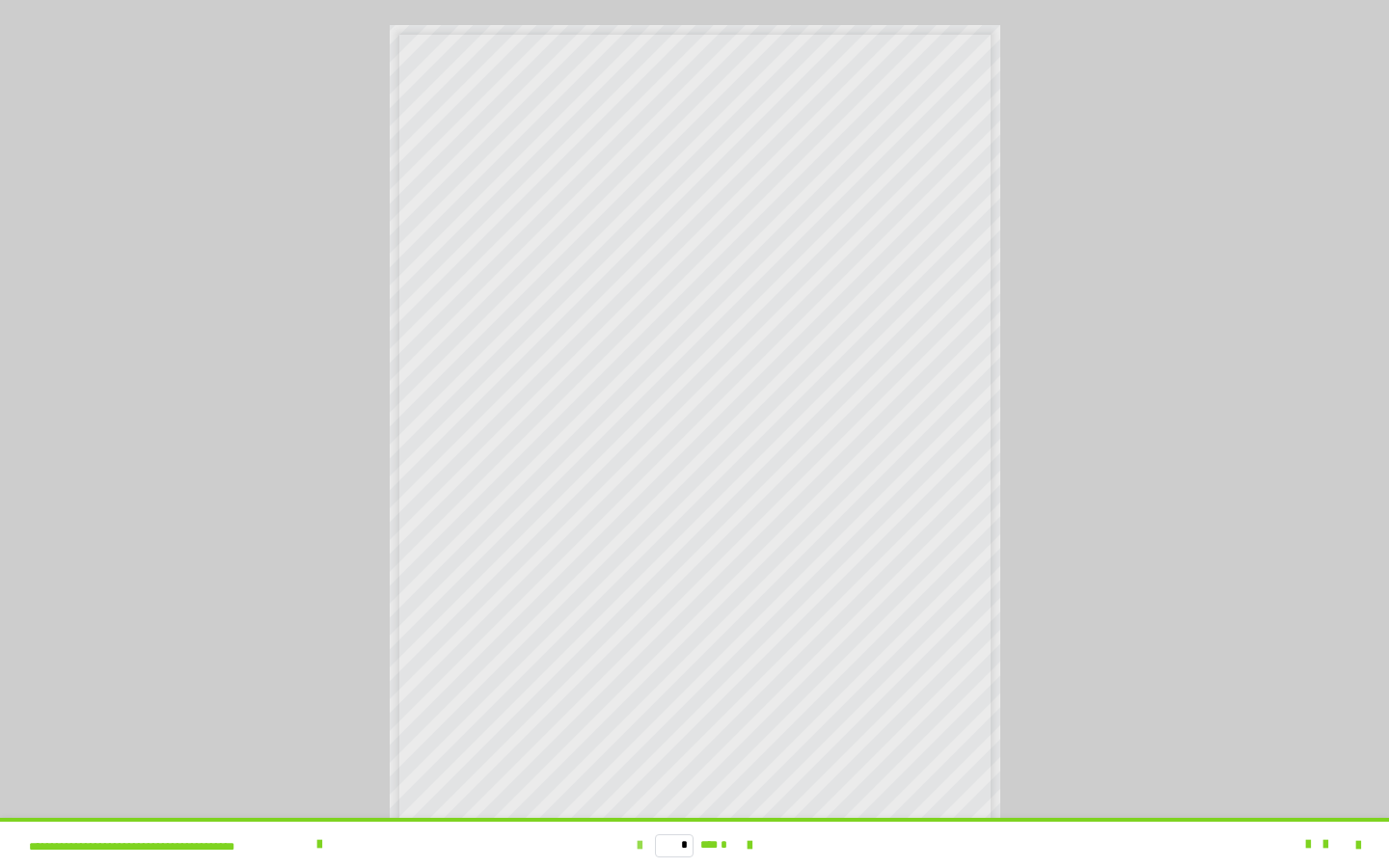 click at bounding box center (640, 846) 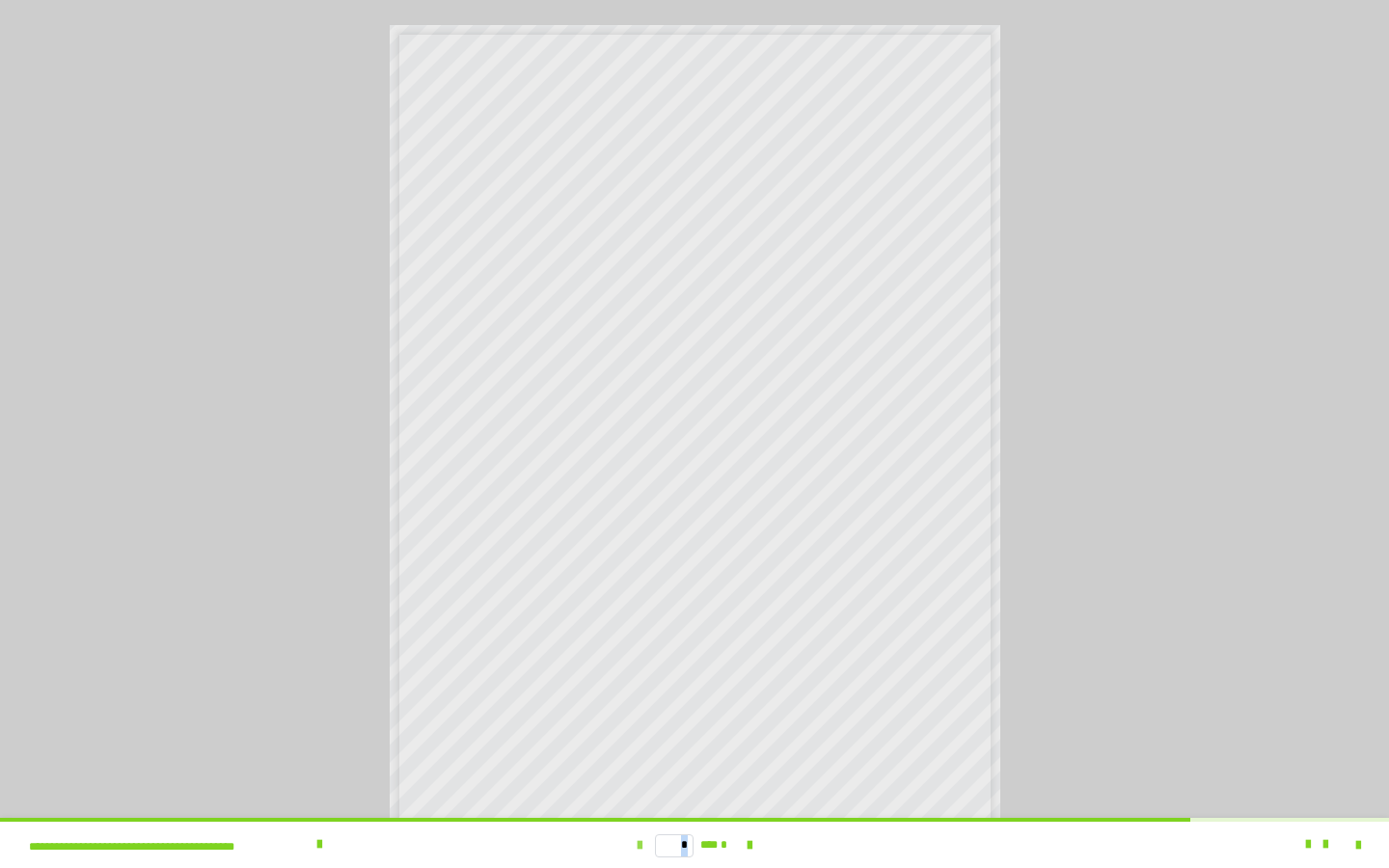 click at bounding box center (640, 846) 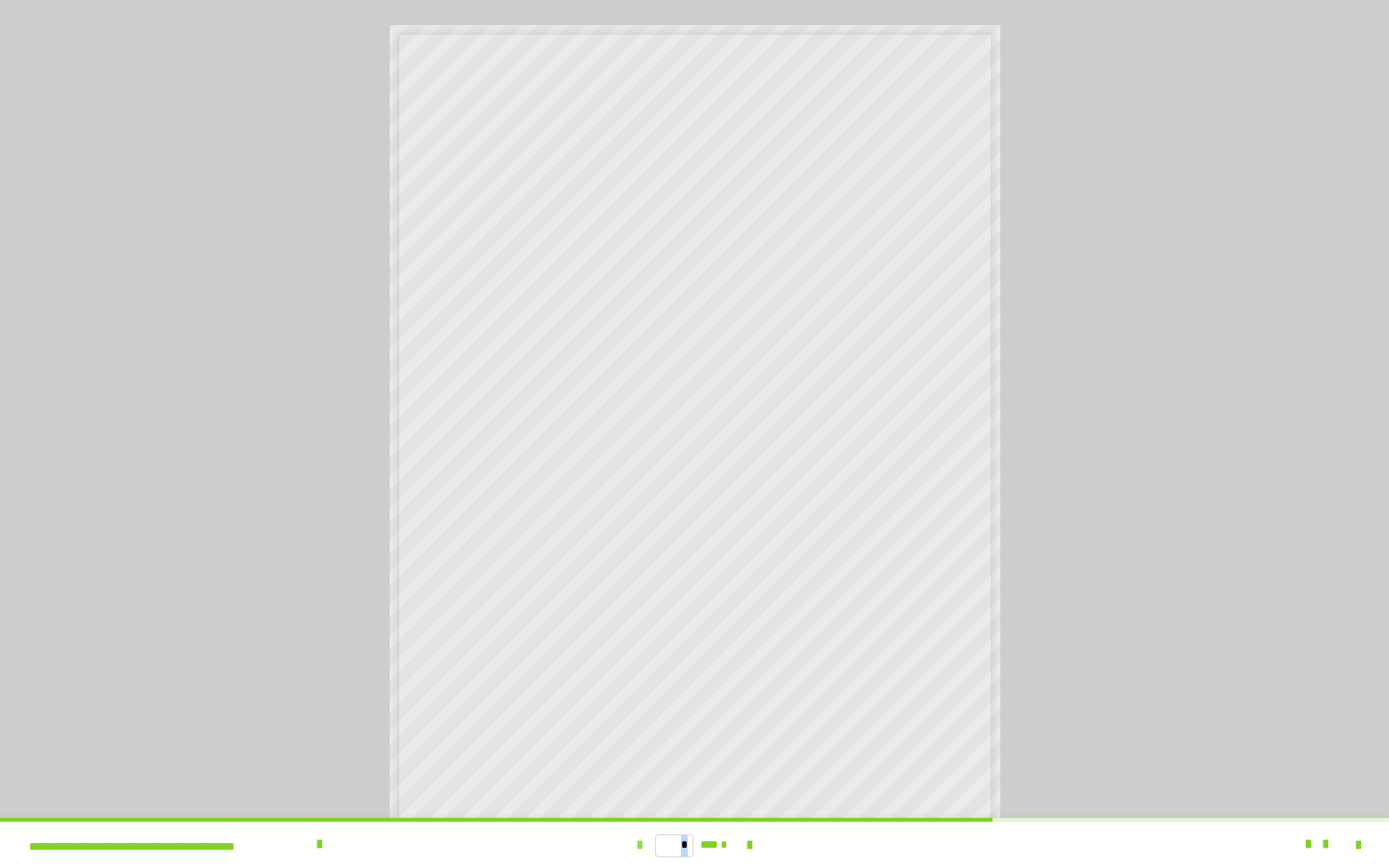click at bounding box center (640, 846) 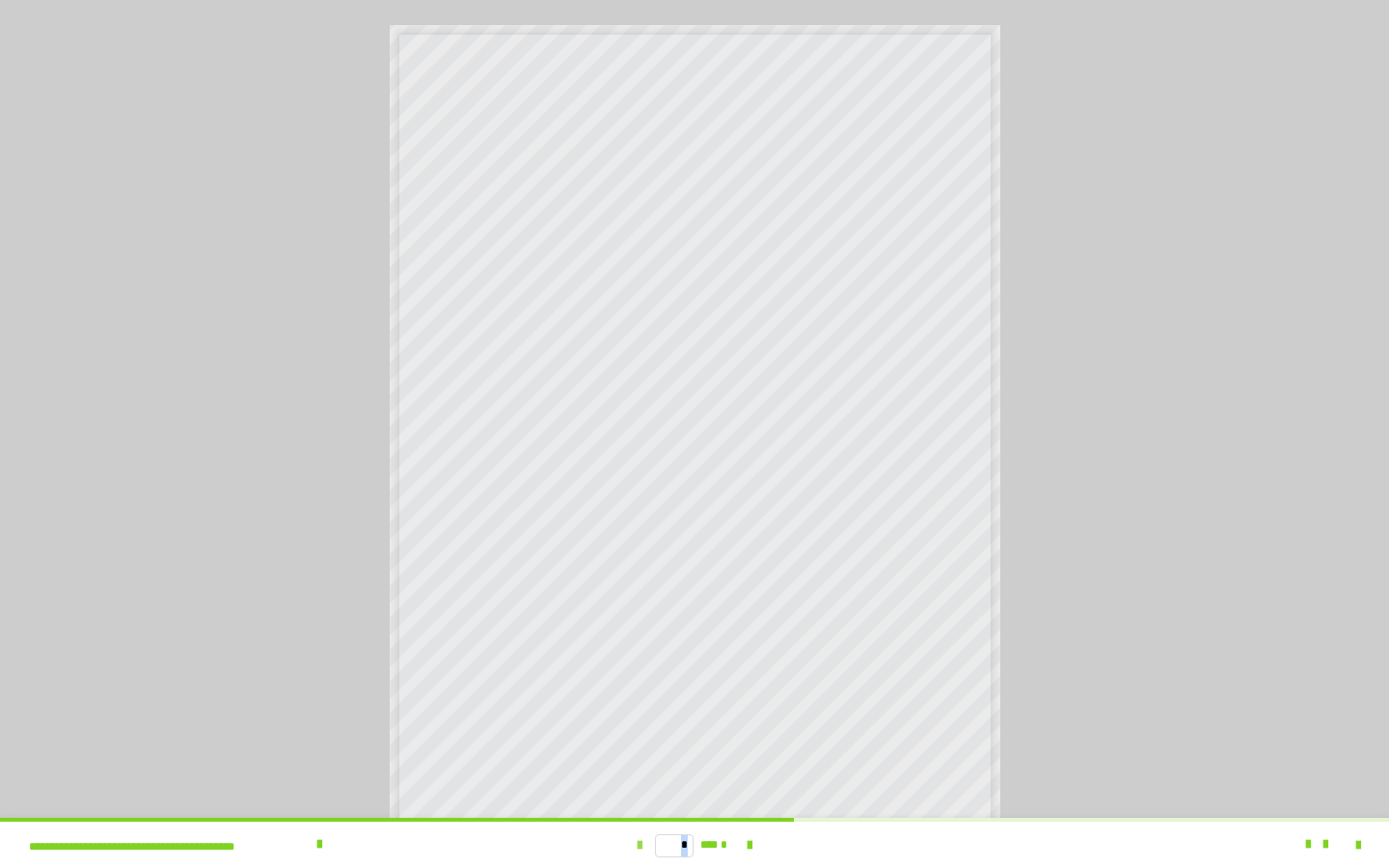 click at bounding box center [640, 846] 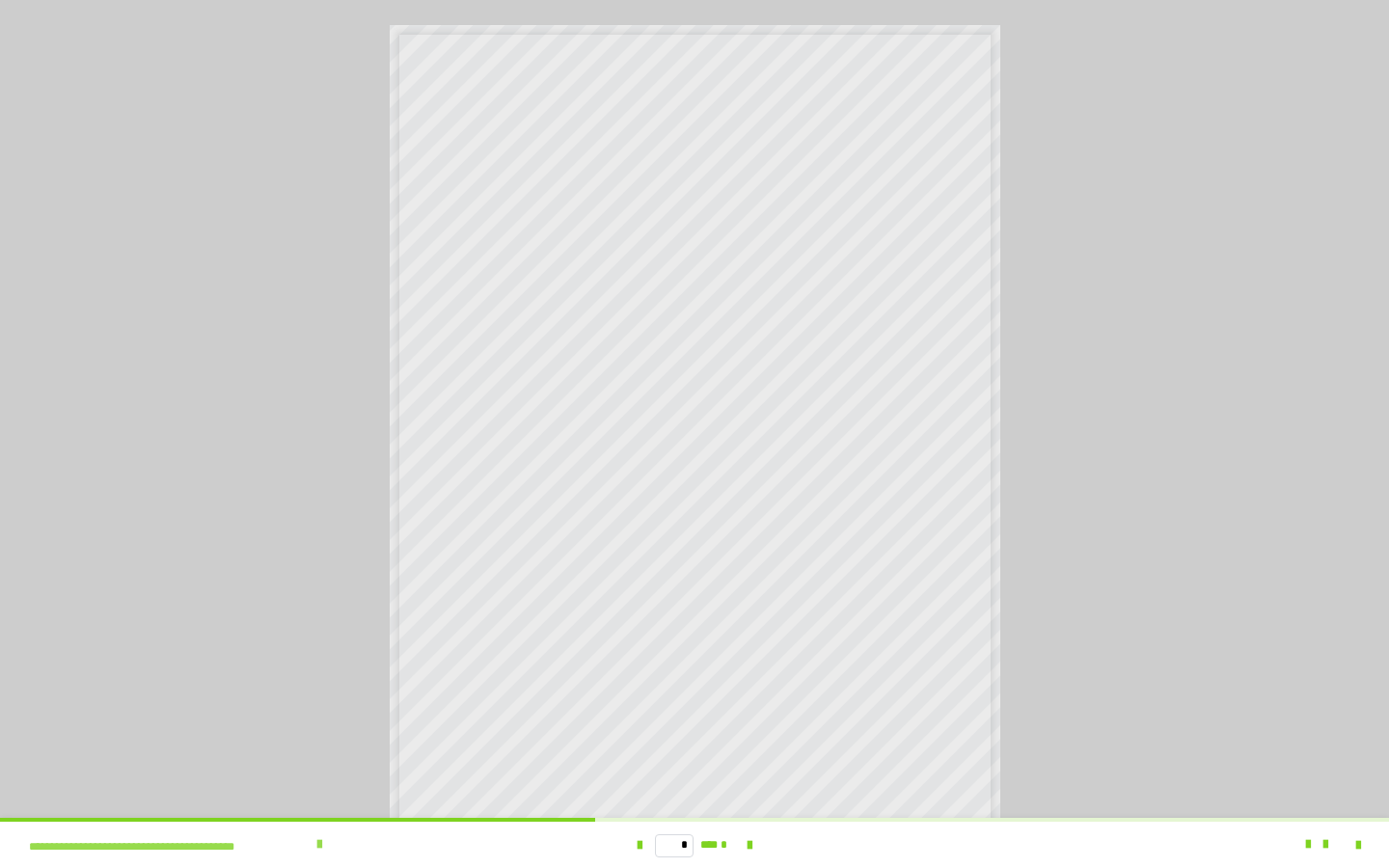 click on "**********" at bounding box center [276, 845] 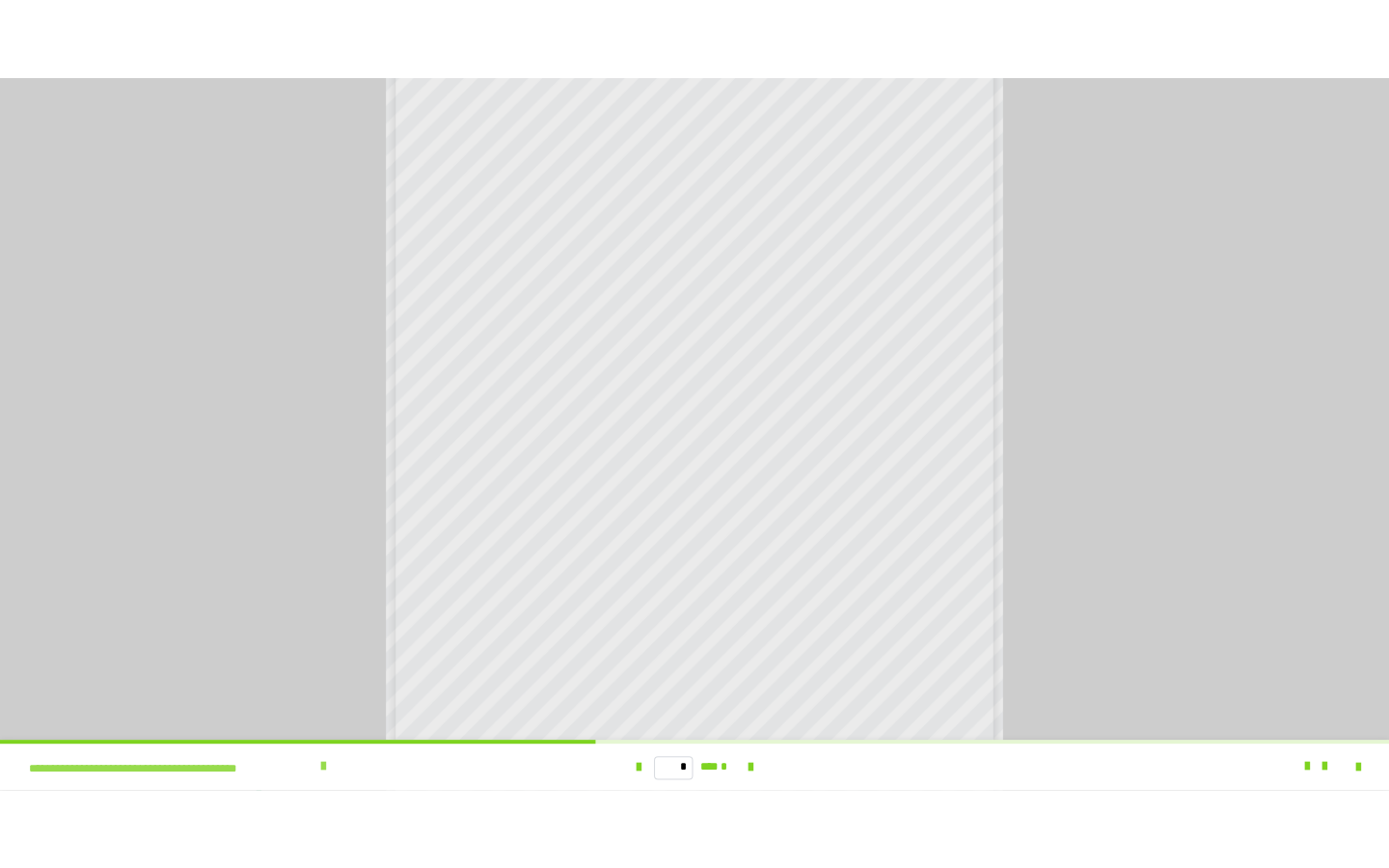 scroll, scrollTop: 3817, scrollLeft: 0, axis: vertical 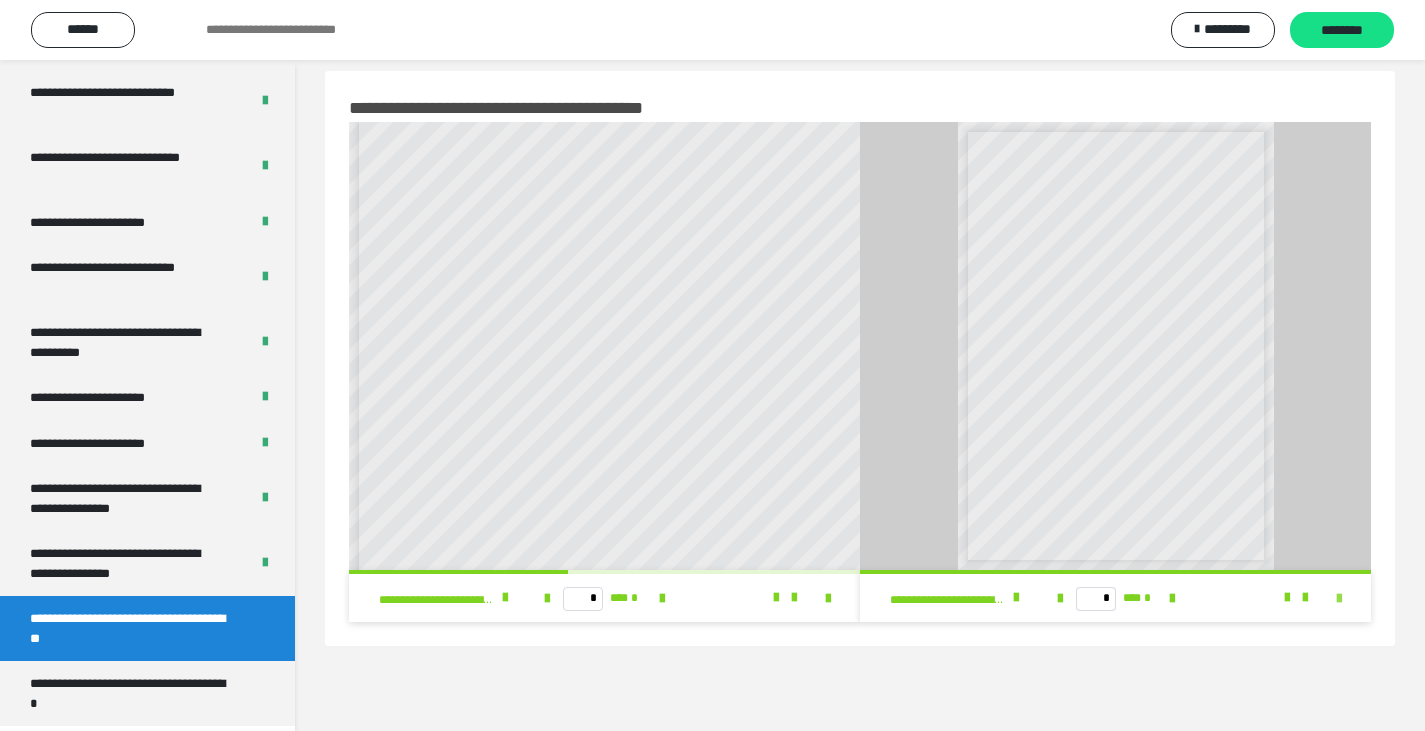click at bounding box center [1339, 599] 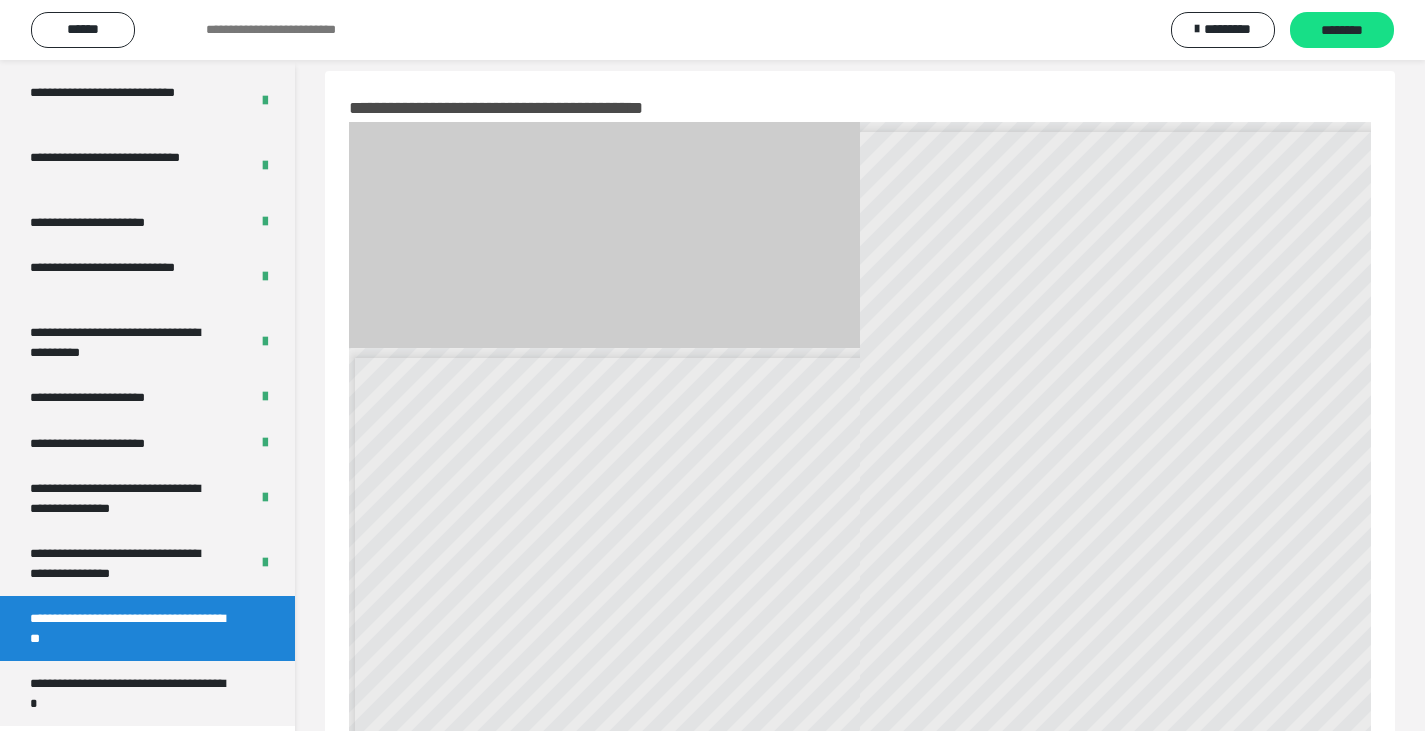 scroll, scrollTop: 3789, scrollLeft: 0, axis: vertical 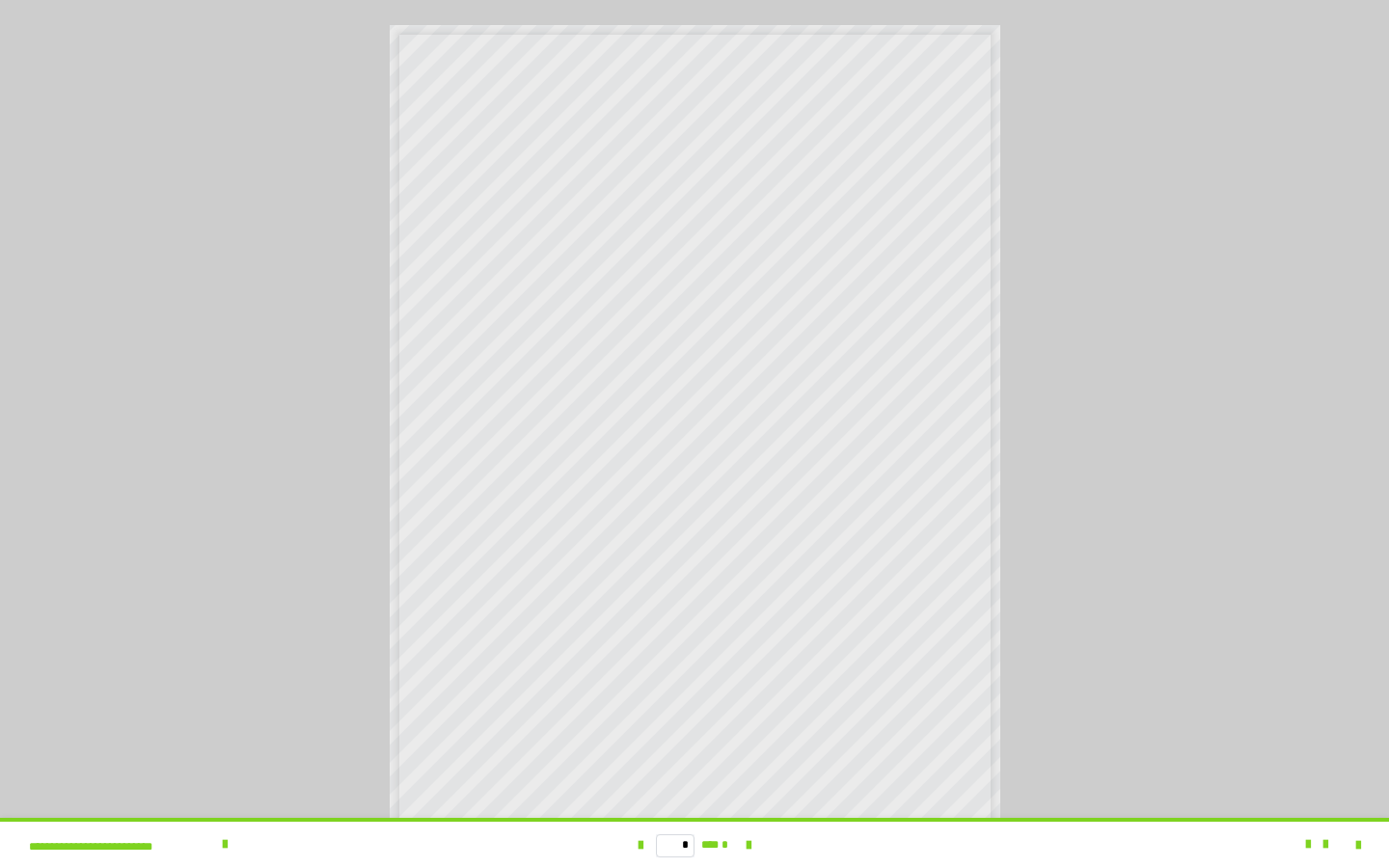 click on "* *** *" at bounding box center [694, 845] 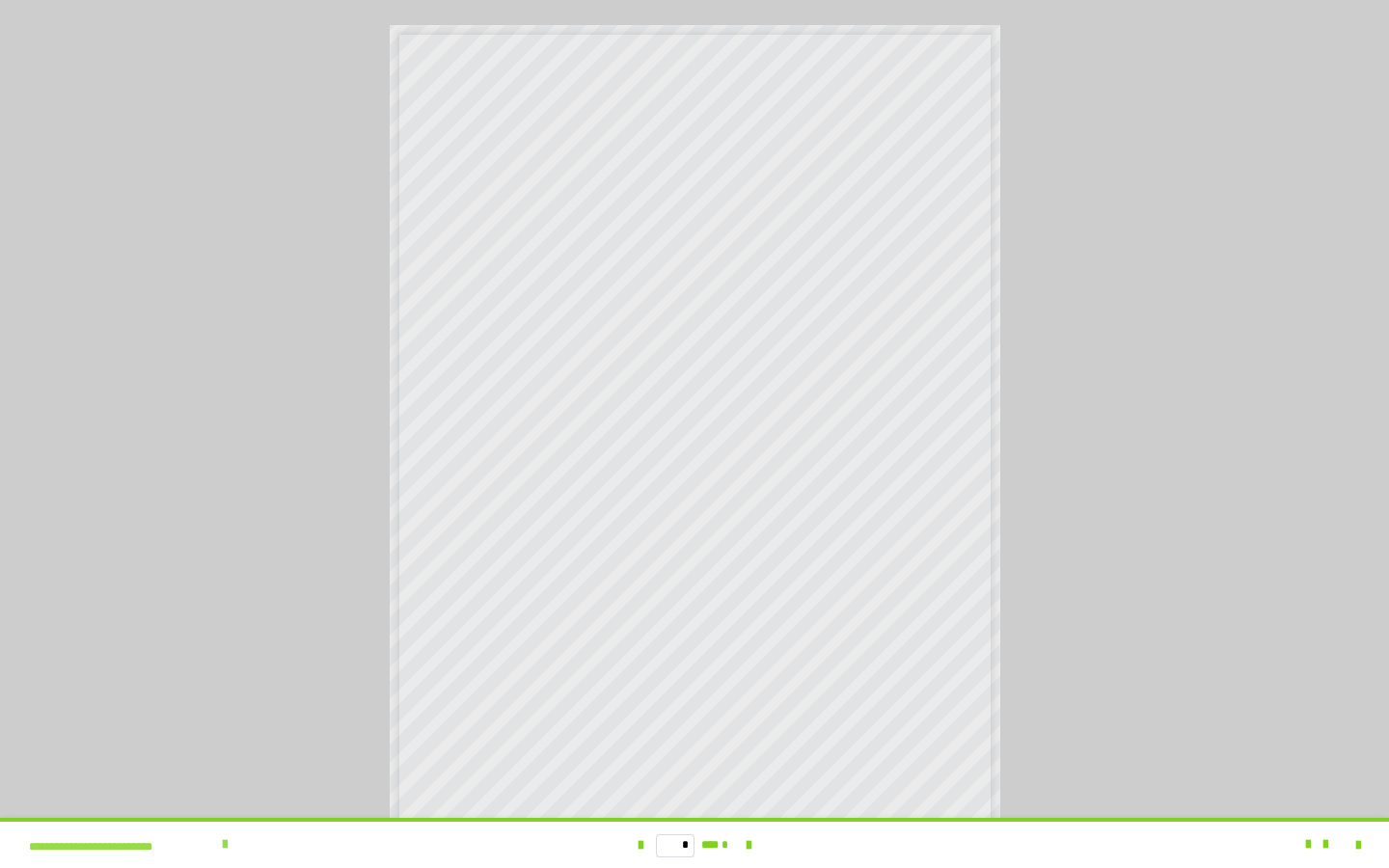 click at bounding box center (225, 845) 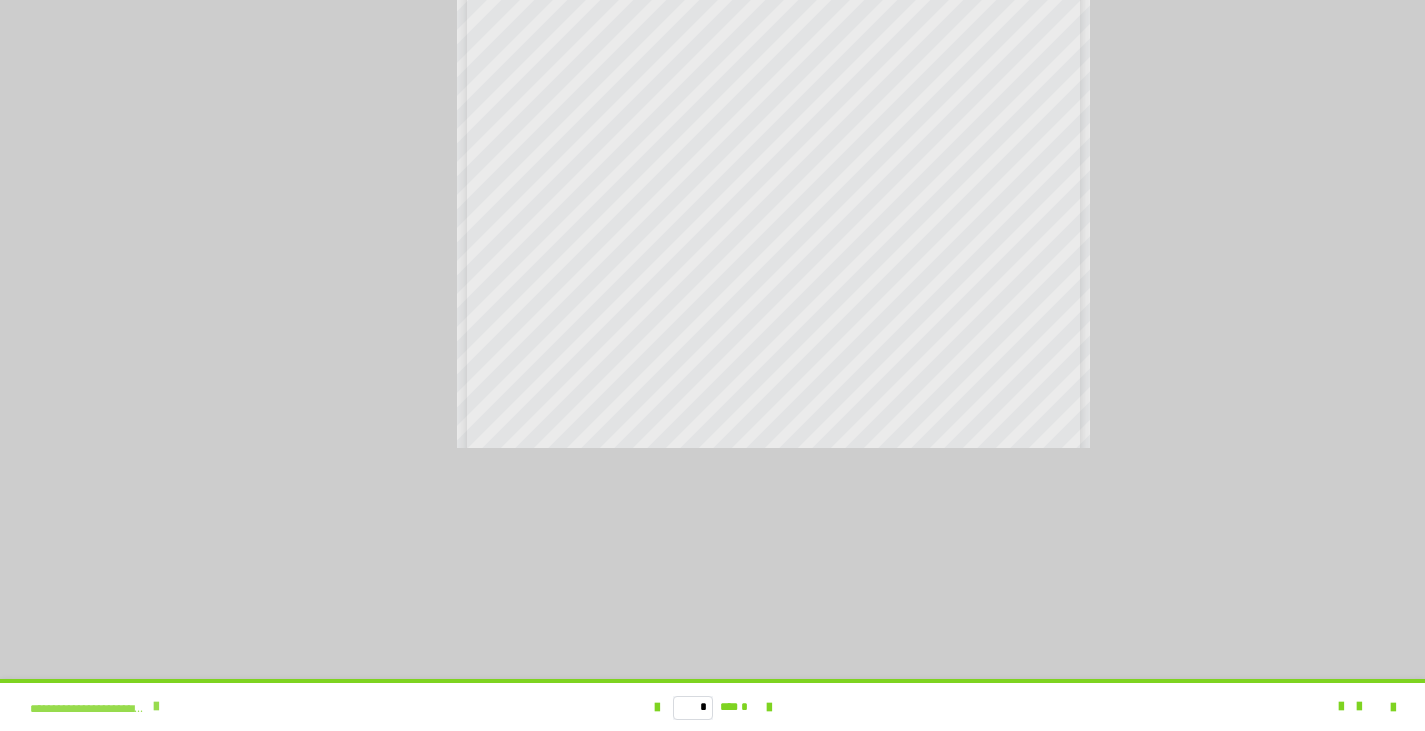 scroll, scrollTop: 3958, scrollLeft: 0, axis: vertical 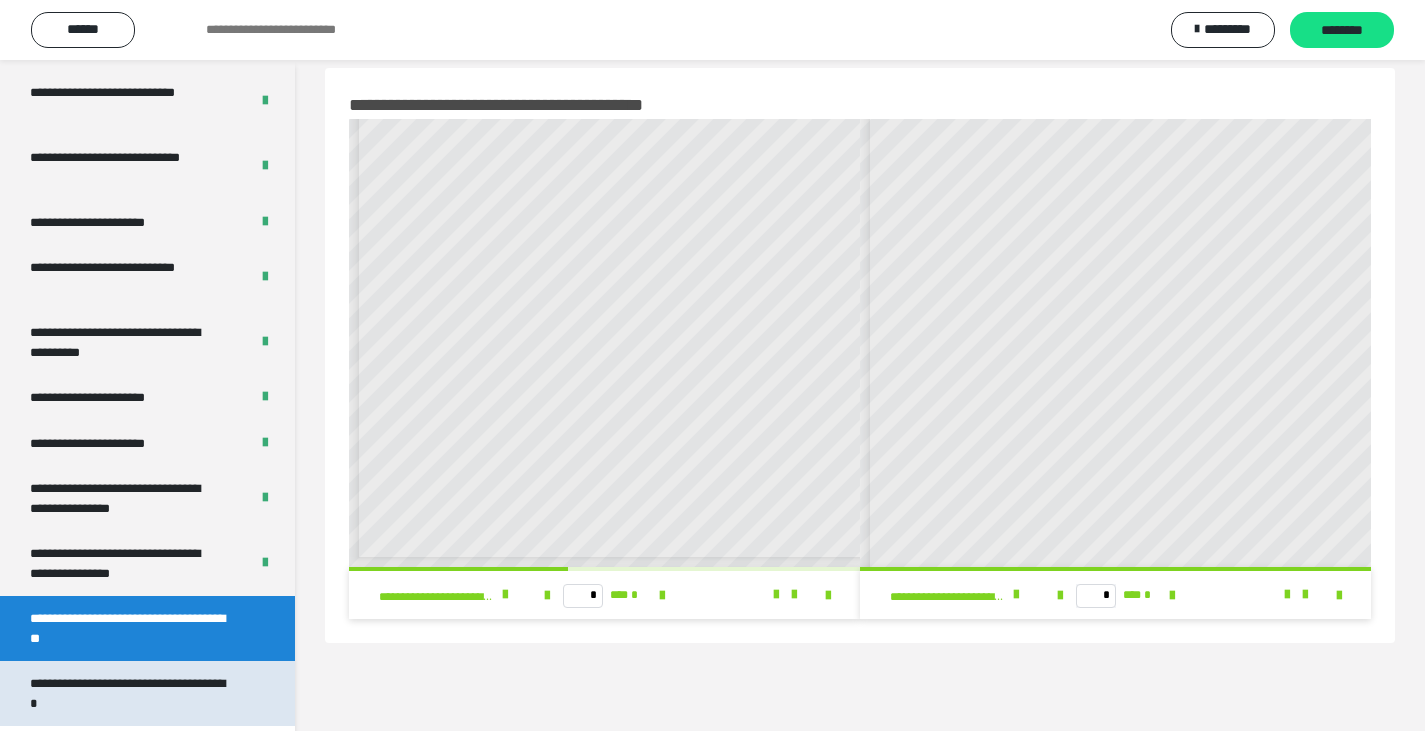 click on "**********" at bounding box center [132, 693] 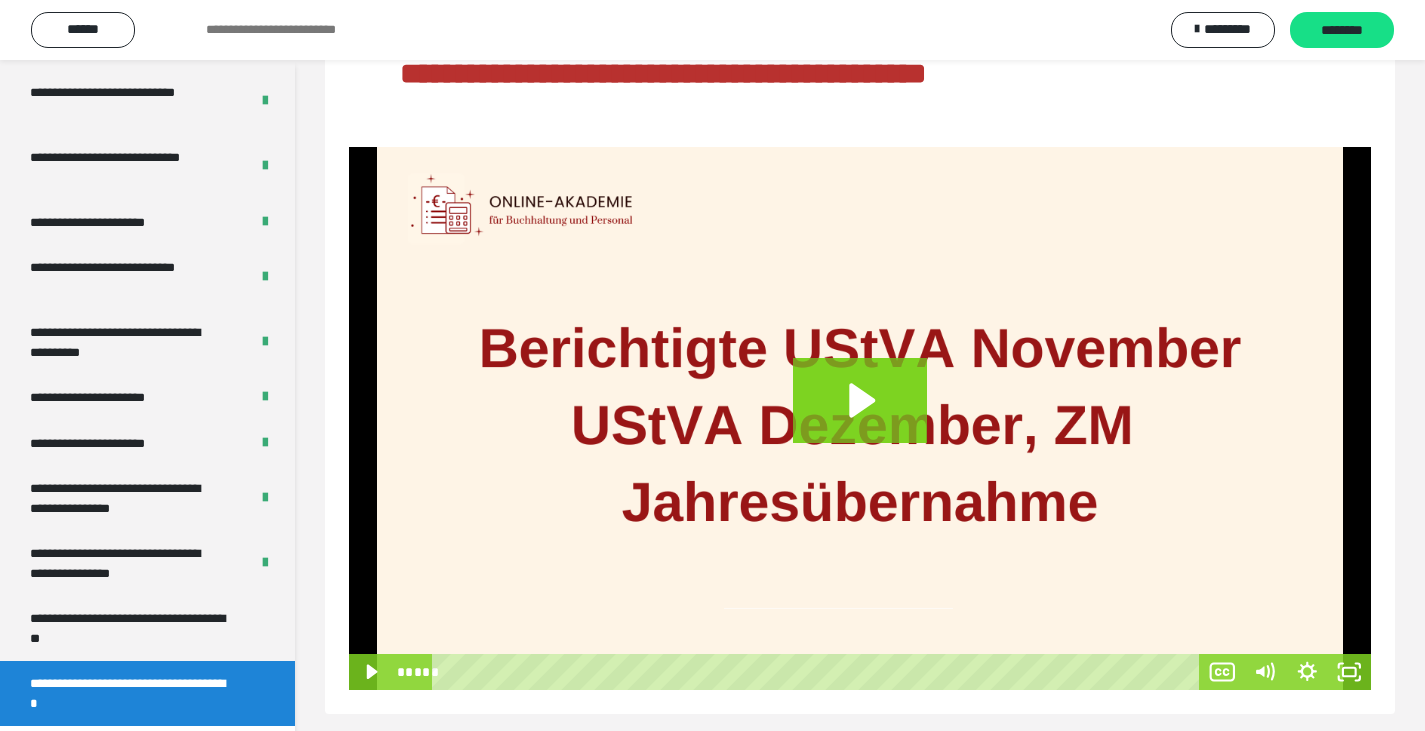 scroll, scrollTop: 215, scrollLeft: 0, axis: vertical 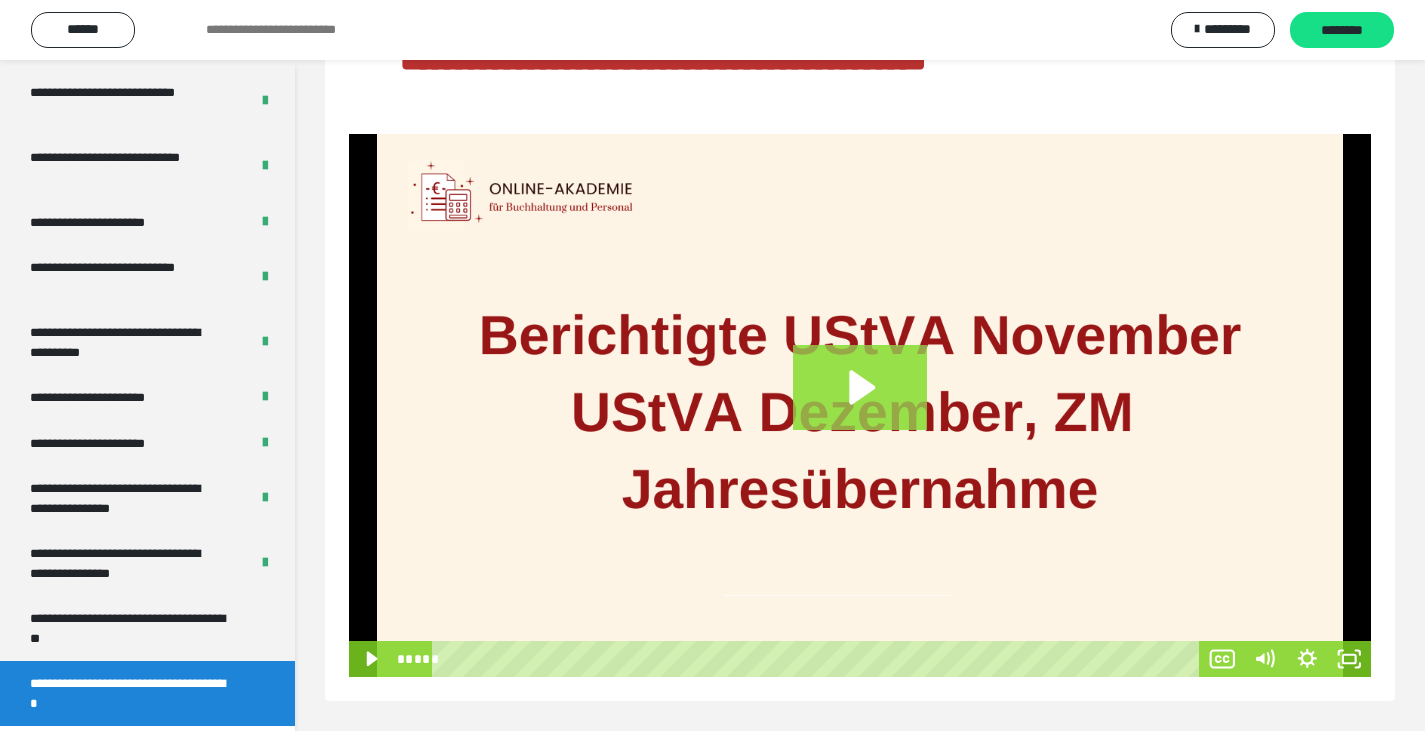 click 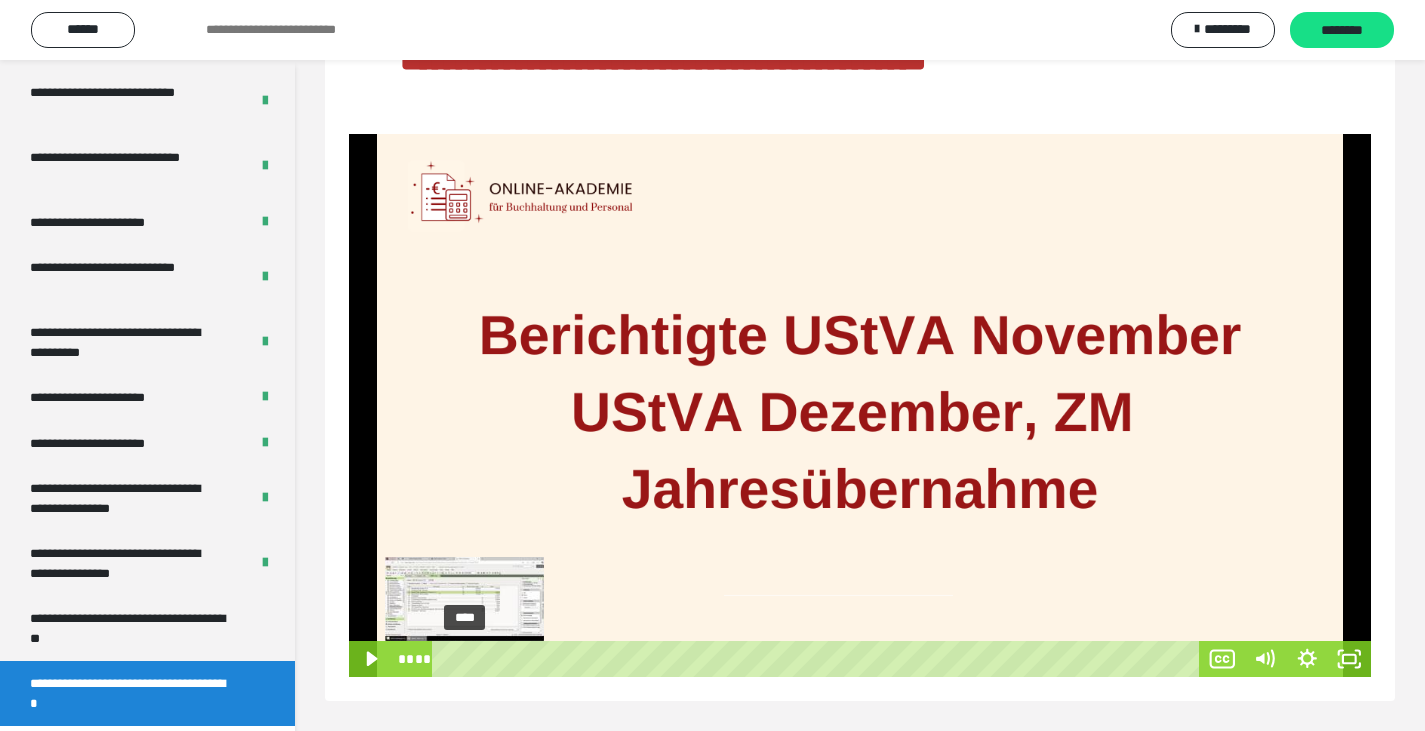 click on "****" at bounding box center (819, 659) 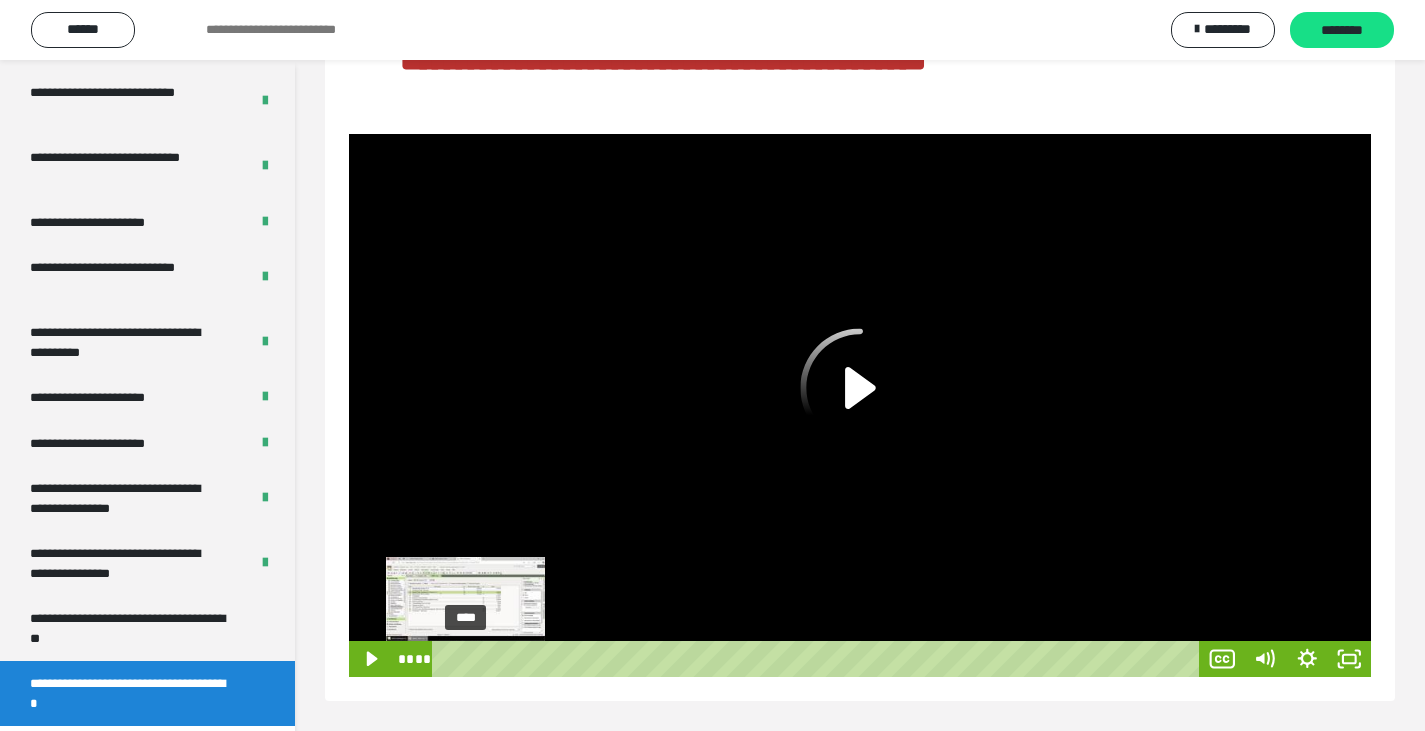 click at bounding box center (465, 659) 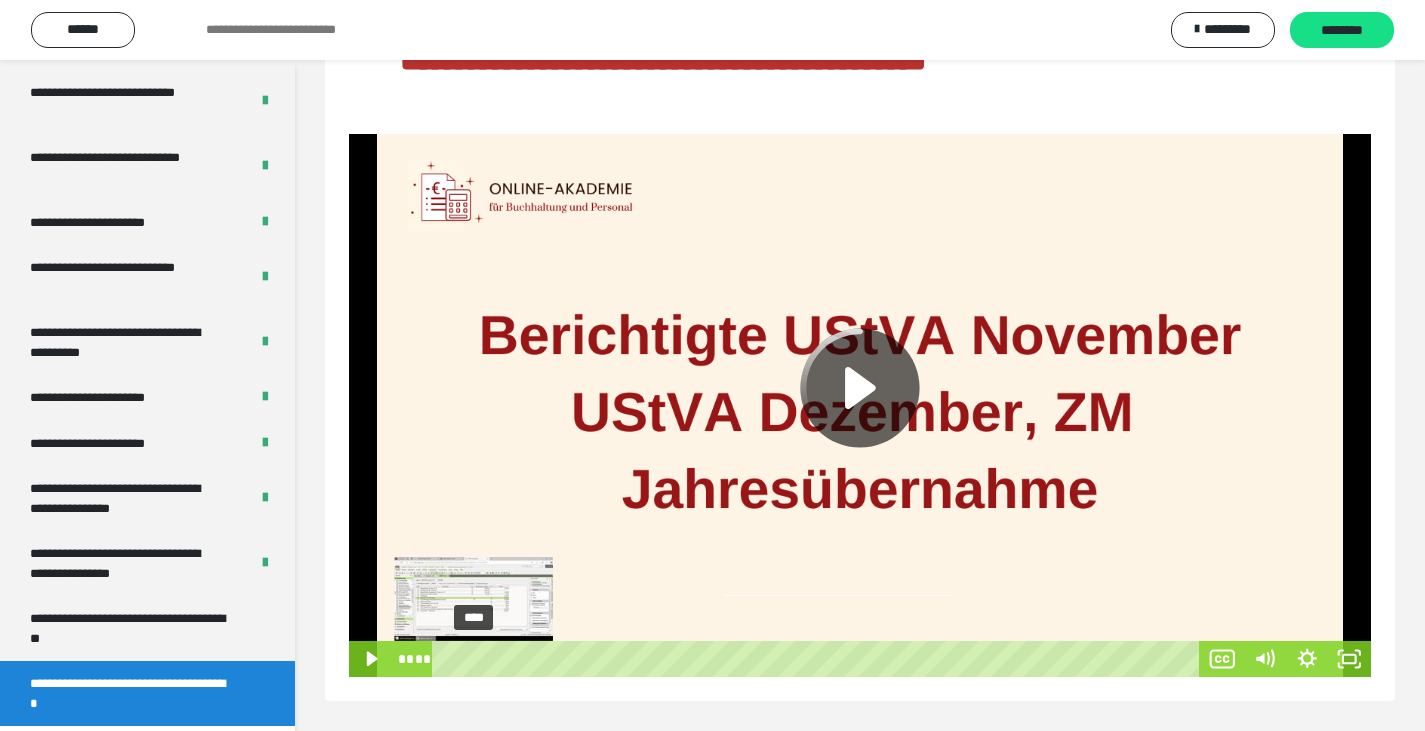 click on "****" at bounding box center [819, 659] 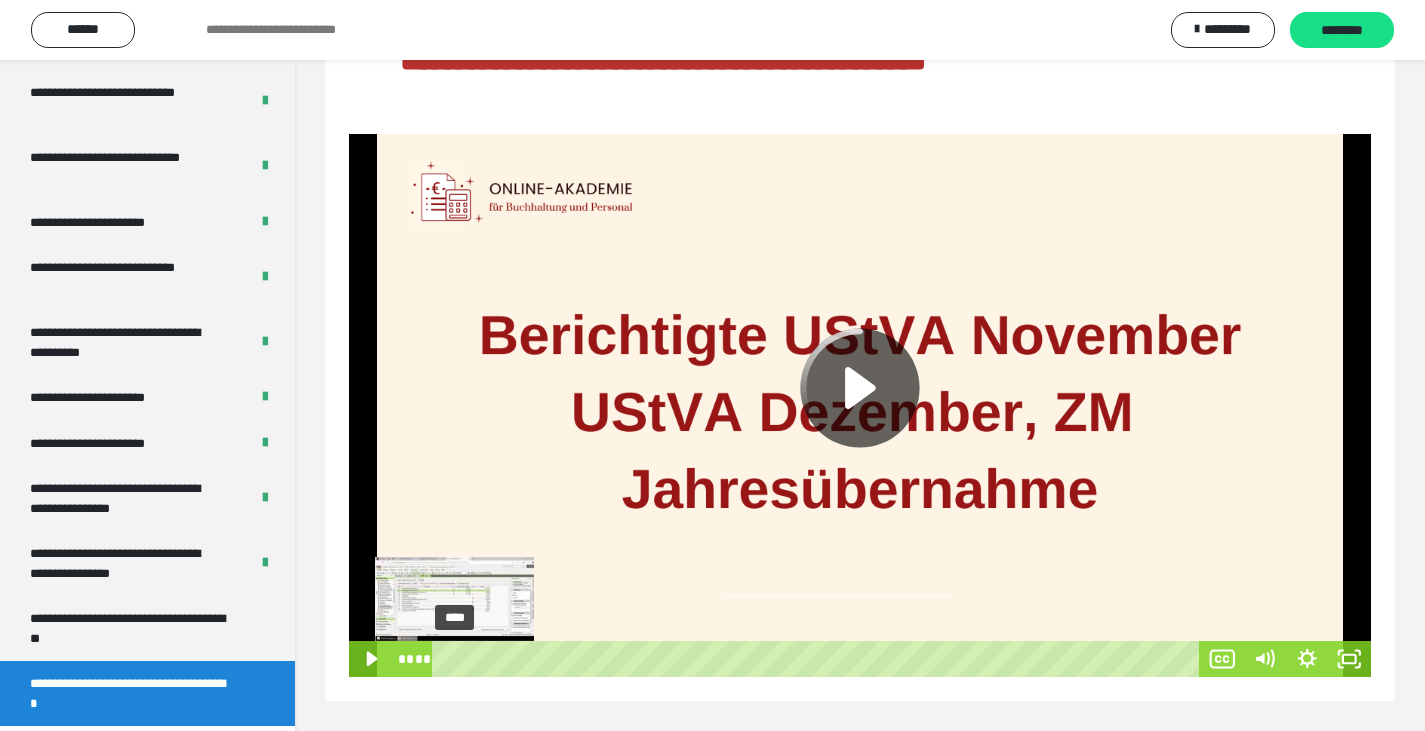 click on "****" at bounding box center (819, 659) 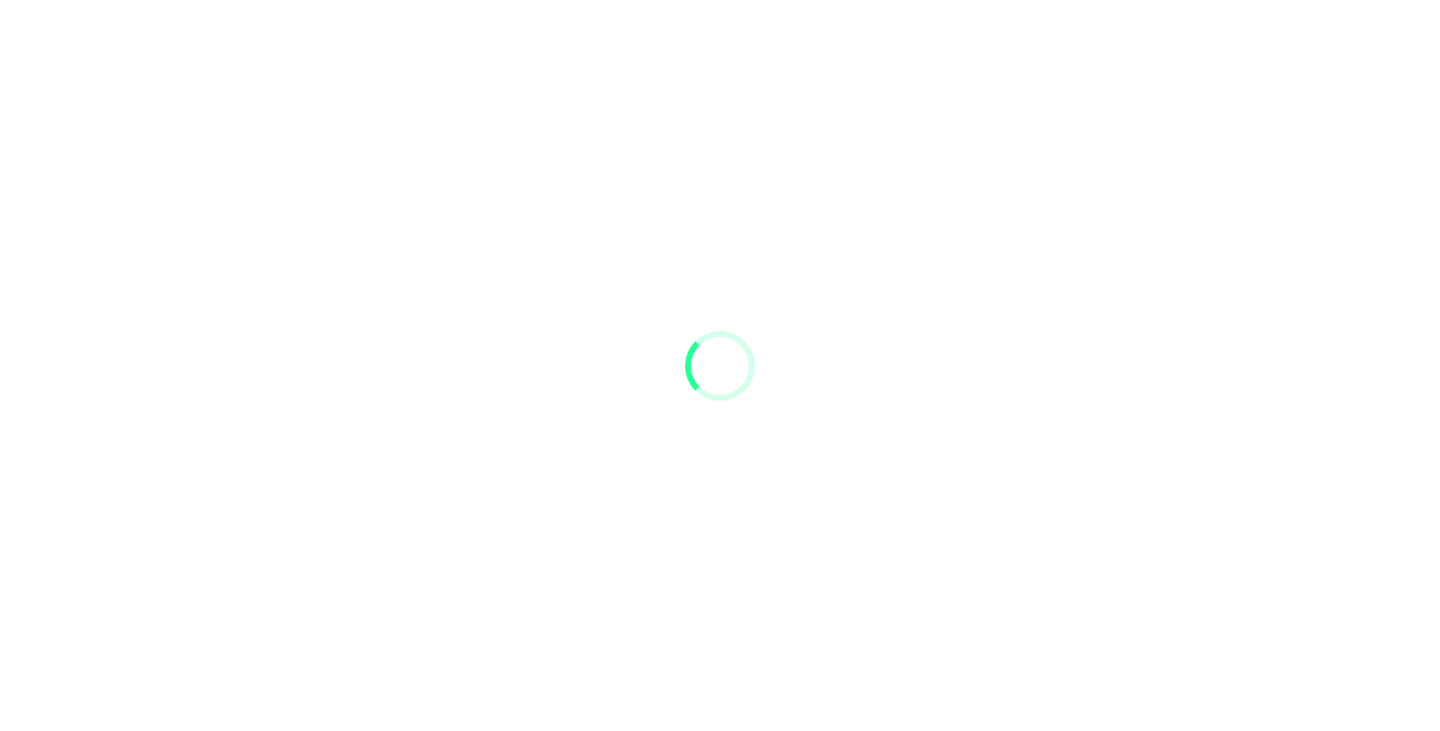 scroll, scrollTop: 0, scrollLeft: 0, axis: both 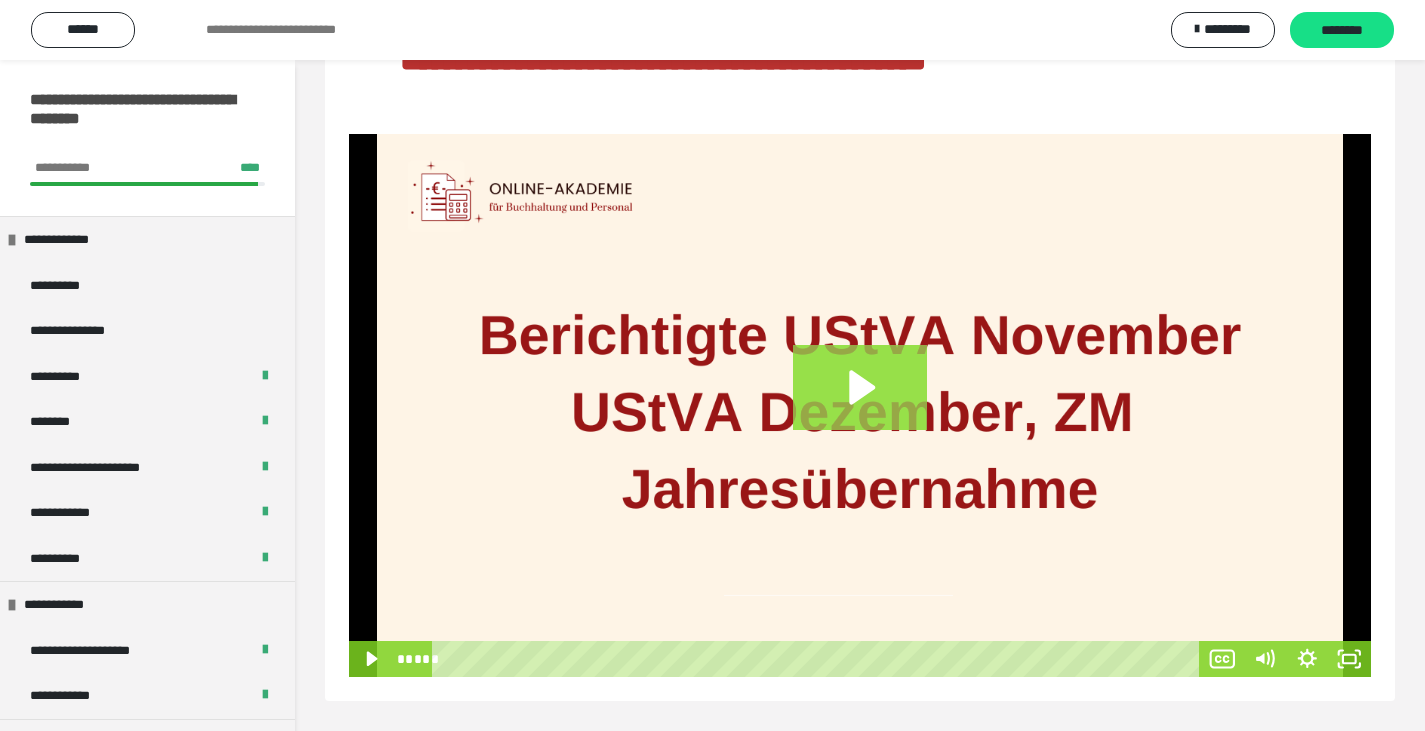 click 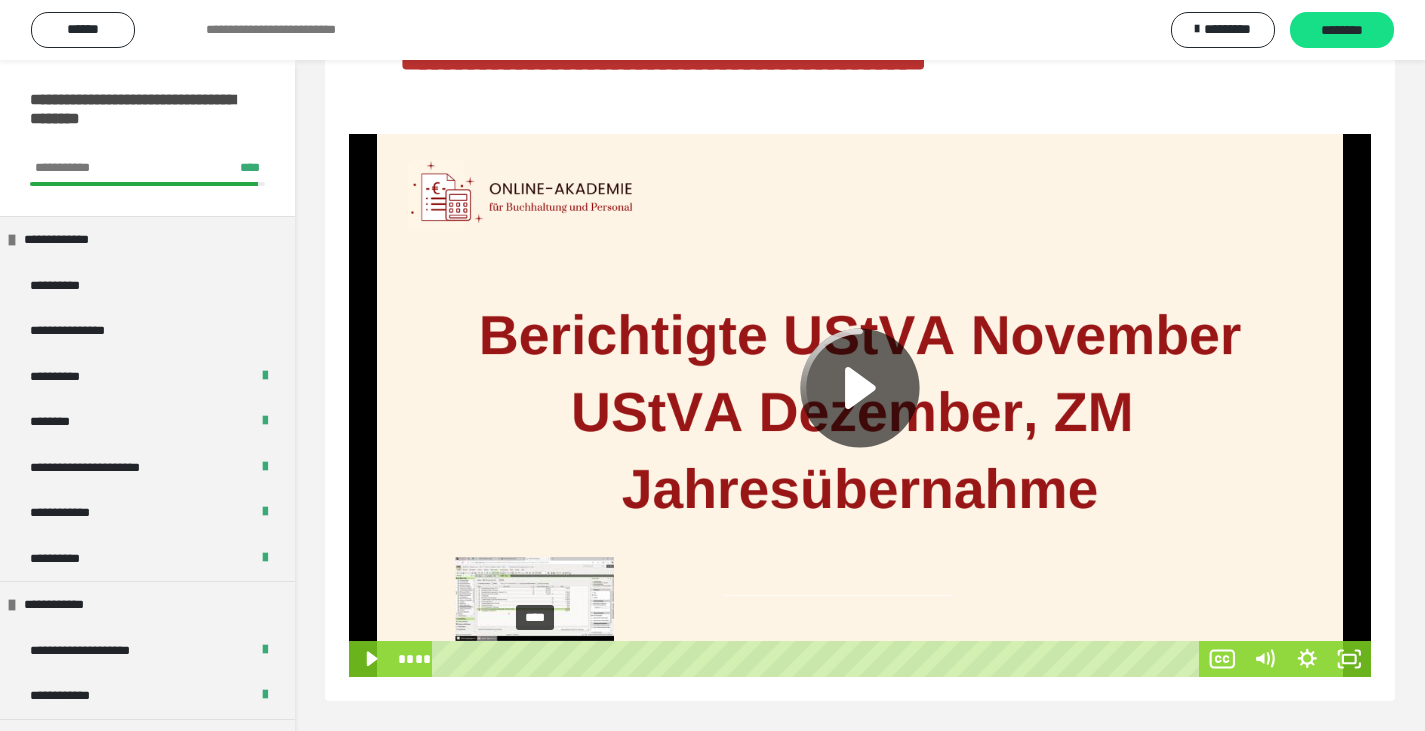 click on "****" at bounding box center (819, 659) 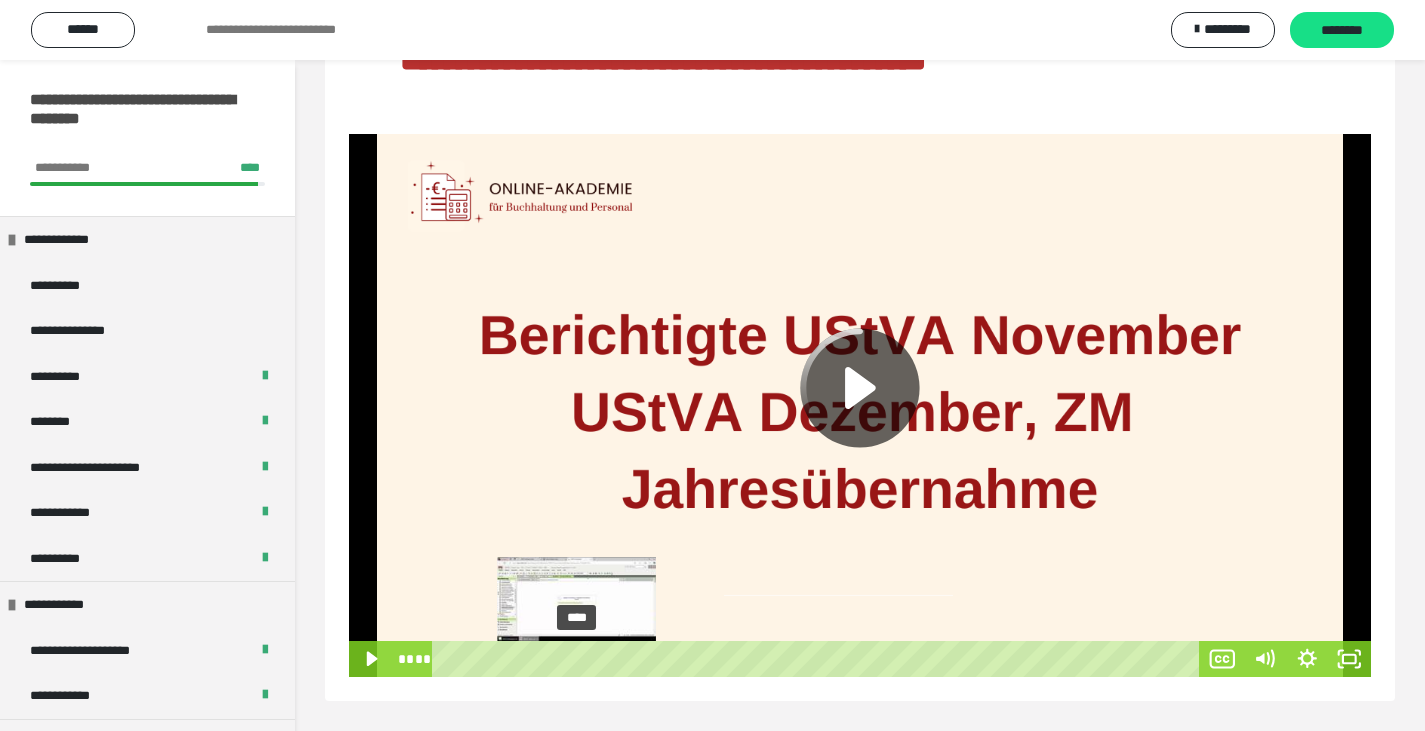 click on "****" at bounding box center (819, 659) 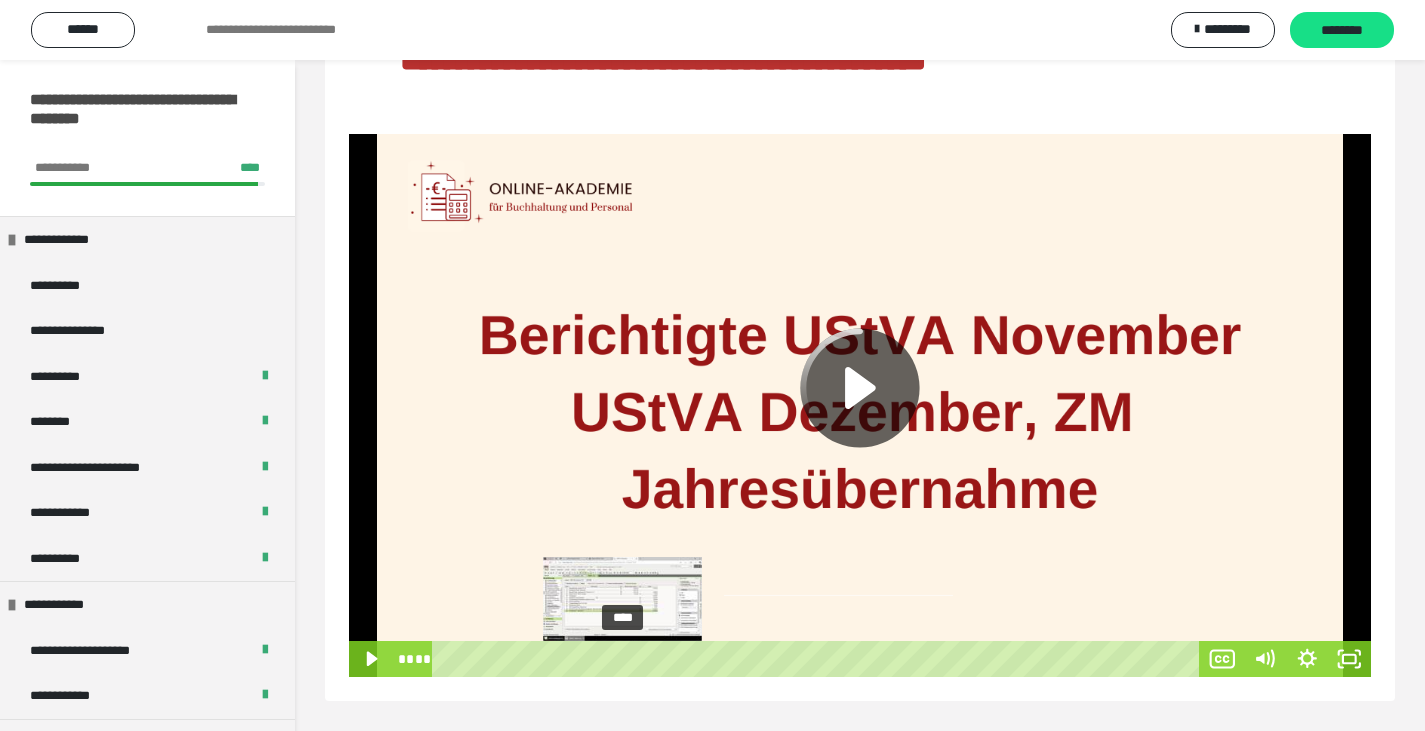 click on "****" at bounding box center [819, 659] 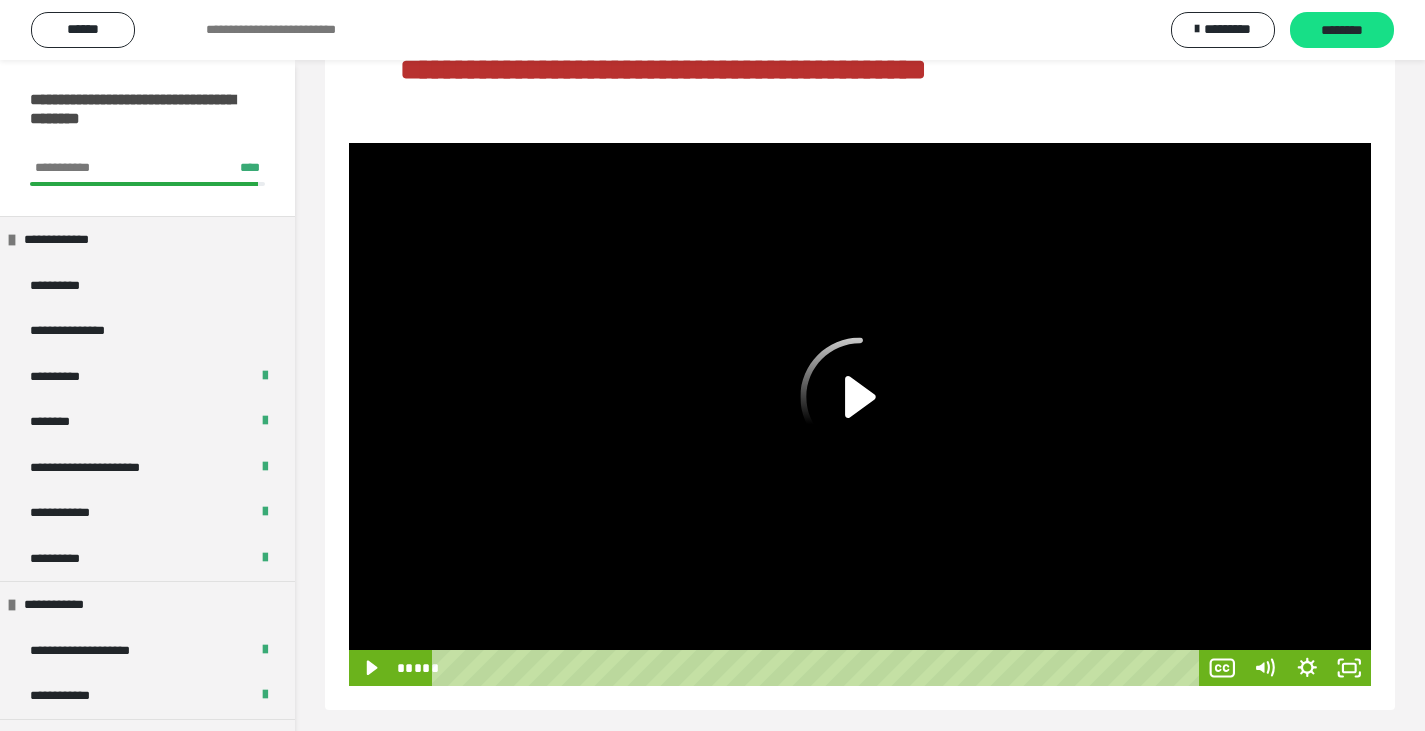 scroll, scrollTop: 215, scrollLeft: 0, axis: vertical 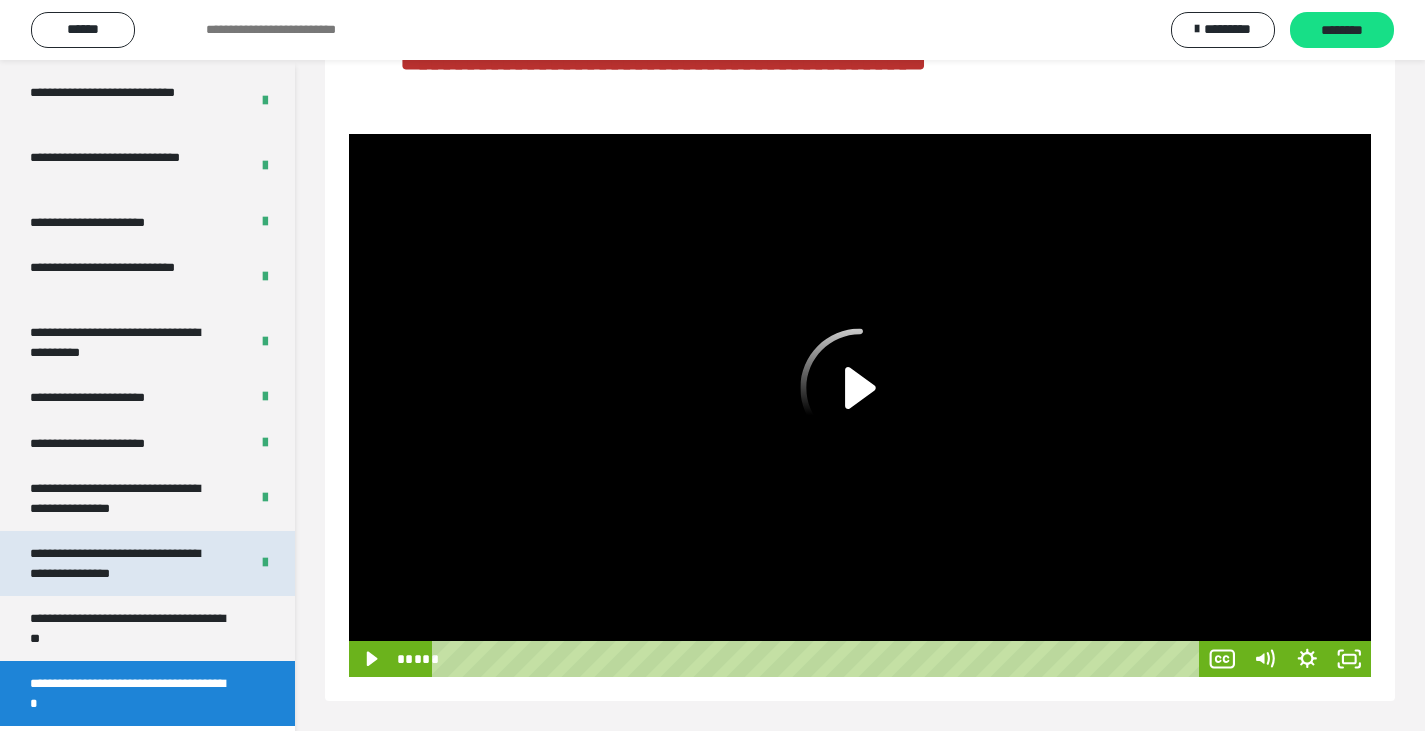 click on "**********" at bounding box center (124, 563) 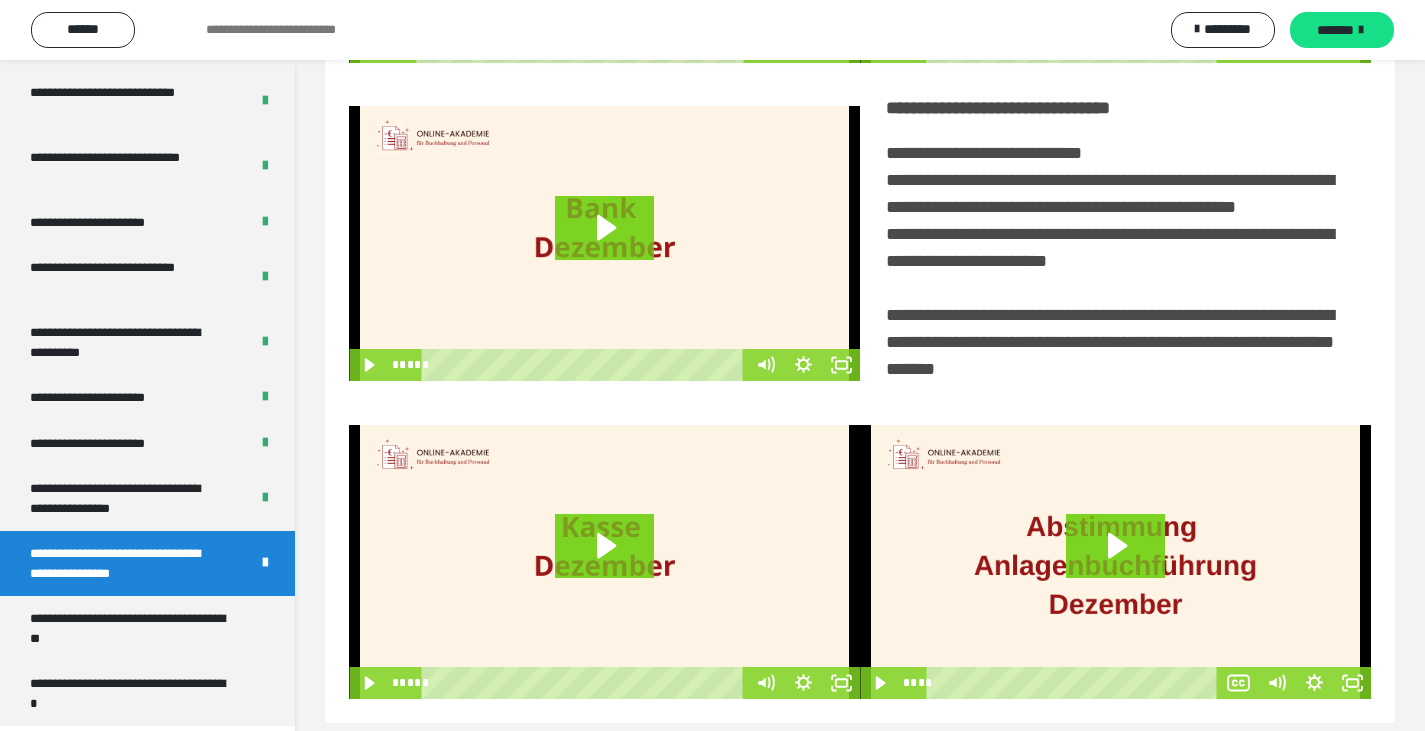 scroll, scrollTop: 402, scrollLeft: 0, axis: vertical 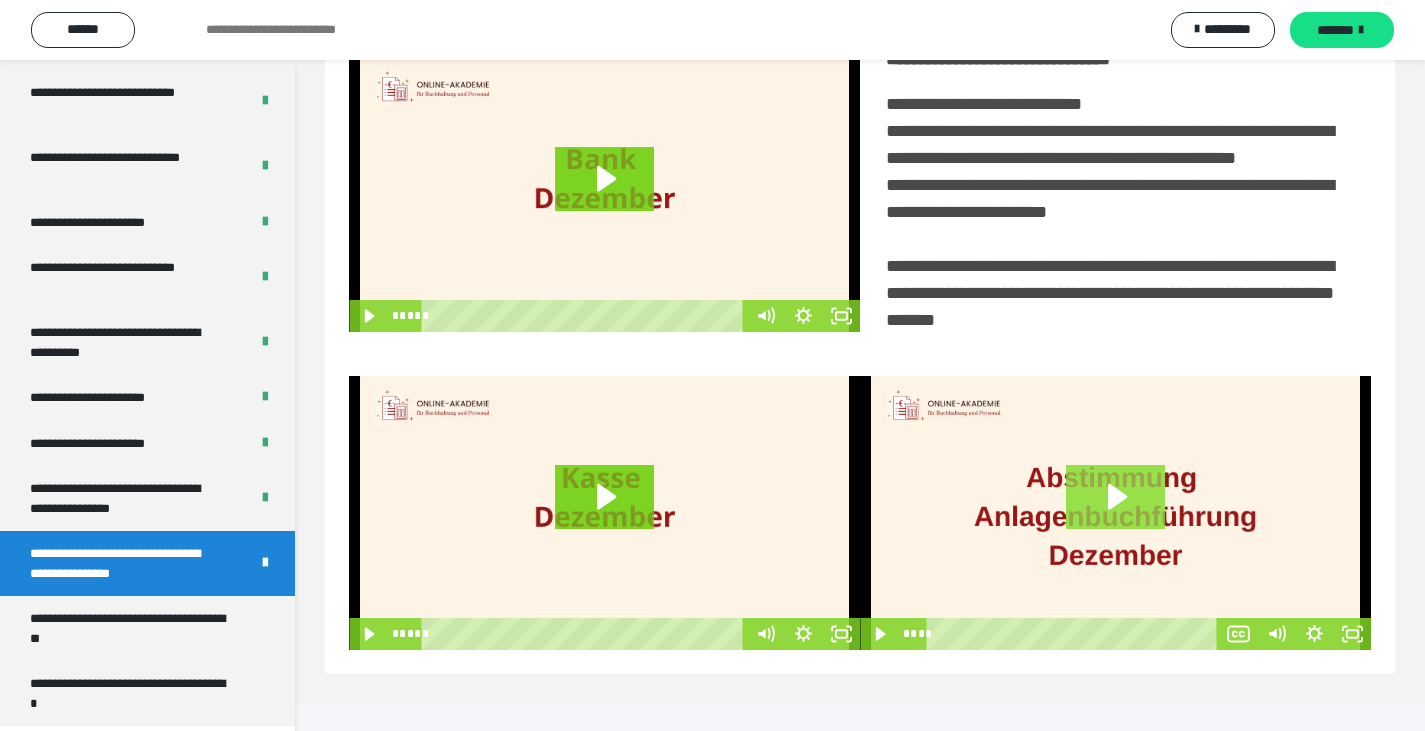 click 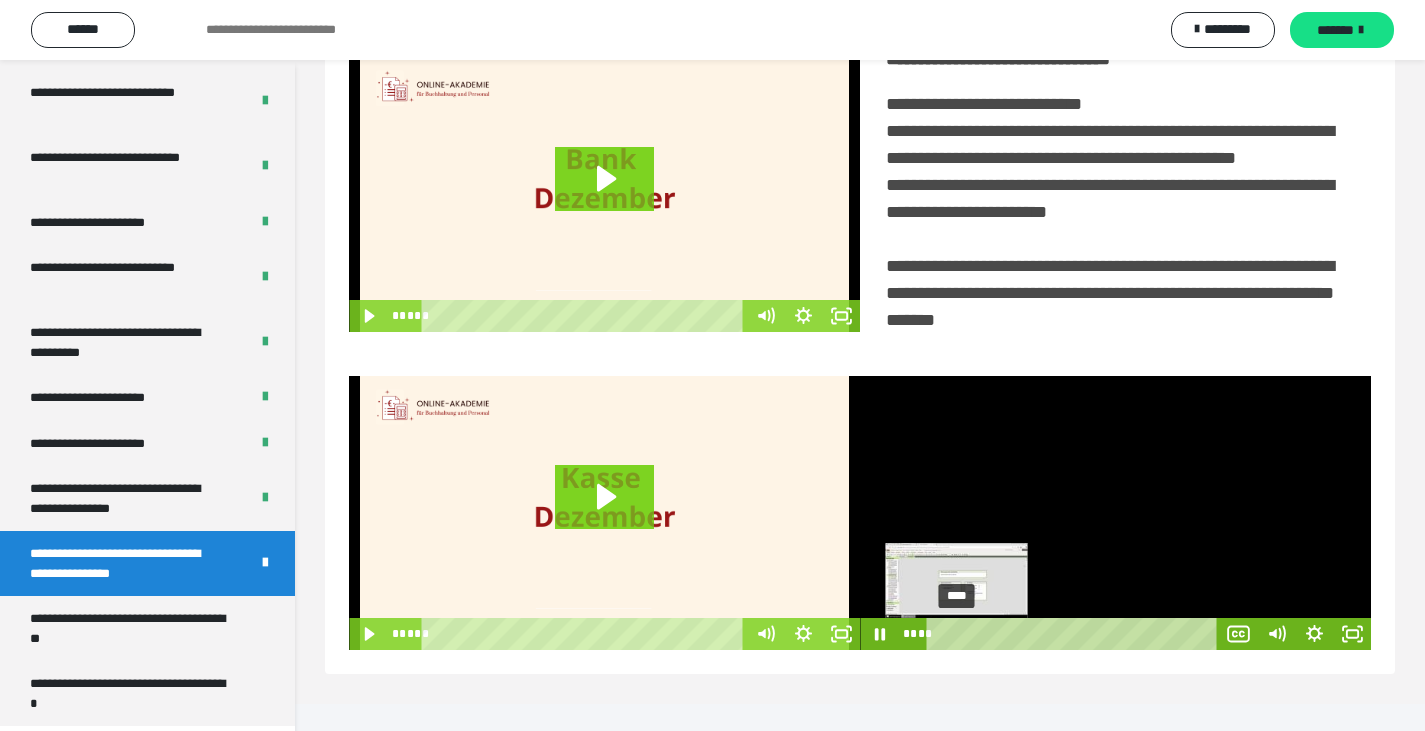 click on "****" at bounding box center (1075, 634) 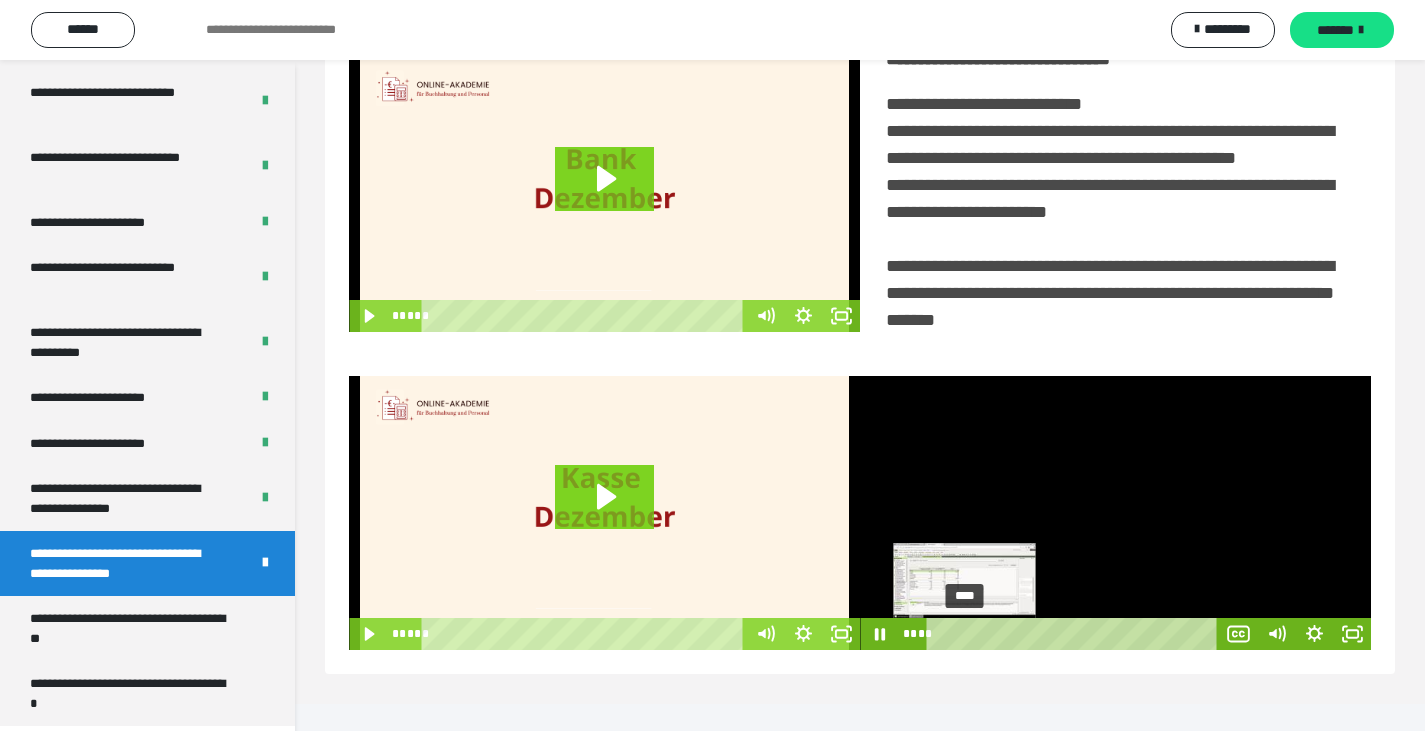 click on "****" at bounding box center (1075, 634) 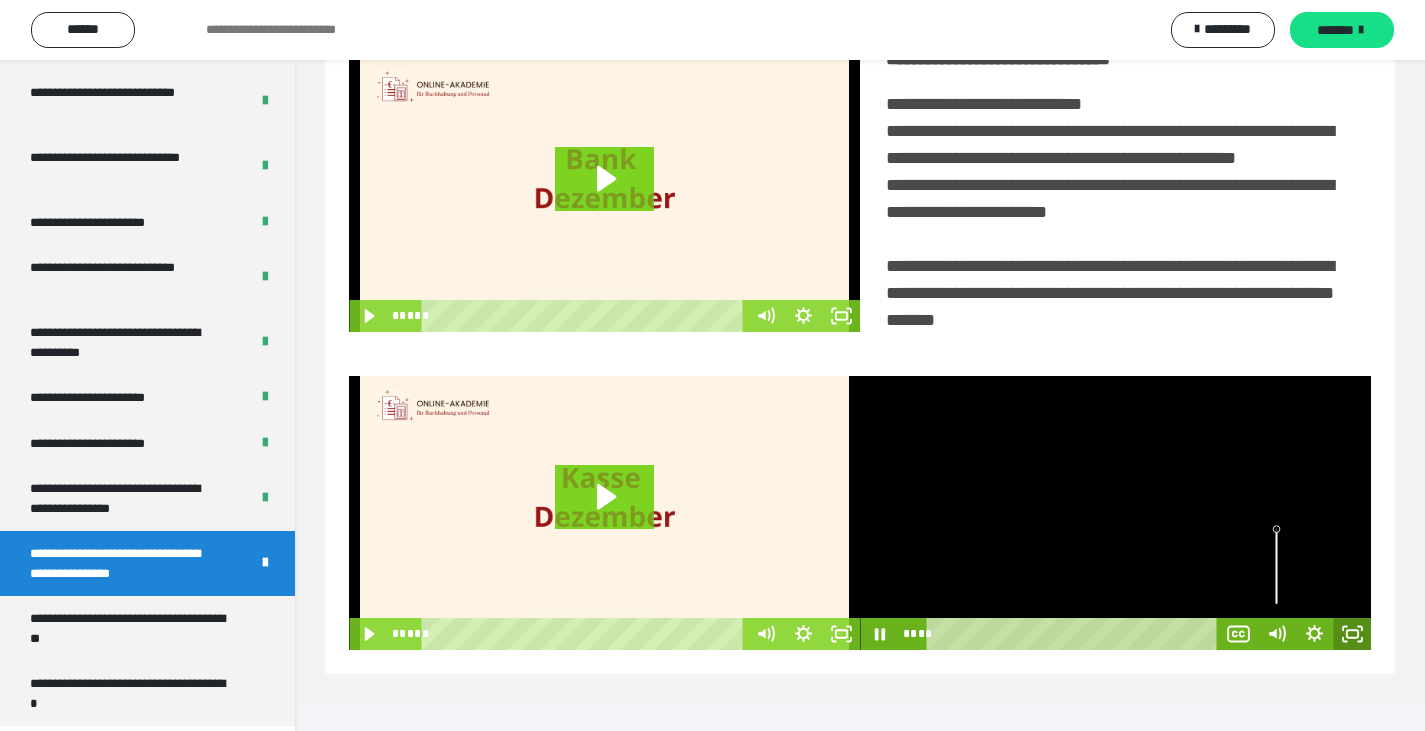 click 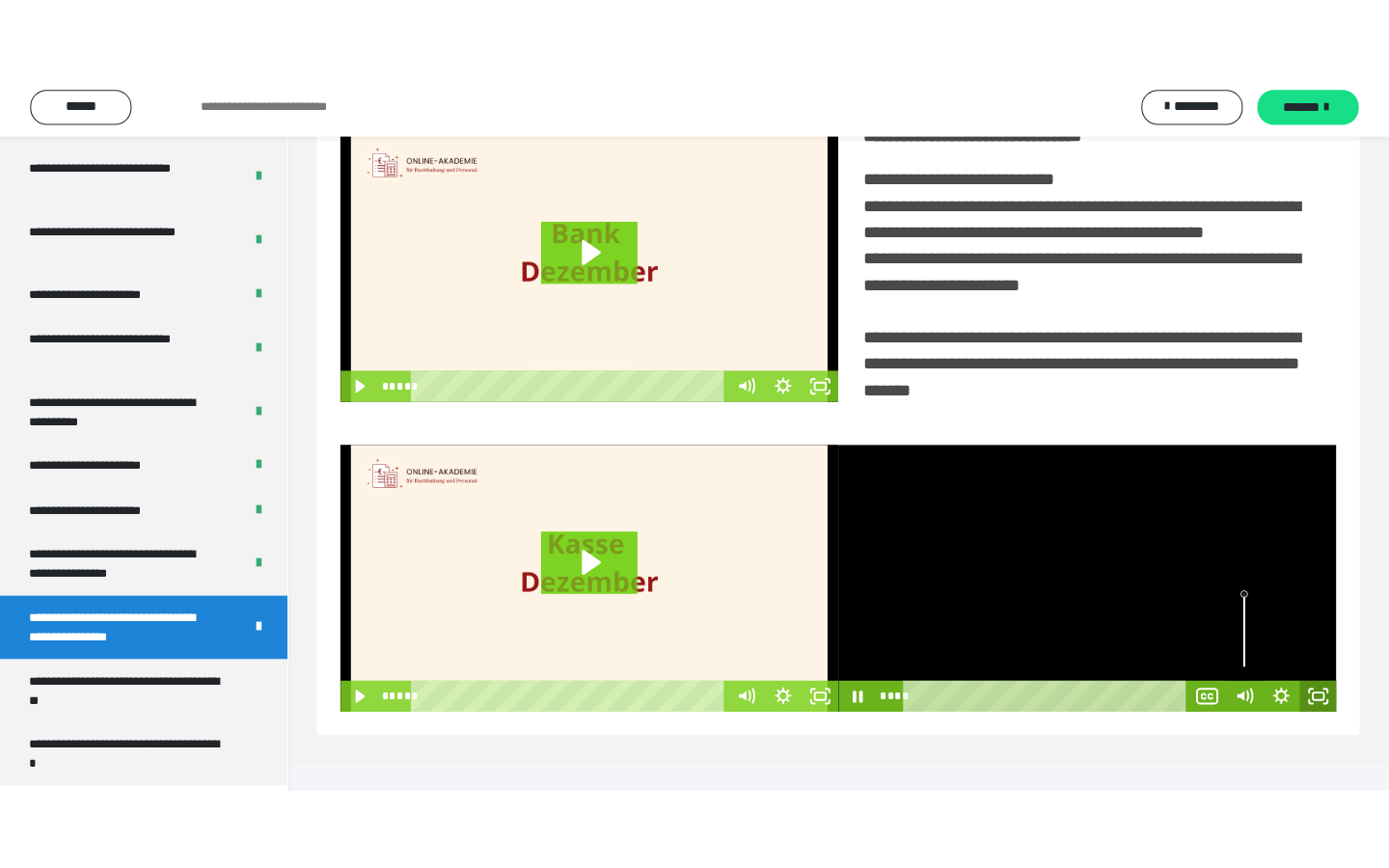 scroll, scrollTop: 233, scrollLeft: 0, axis: vertical 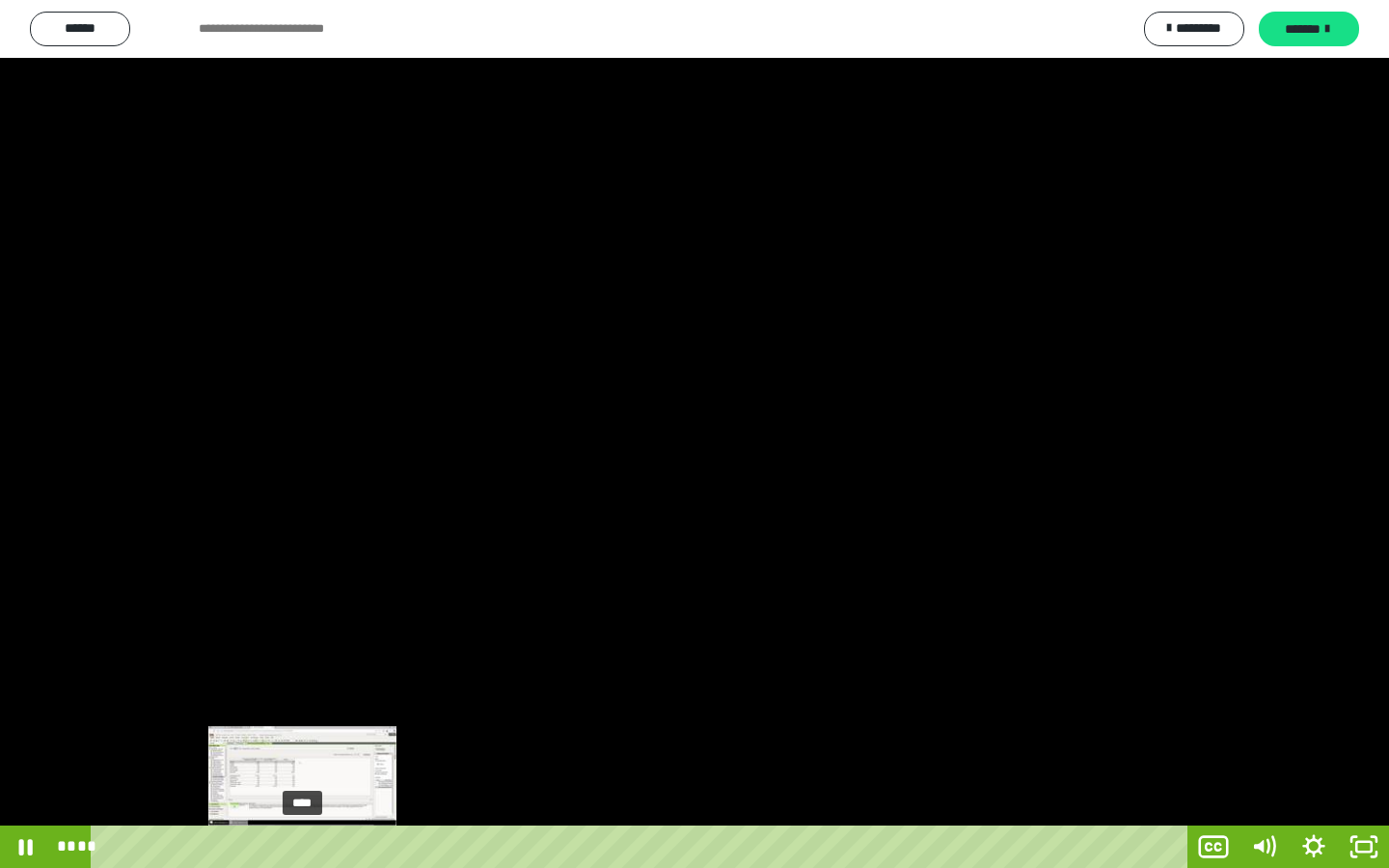 click on "****" at bounding box center (642, 847) 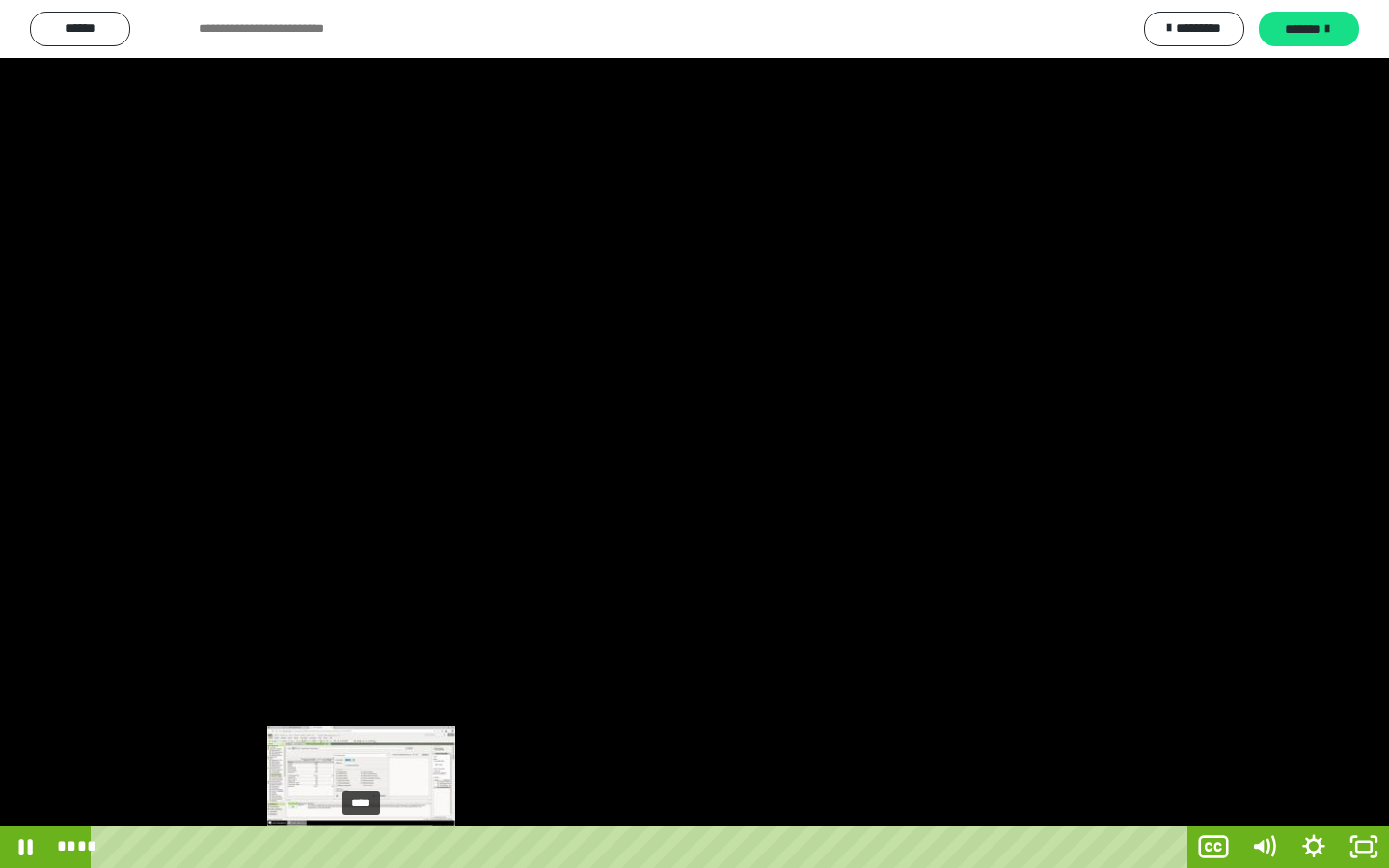 click on "****" at bounding box center (642, 847) 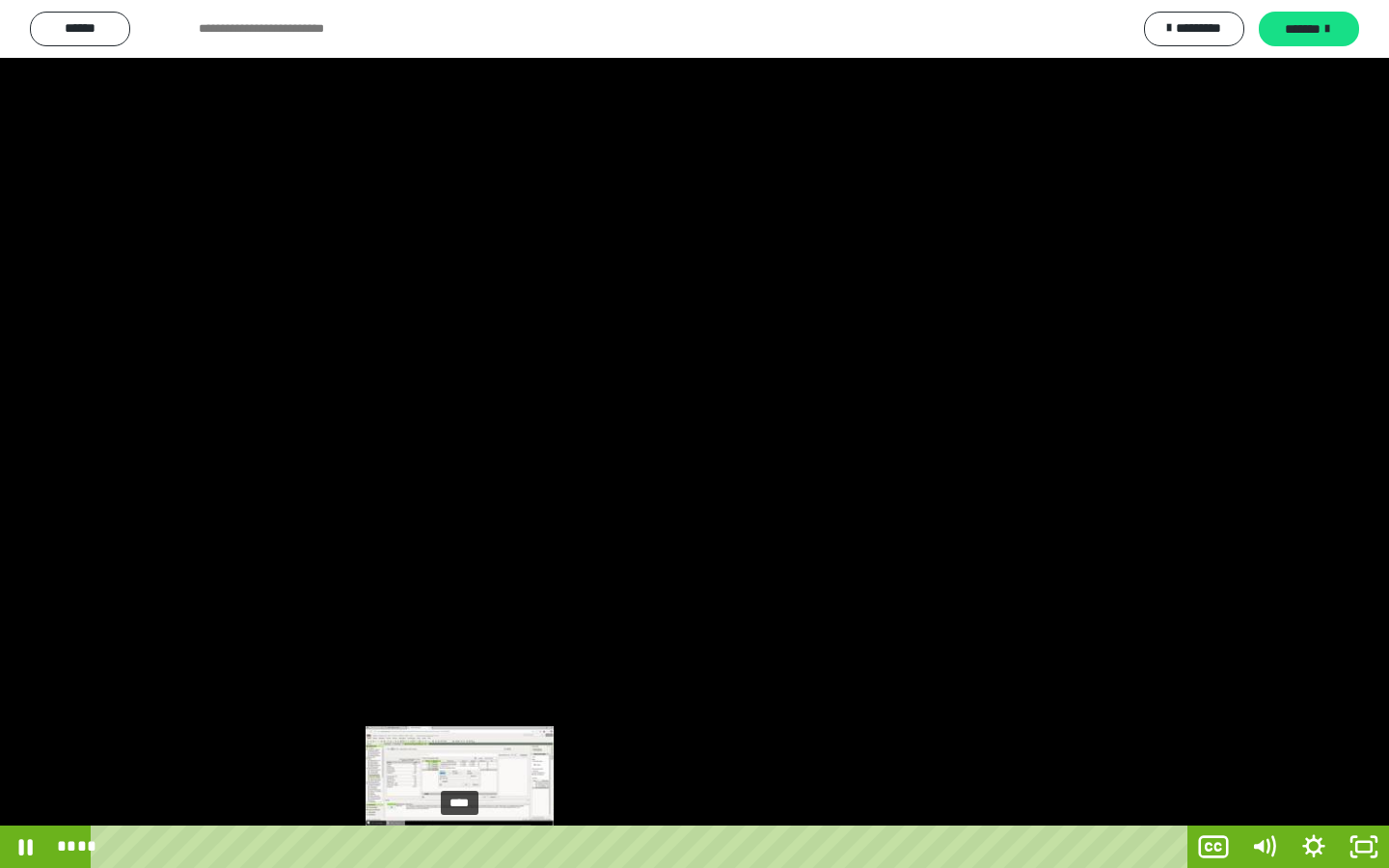 click on "****" at bounding box center [642, 847] 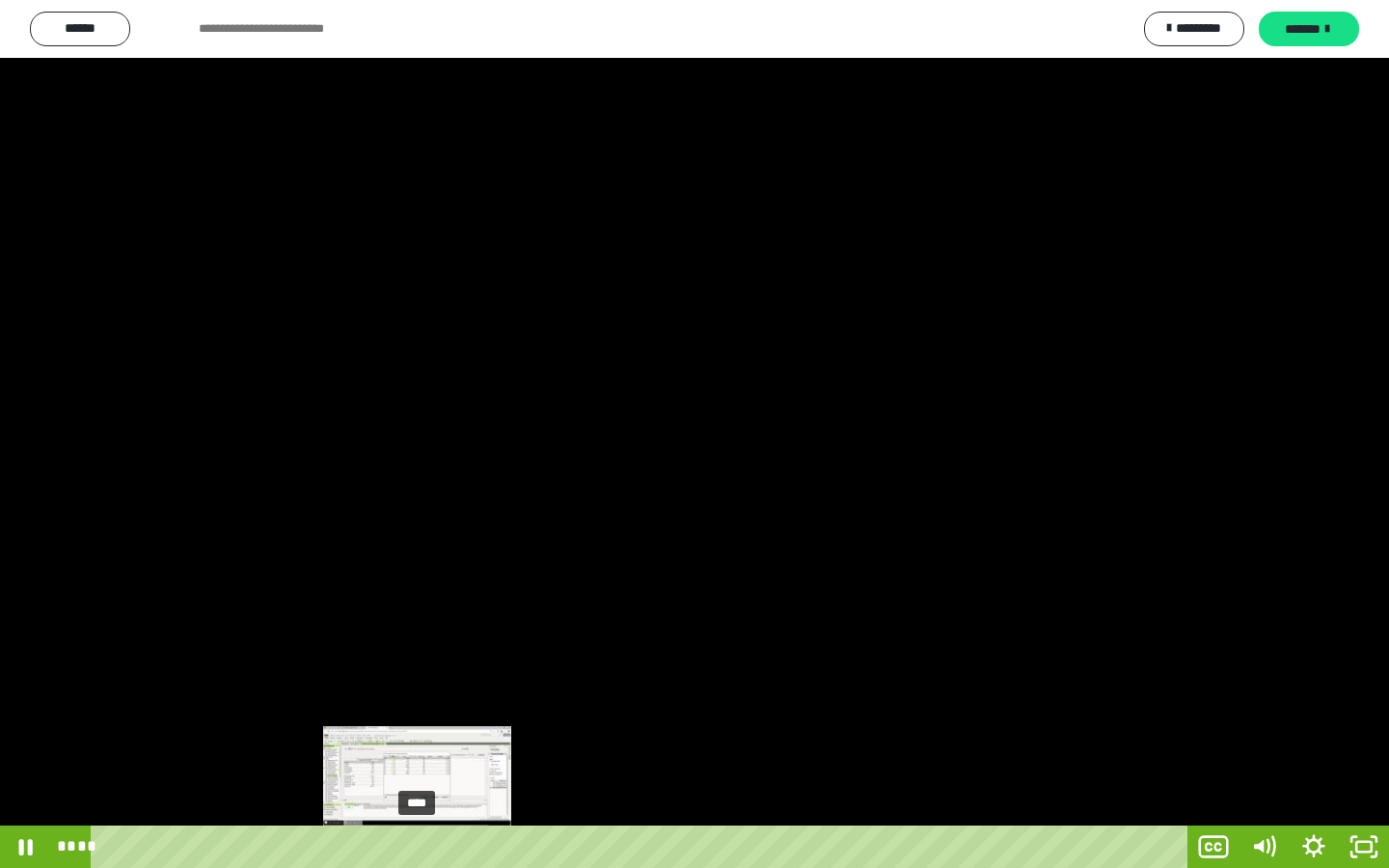 click on "****" at bounding box center [642, 847] 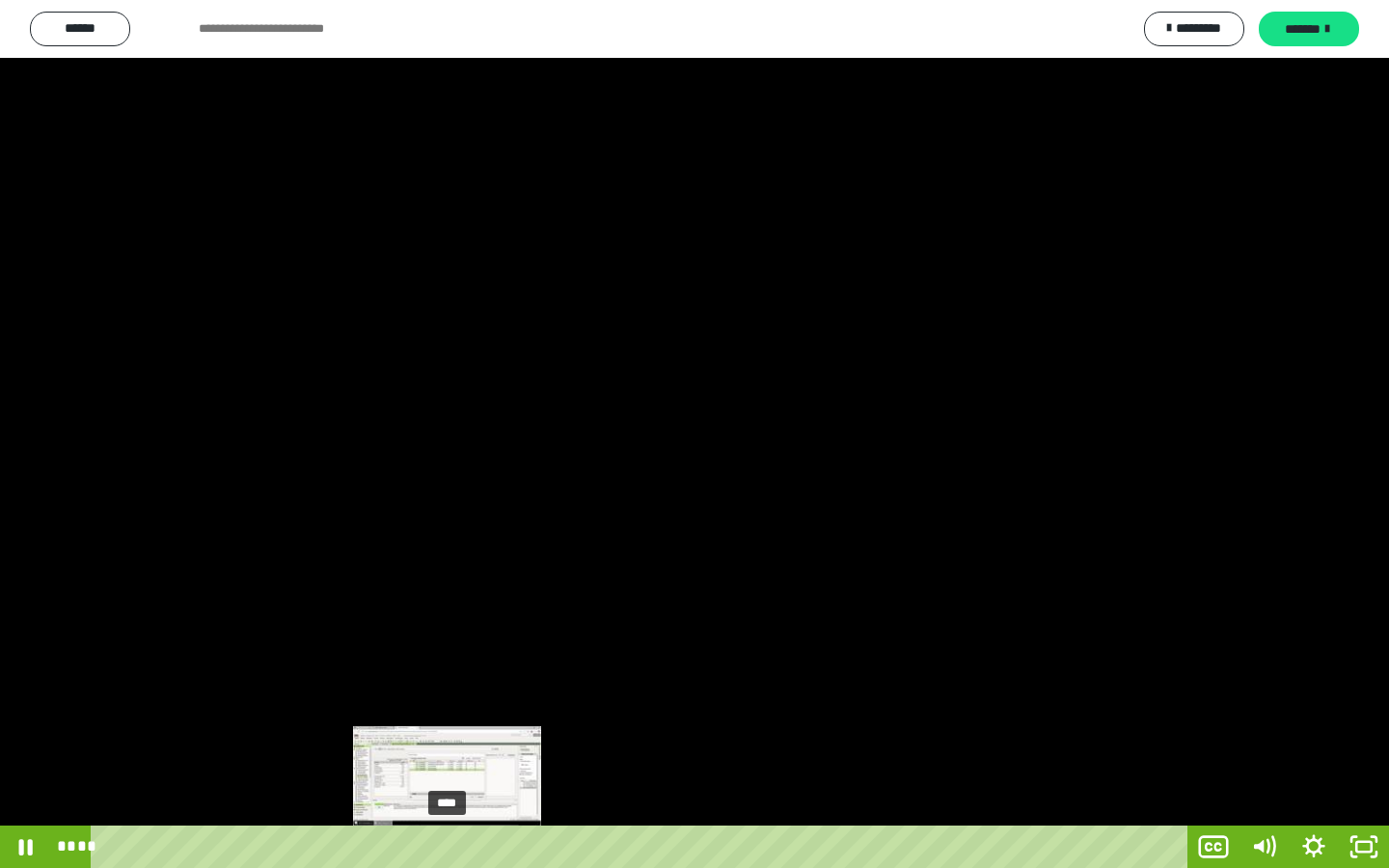click on "****" at bounding box center [642, 847] 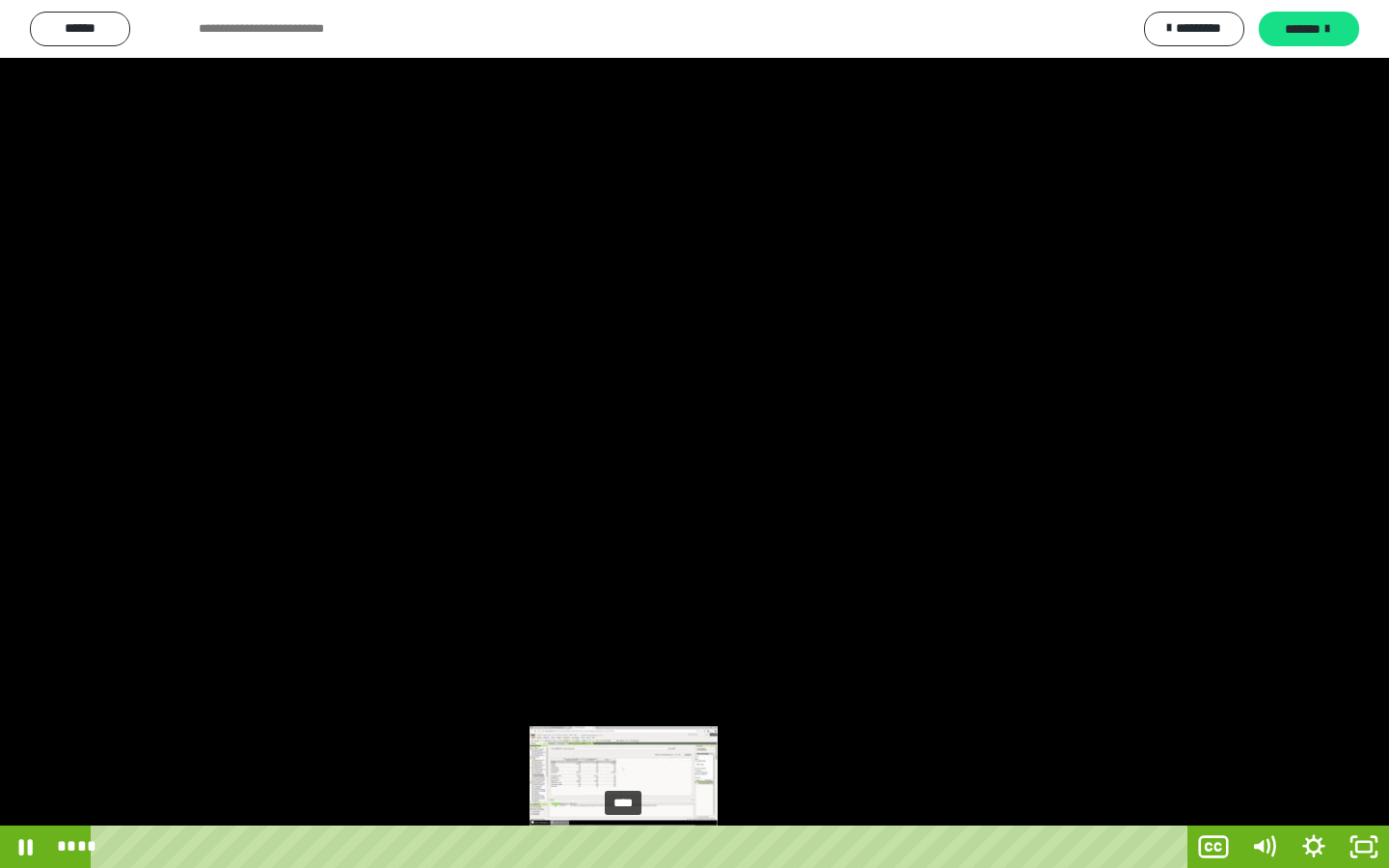 click on "****" at bounding box center [642, 847] 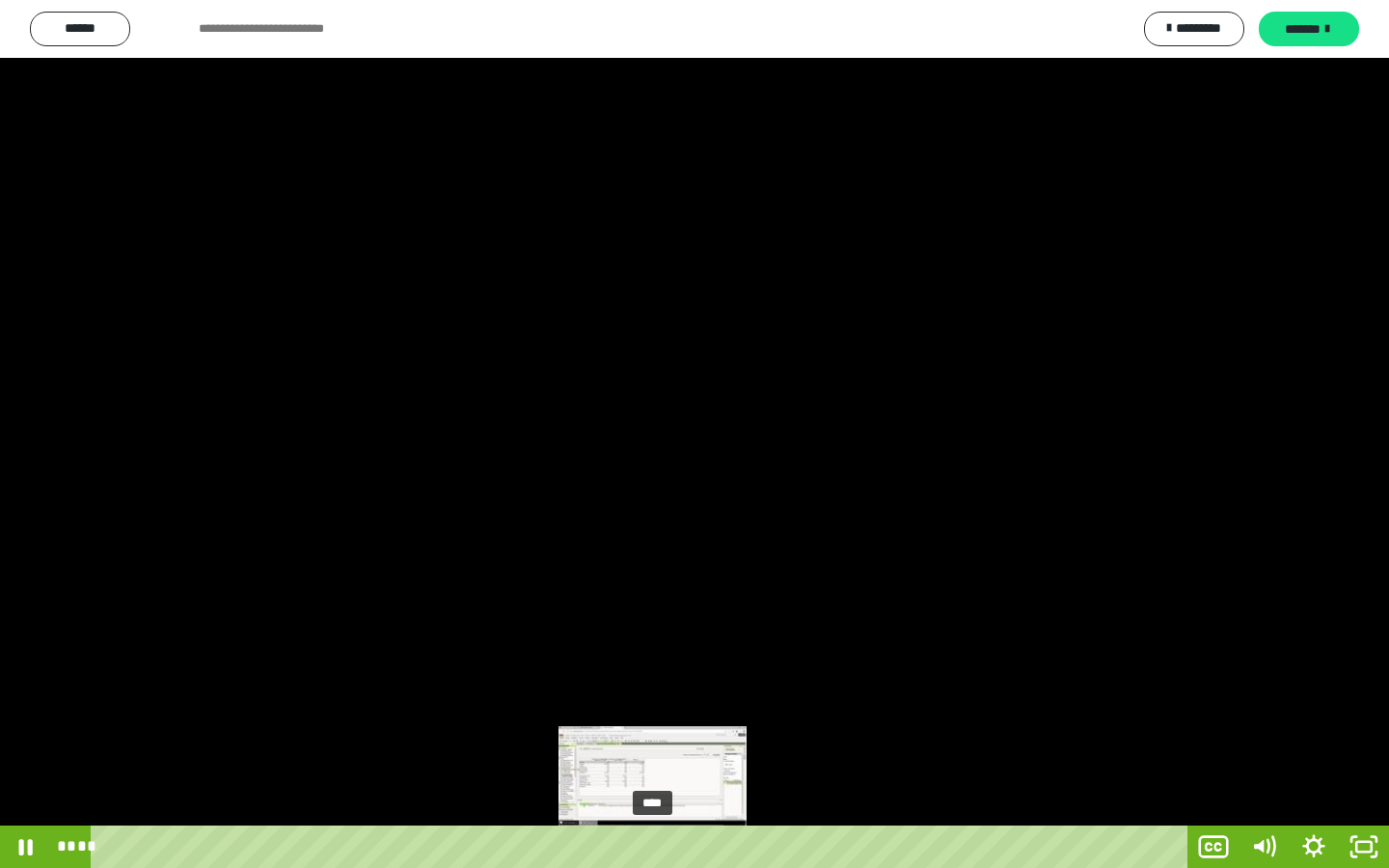 click on "****" at bounding box center (642, 847) 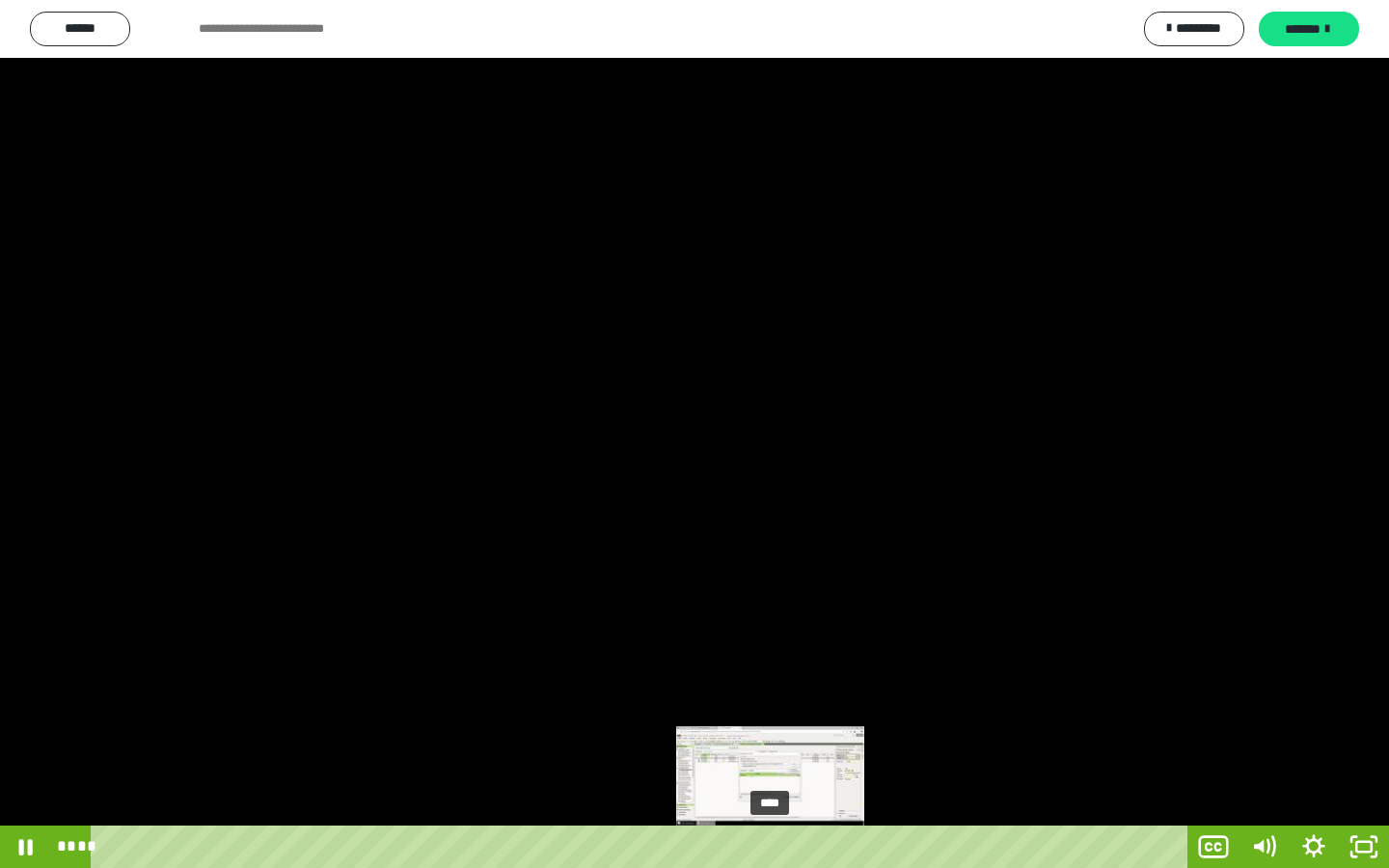click on "****" at bounding box center [642, 847] 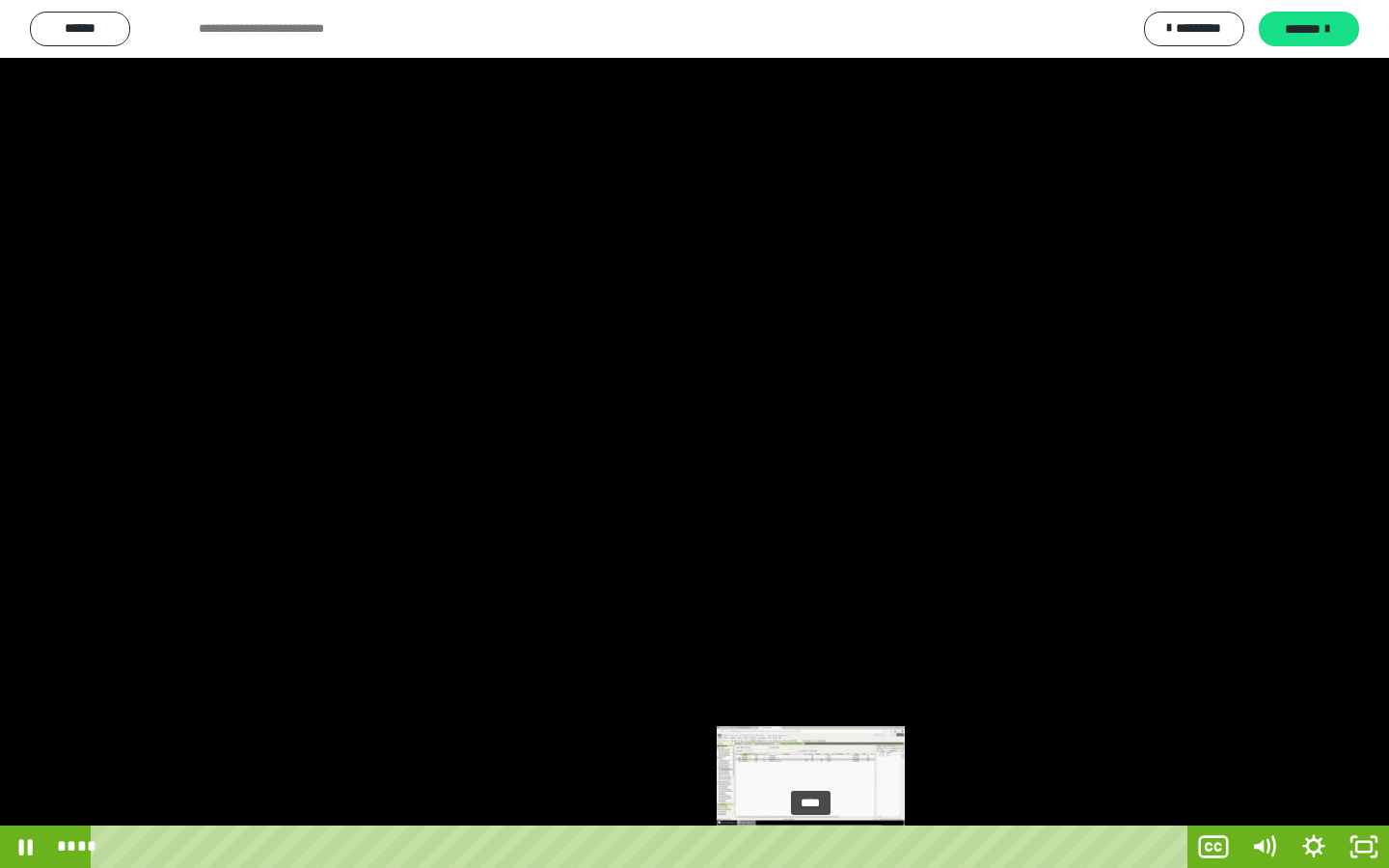 click on "****" at bounding box center [642, 847] 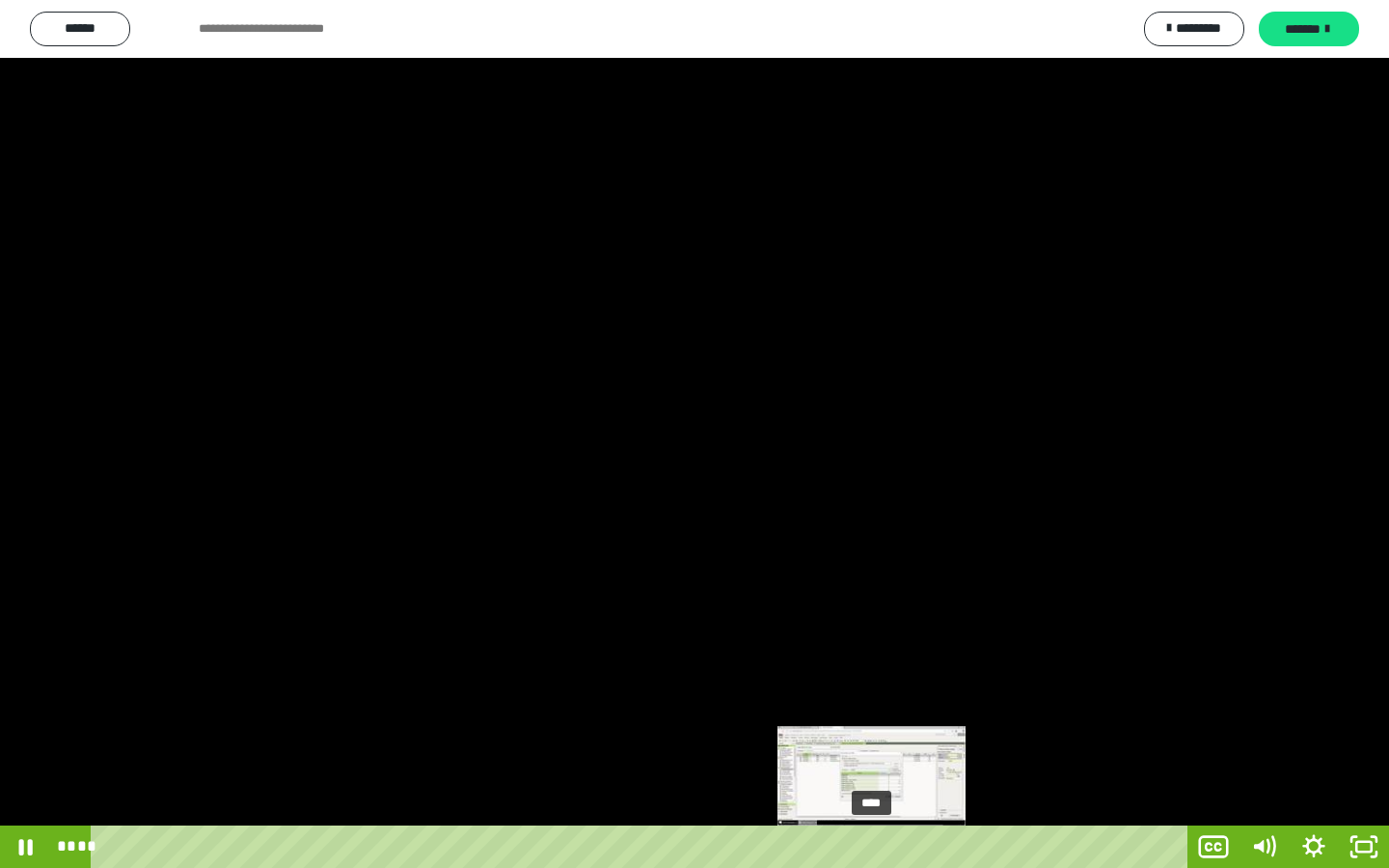 click on "****" at bounding box center [642, 847] 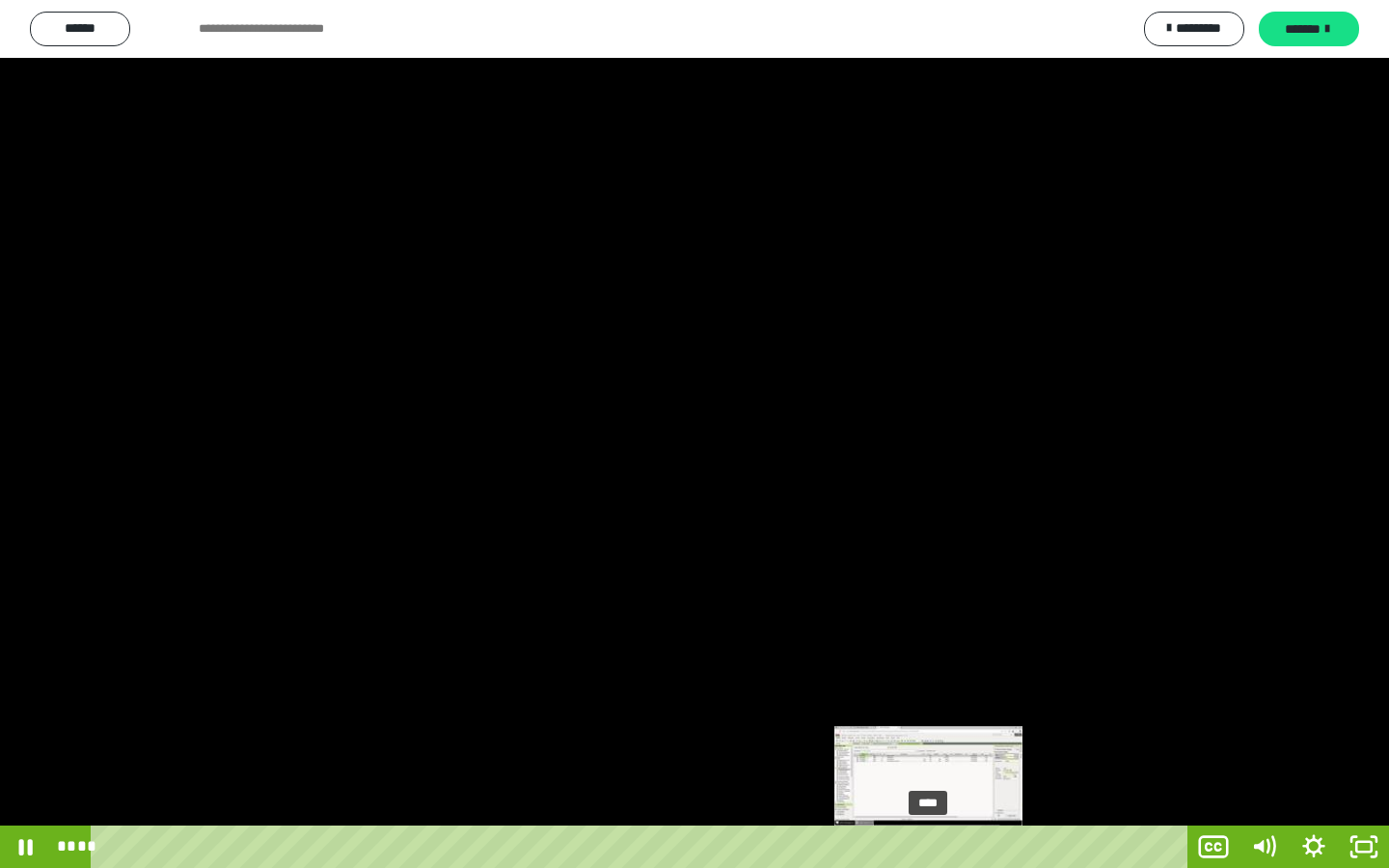 click on "****" at bounding box center (642, 847) 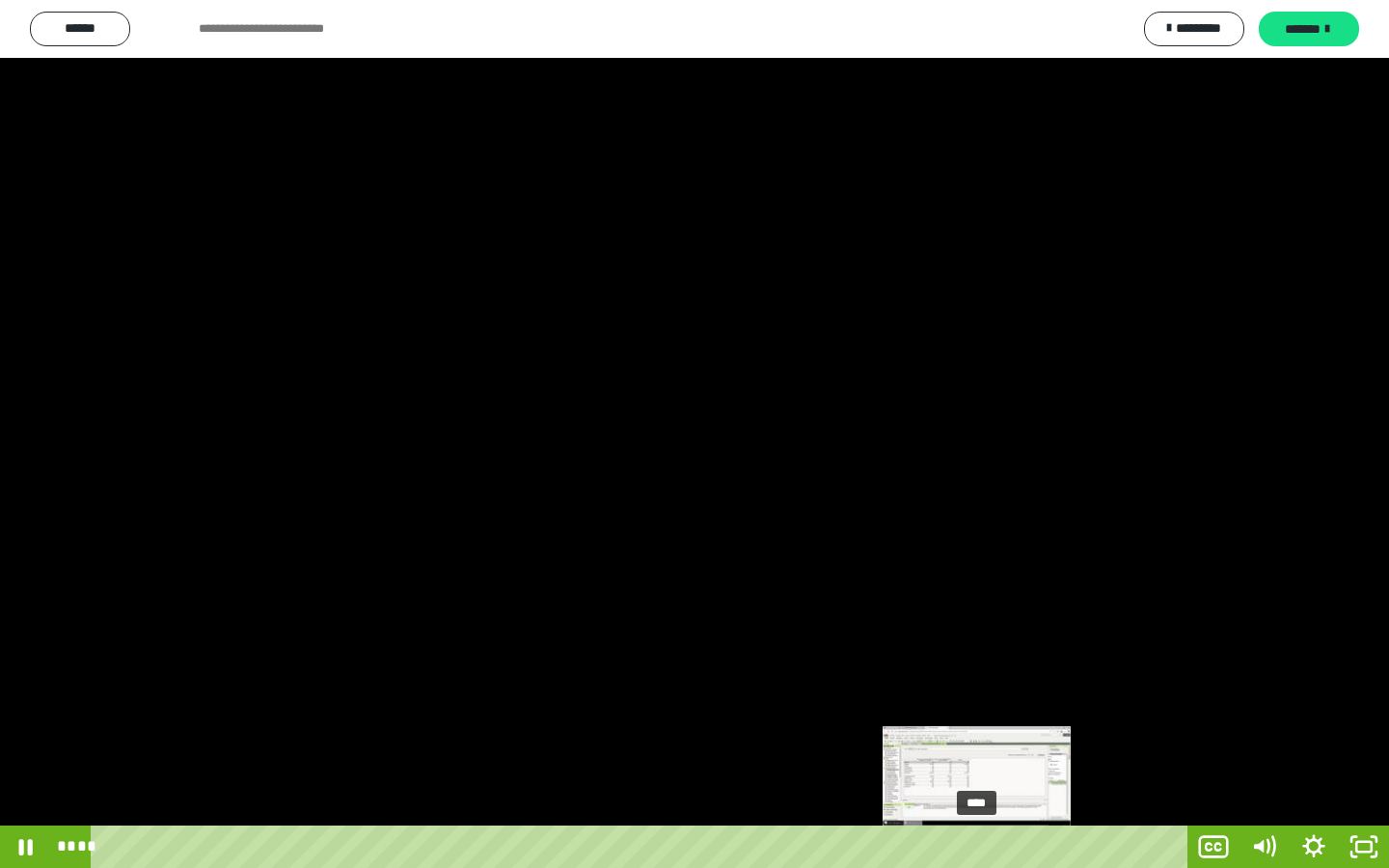 click on "****" at bounding box center (642, 847) 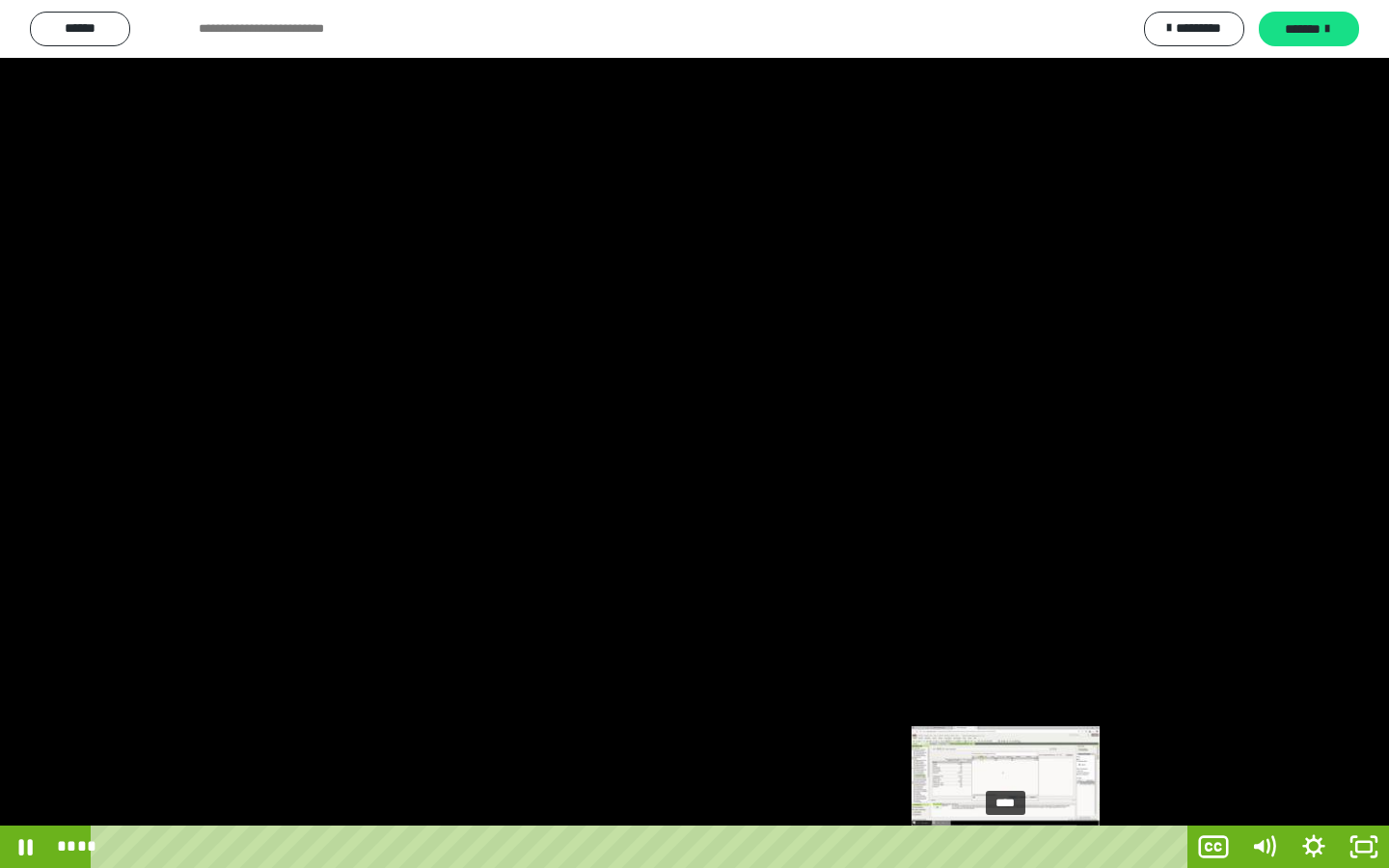 click on "****" at bounding box center [642, 847] 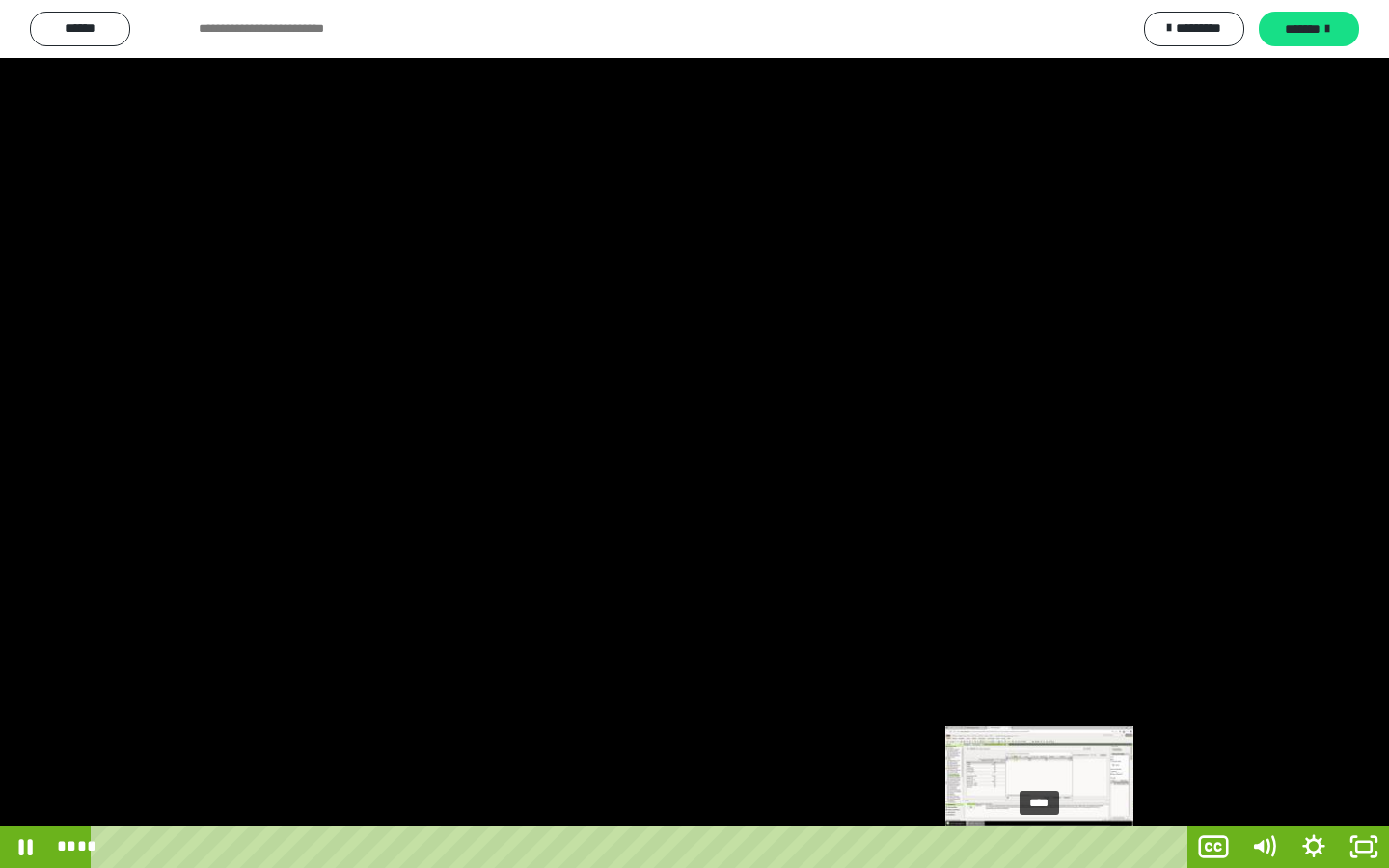 click on "****" at bounding box center (642, 847) 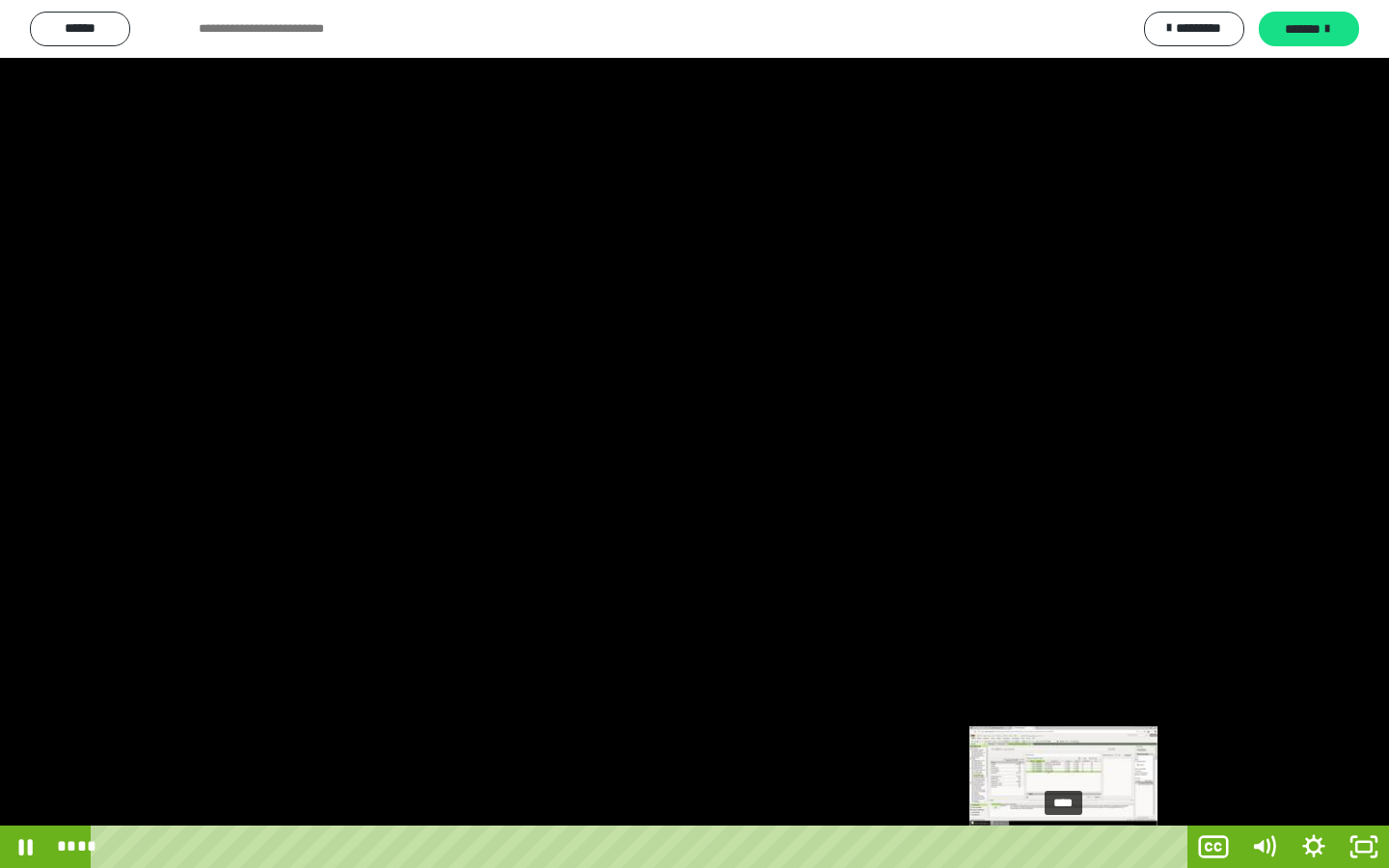 click on "****" at bounding box center [642, 847] 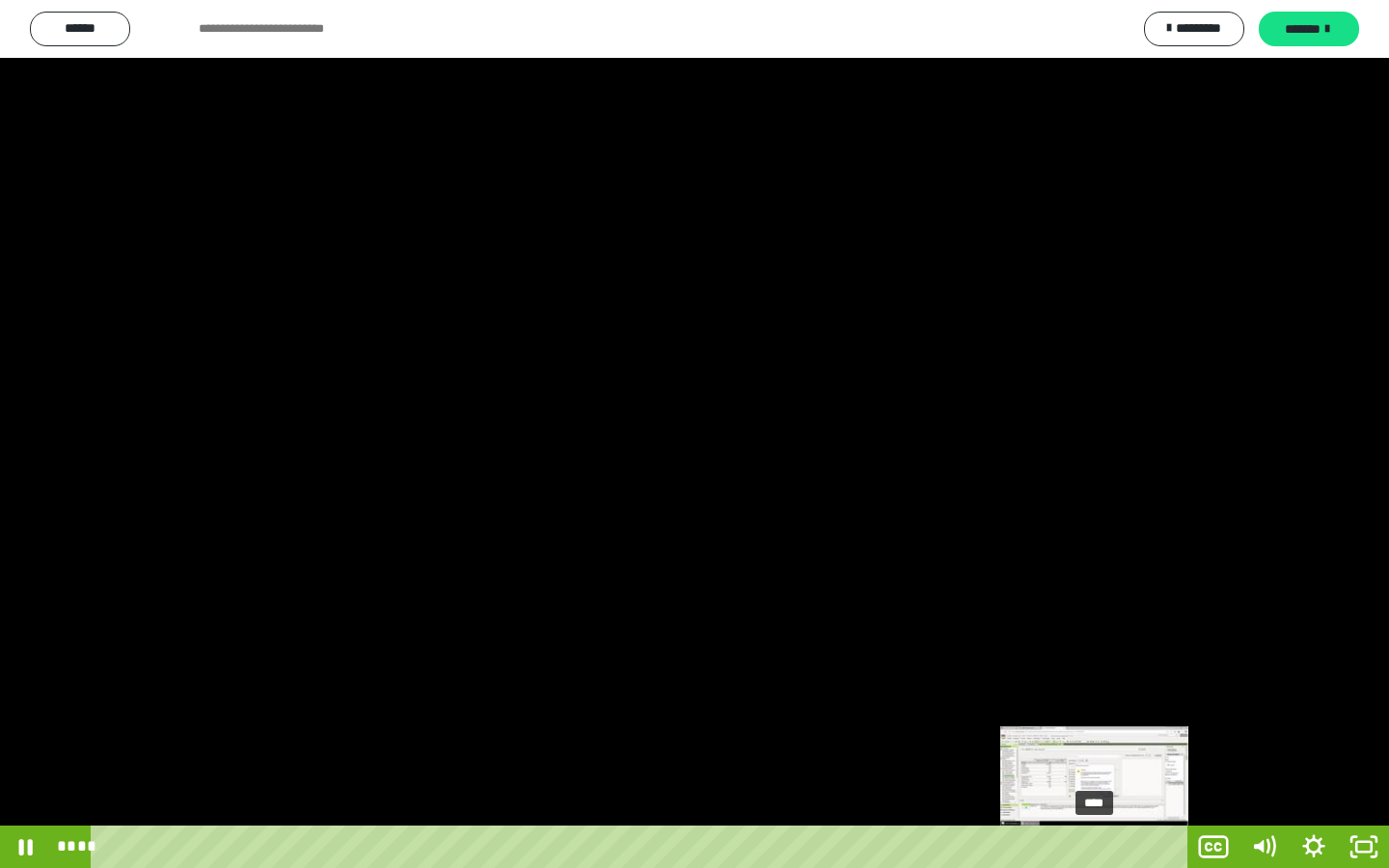 click on "****" at bounding box center (642, 847) 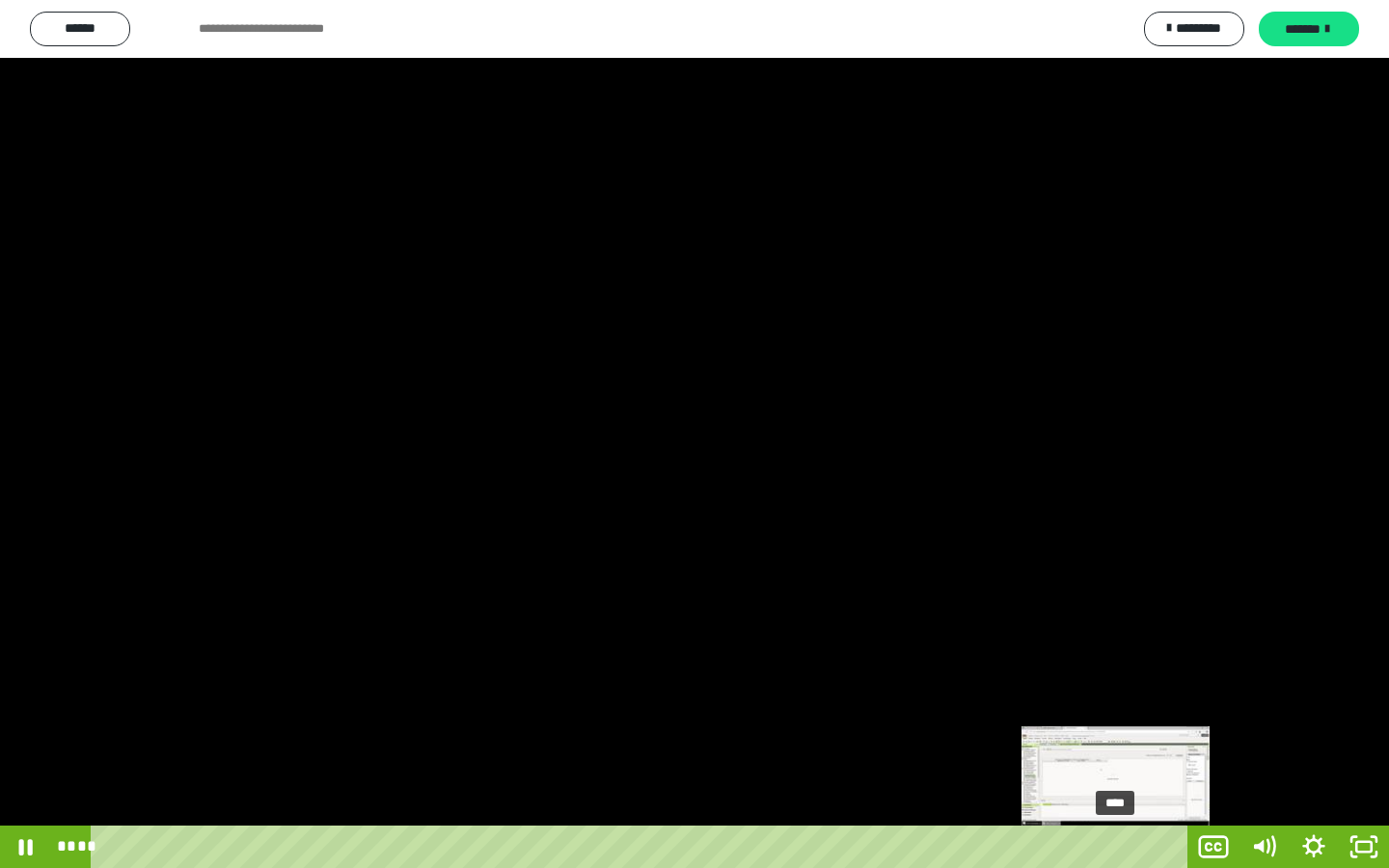 click on "****" at bounding box center (642, 847) 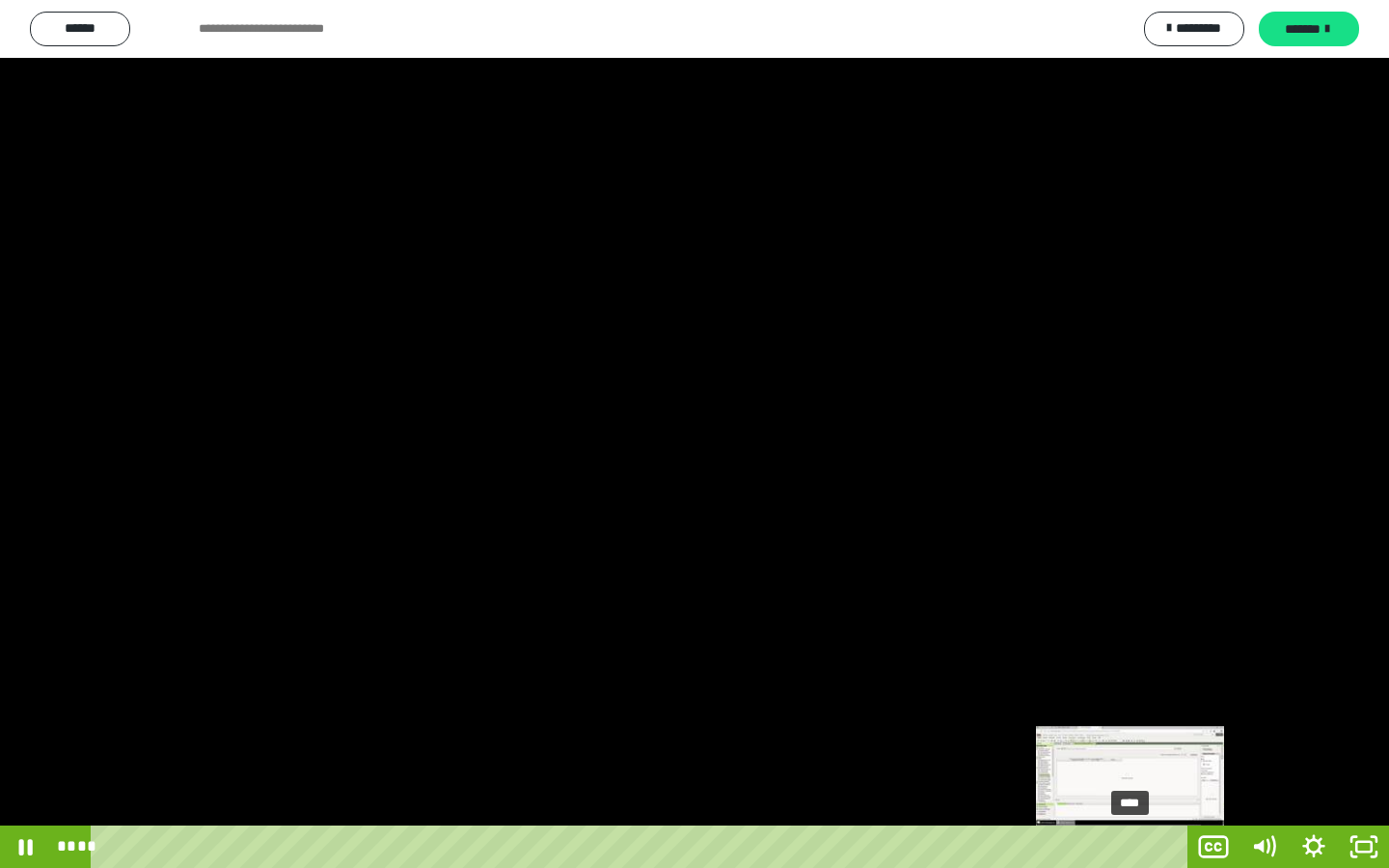 click on "****" at bounding box center (642, 847) 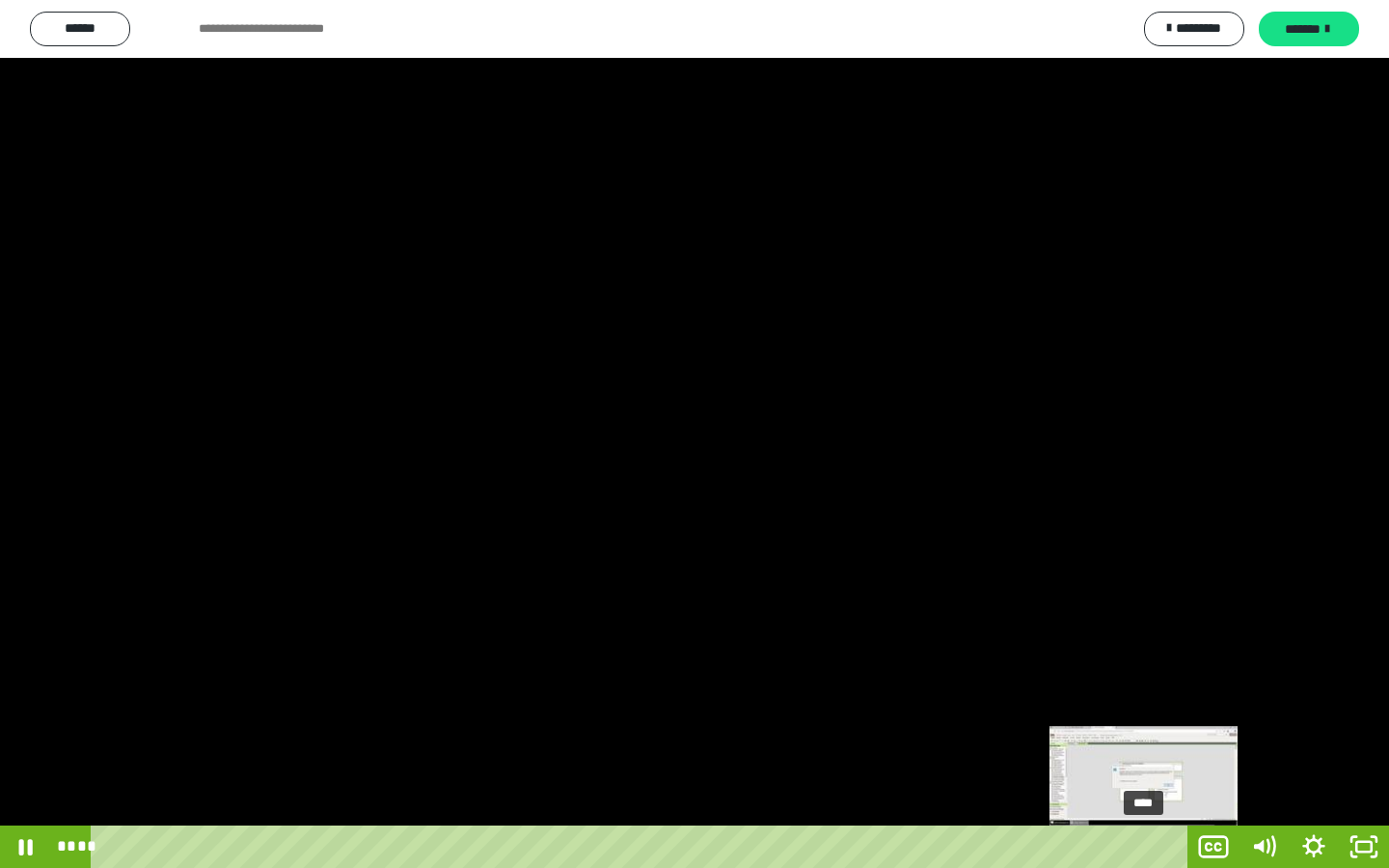 click on "****" at bounding box center [642, 847] 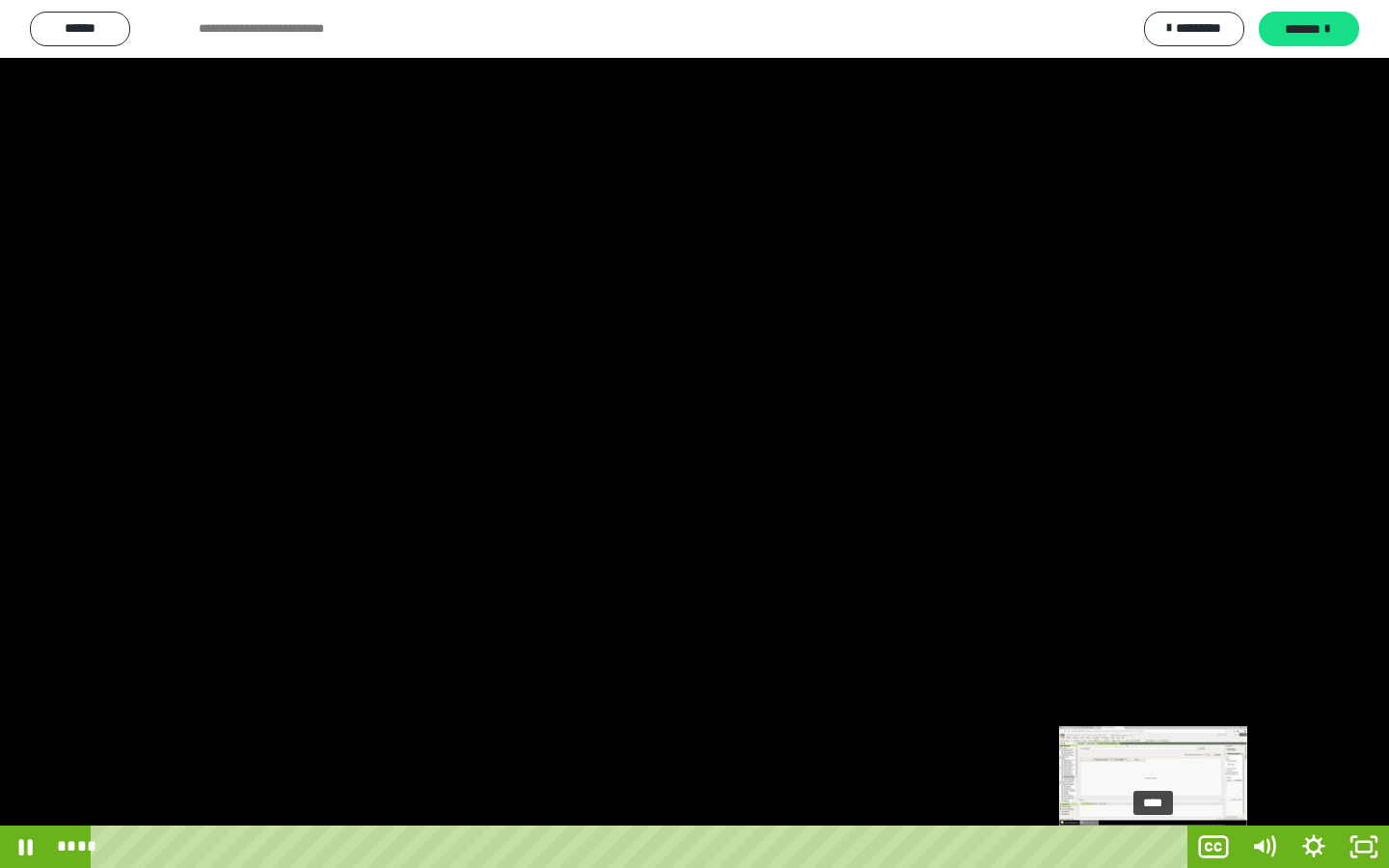 click on "****" at bounding box center [642, 847] 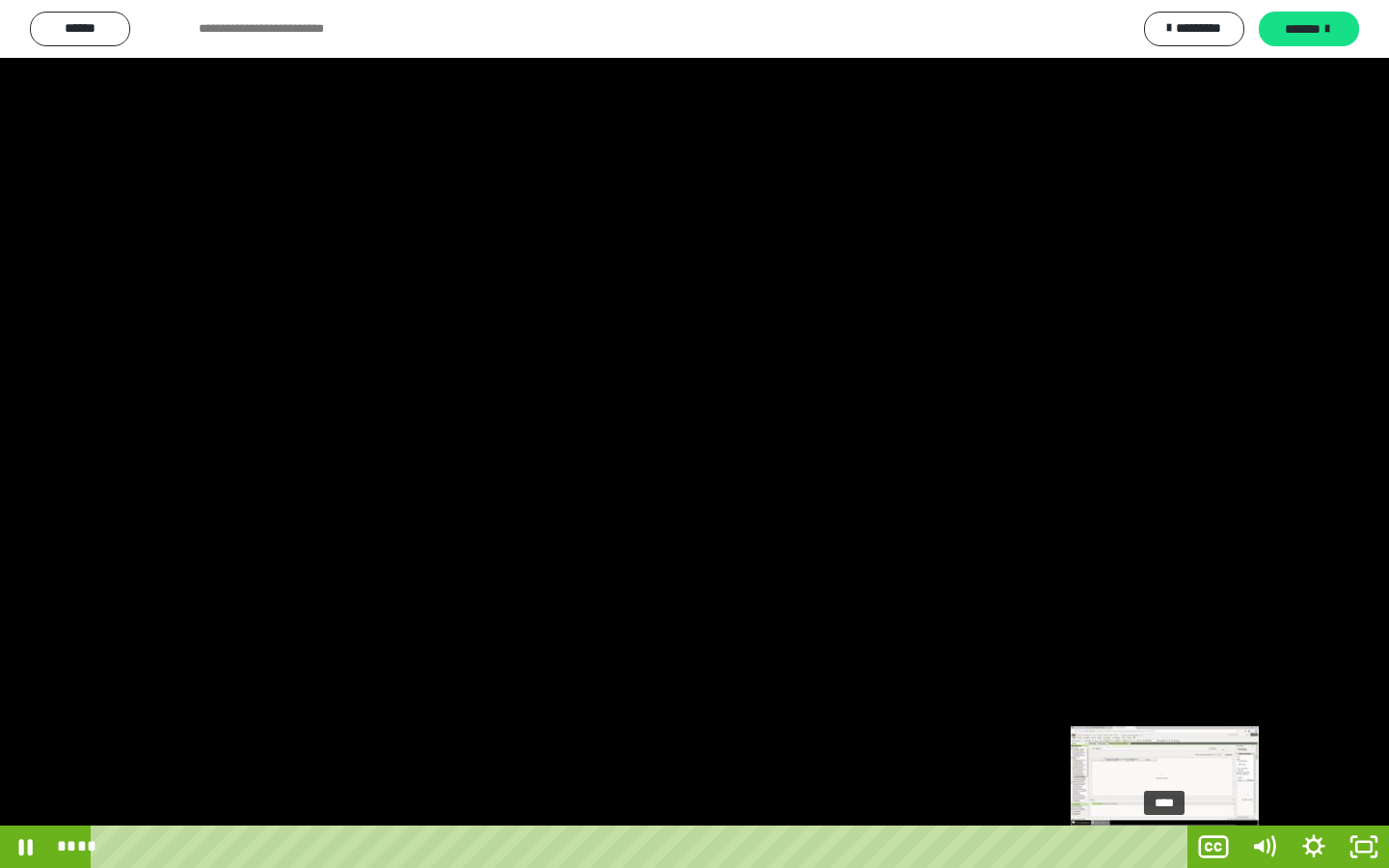 click on "****" at bounding box center (642, 847) 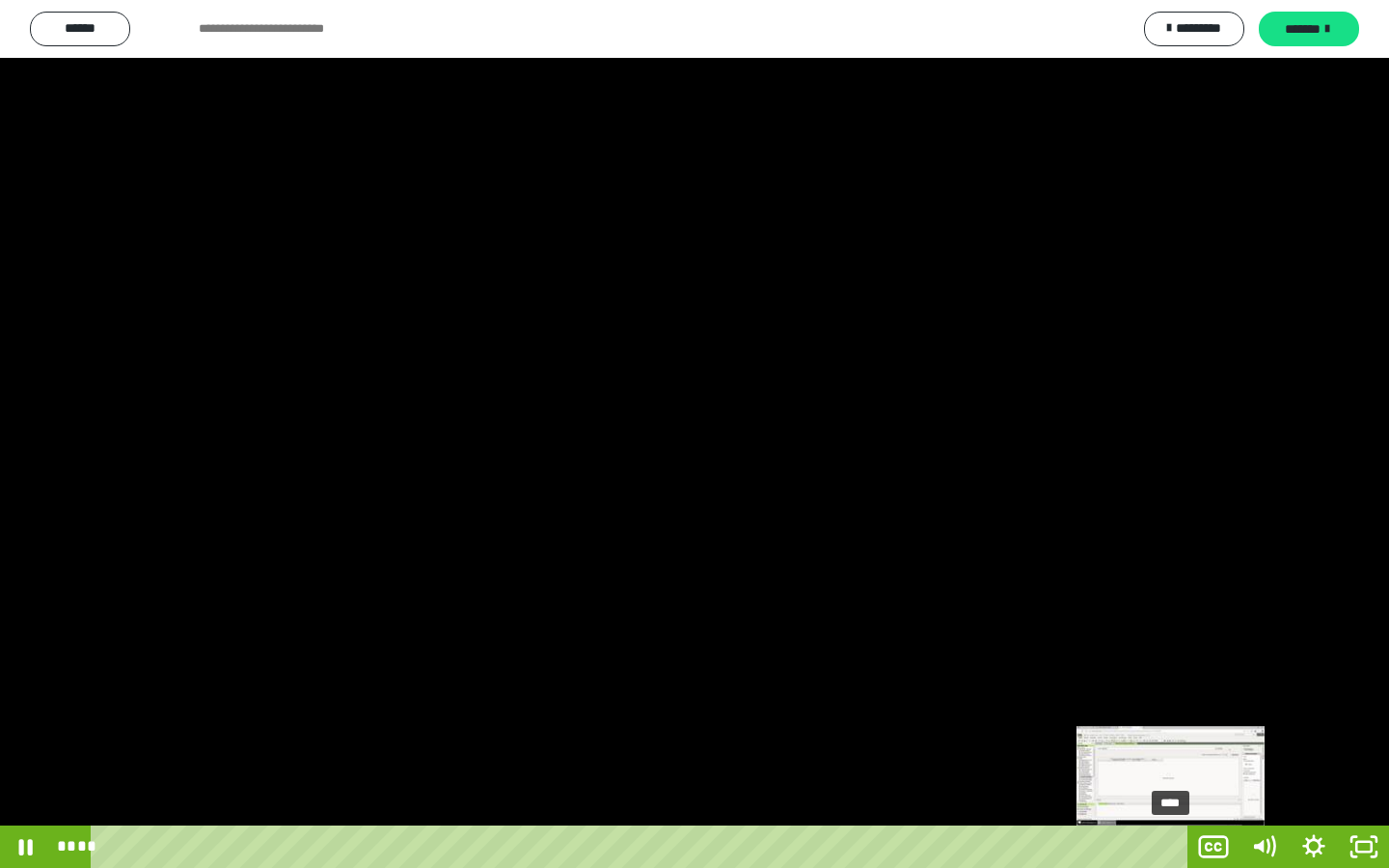 click at bounding box center (1166, 847) 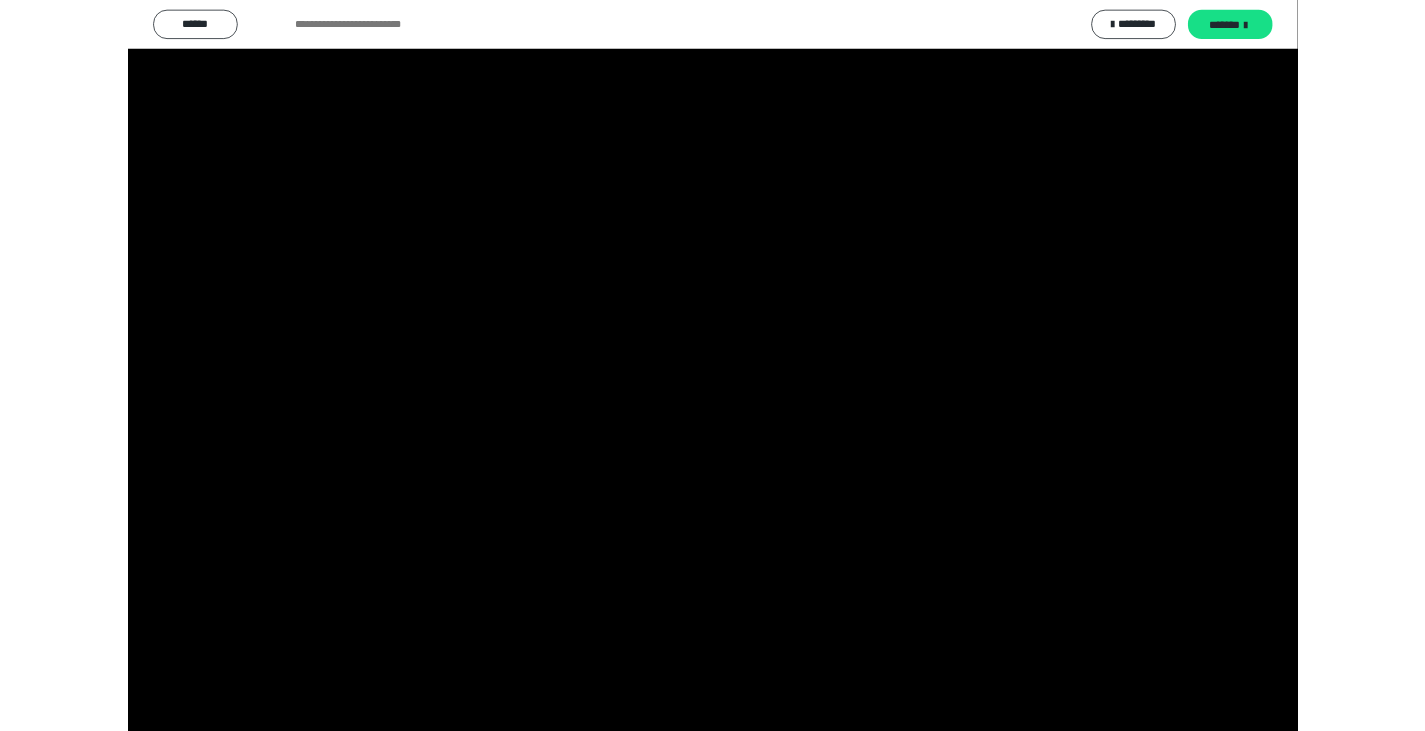 scroll, scrollTop: 3958, scrollLeft: 0, axis: vertical 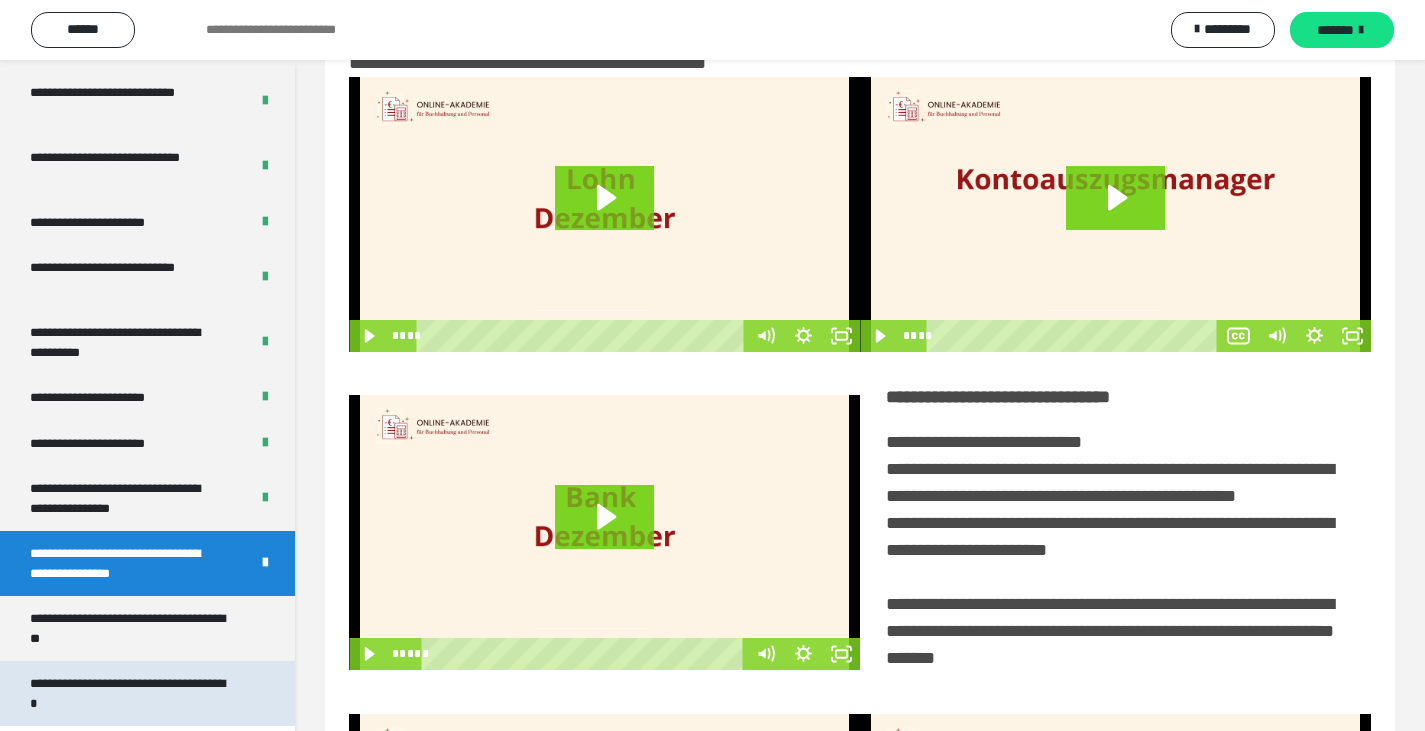 click on "**********" at bounding box center [132, 693] 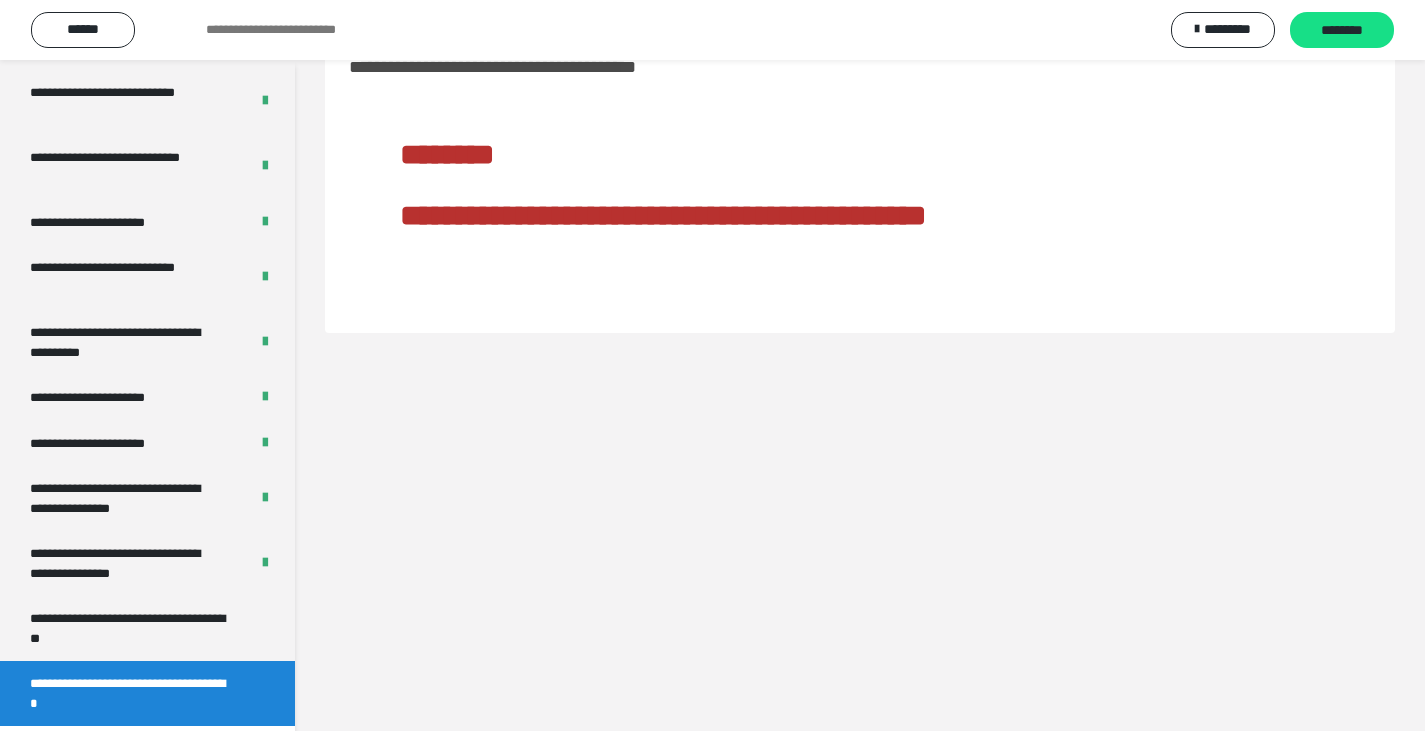 scroll, scrollTop: 60, scrollLeft: 0, axis: vertical 